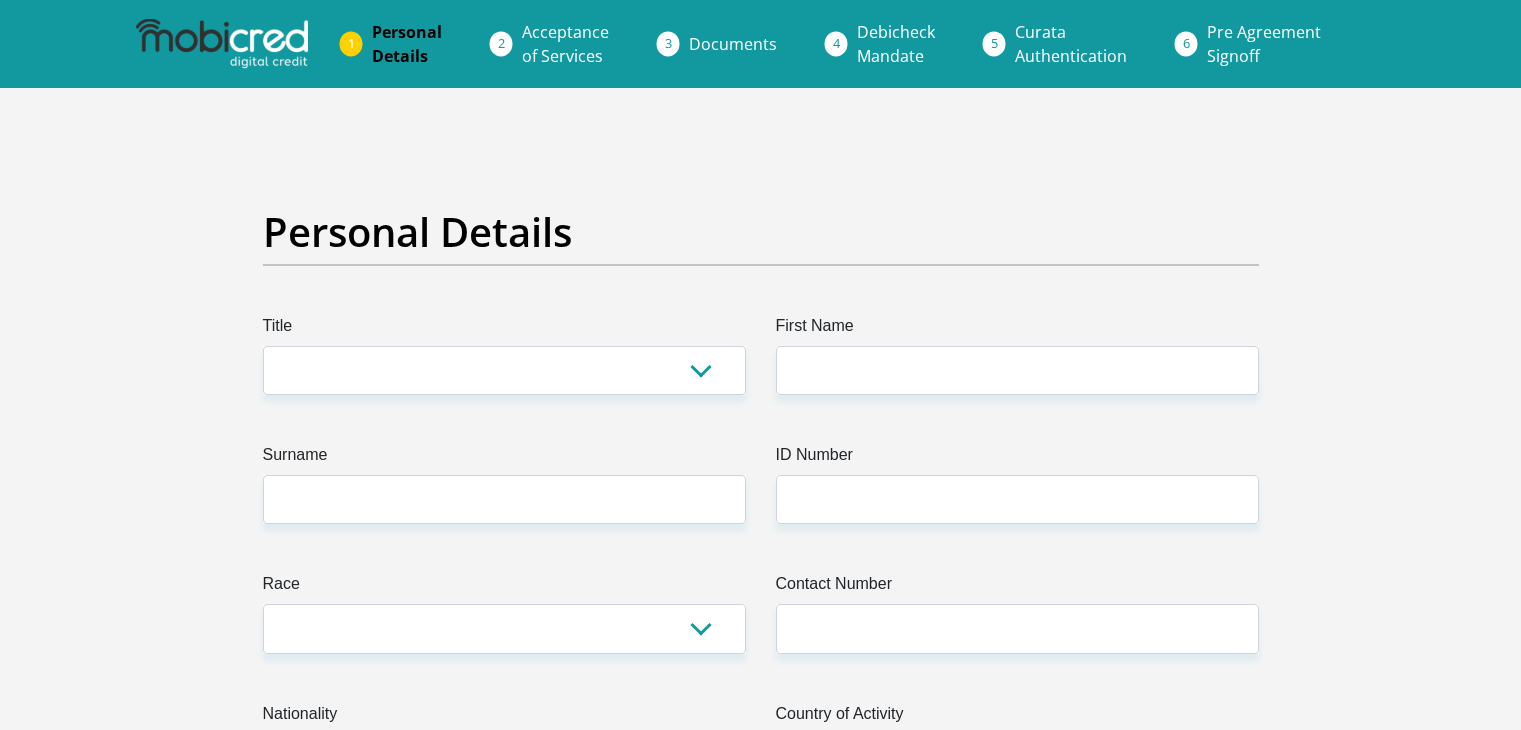 scroll, scrollTop: 0, scrollLeft: 0, axis: both 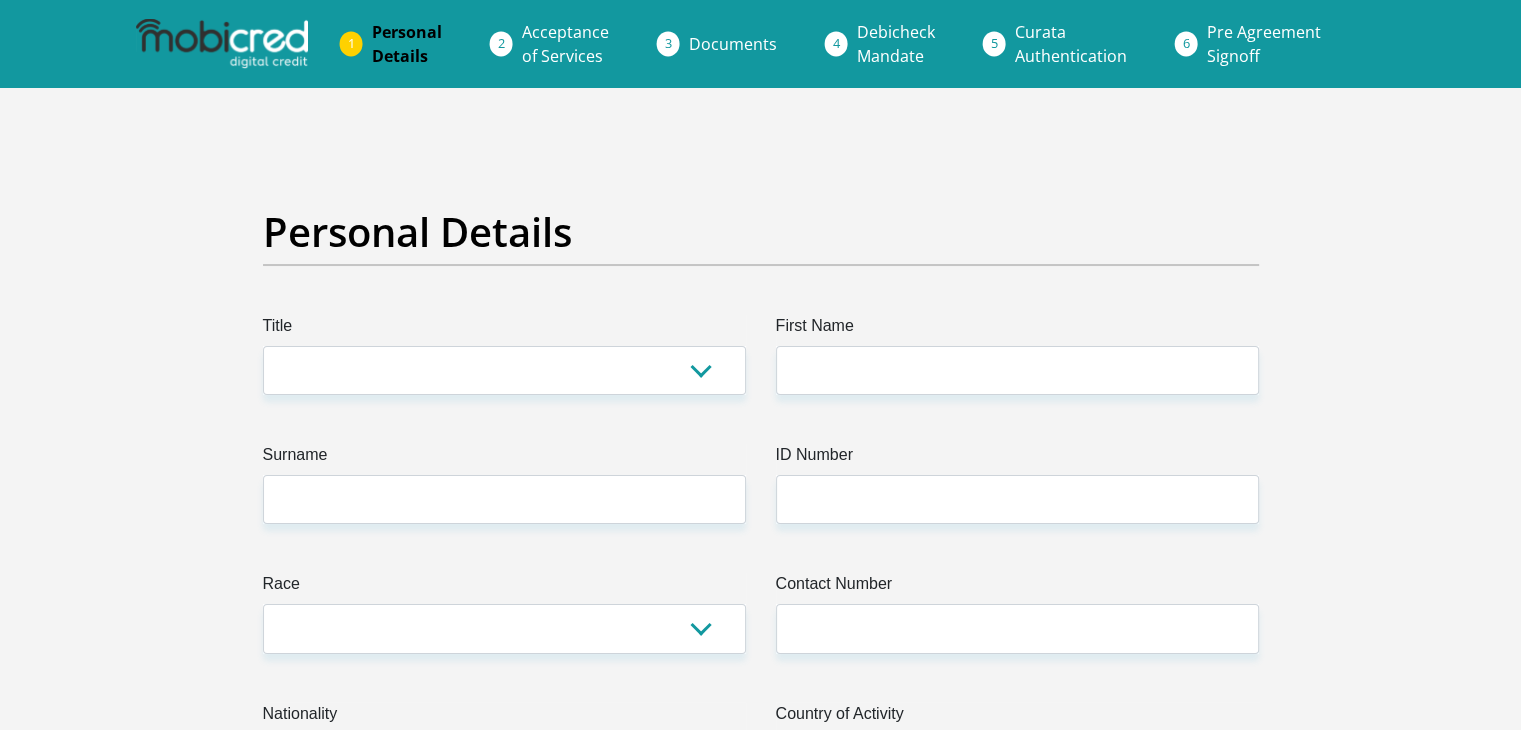 click on "Mr
Ms
Mrs
Dr
Other" at bounding box center (504, 370) 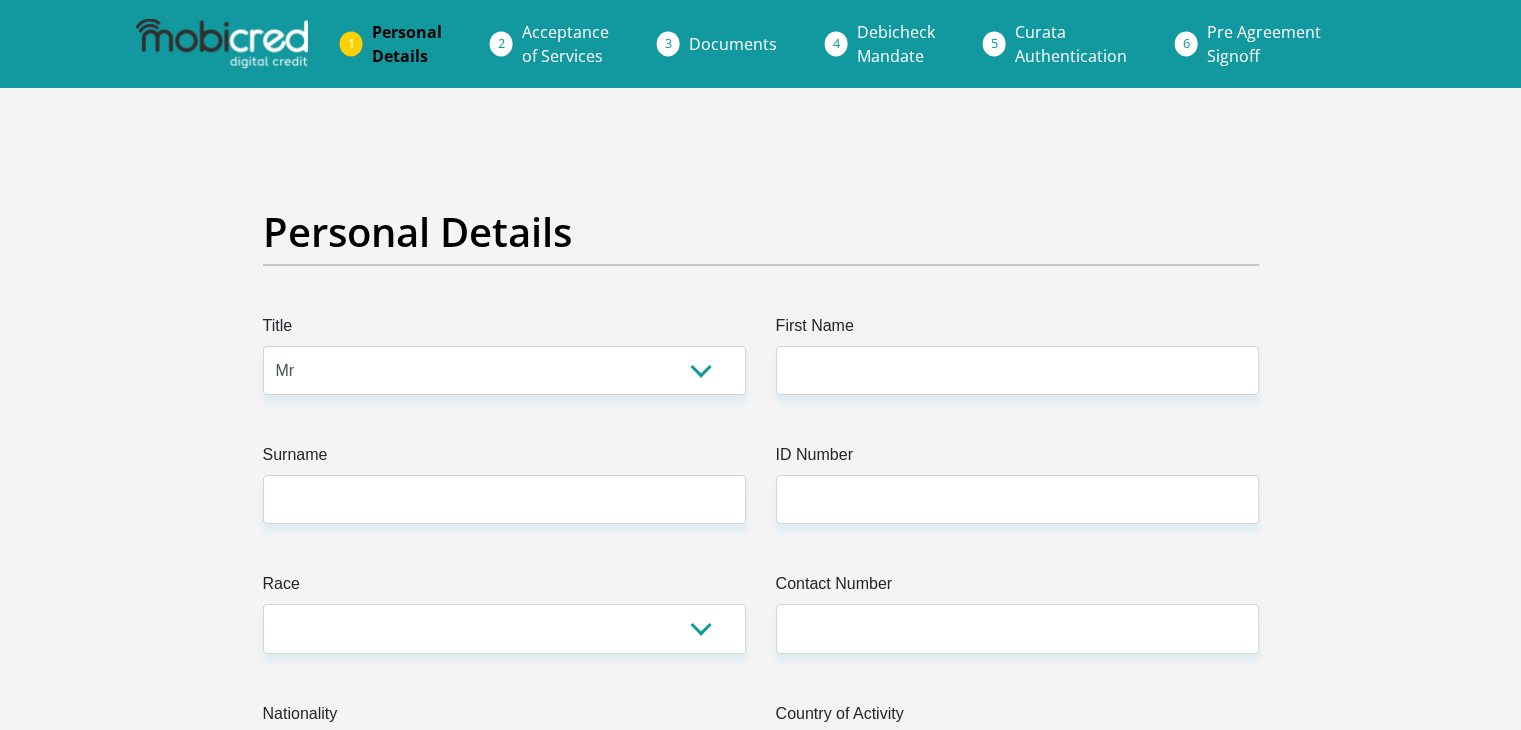 click on "Mr
Ms
Mrs
Dr
Other" at bounding box center (504, 370) 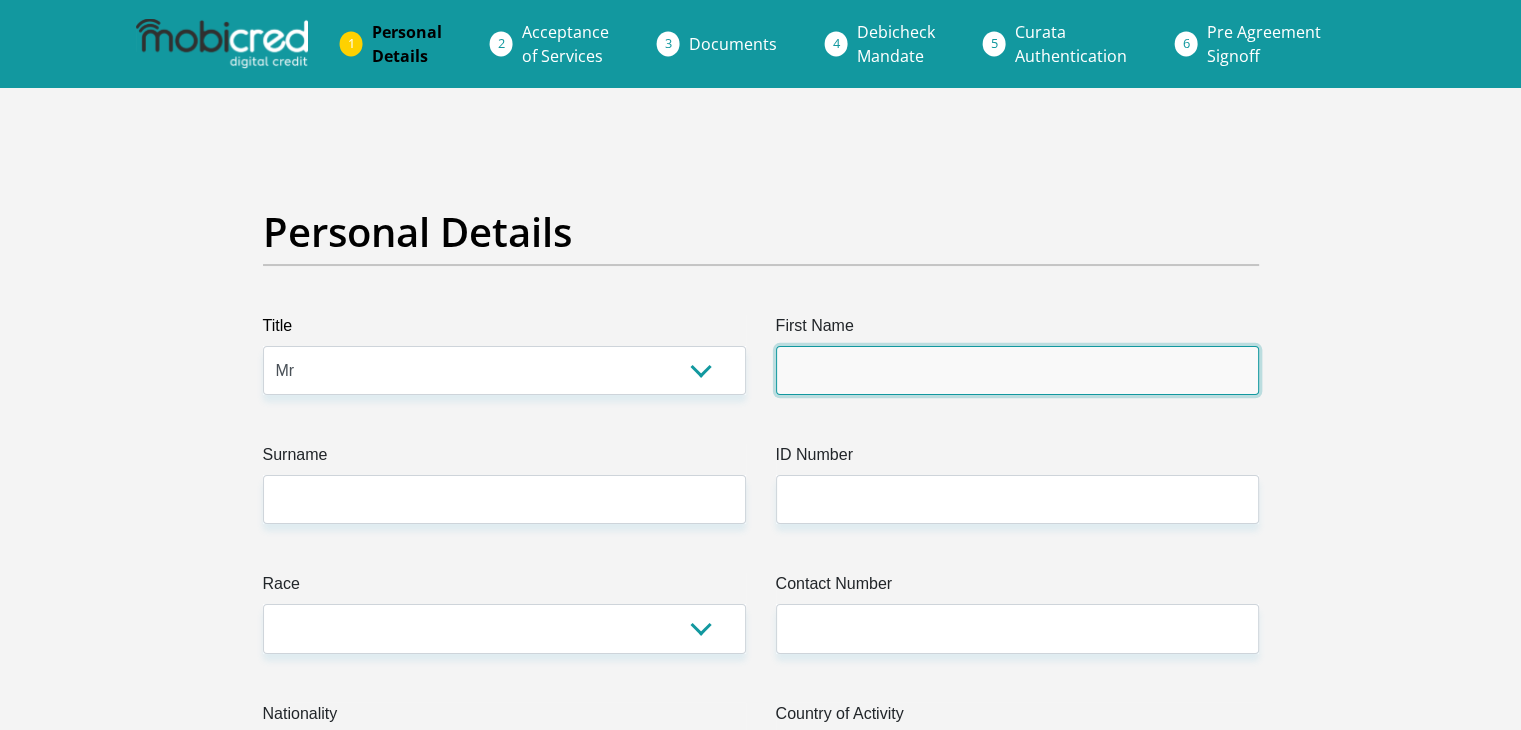 click on "First Name" at bounding box center (1017, 370) 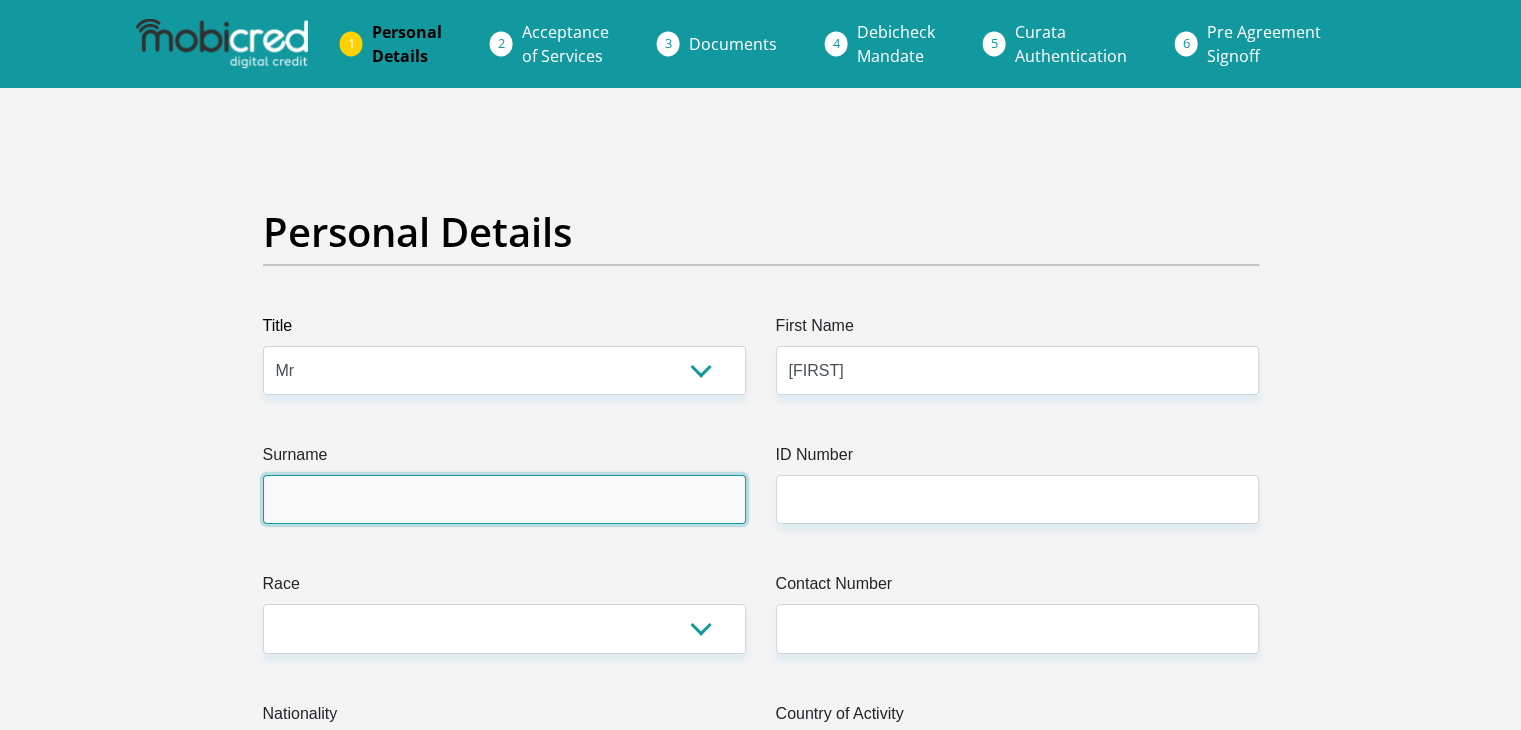 type on "Ecleciates" 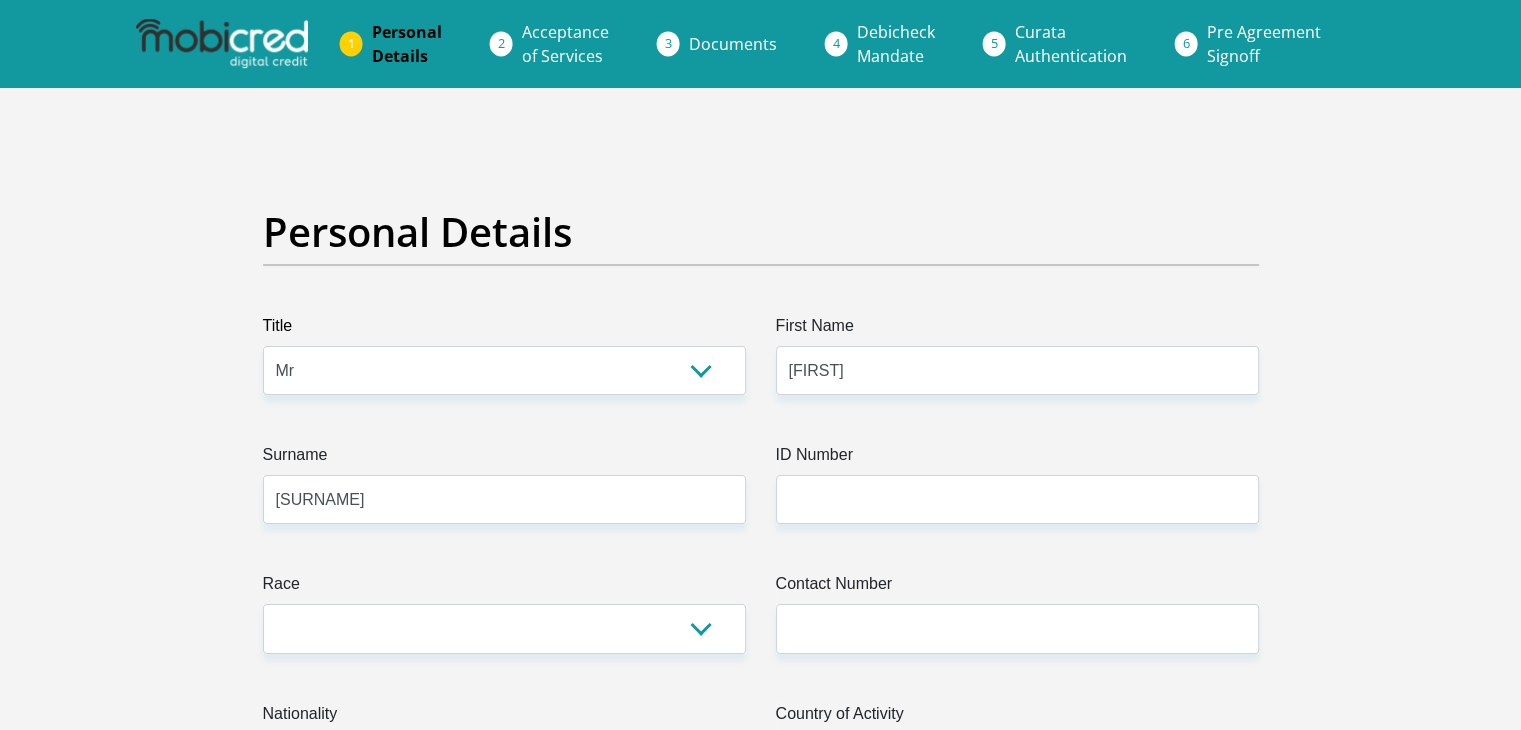 select on "ZAF" 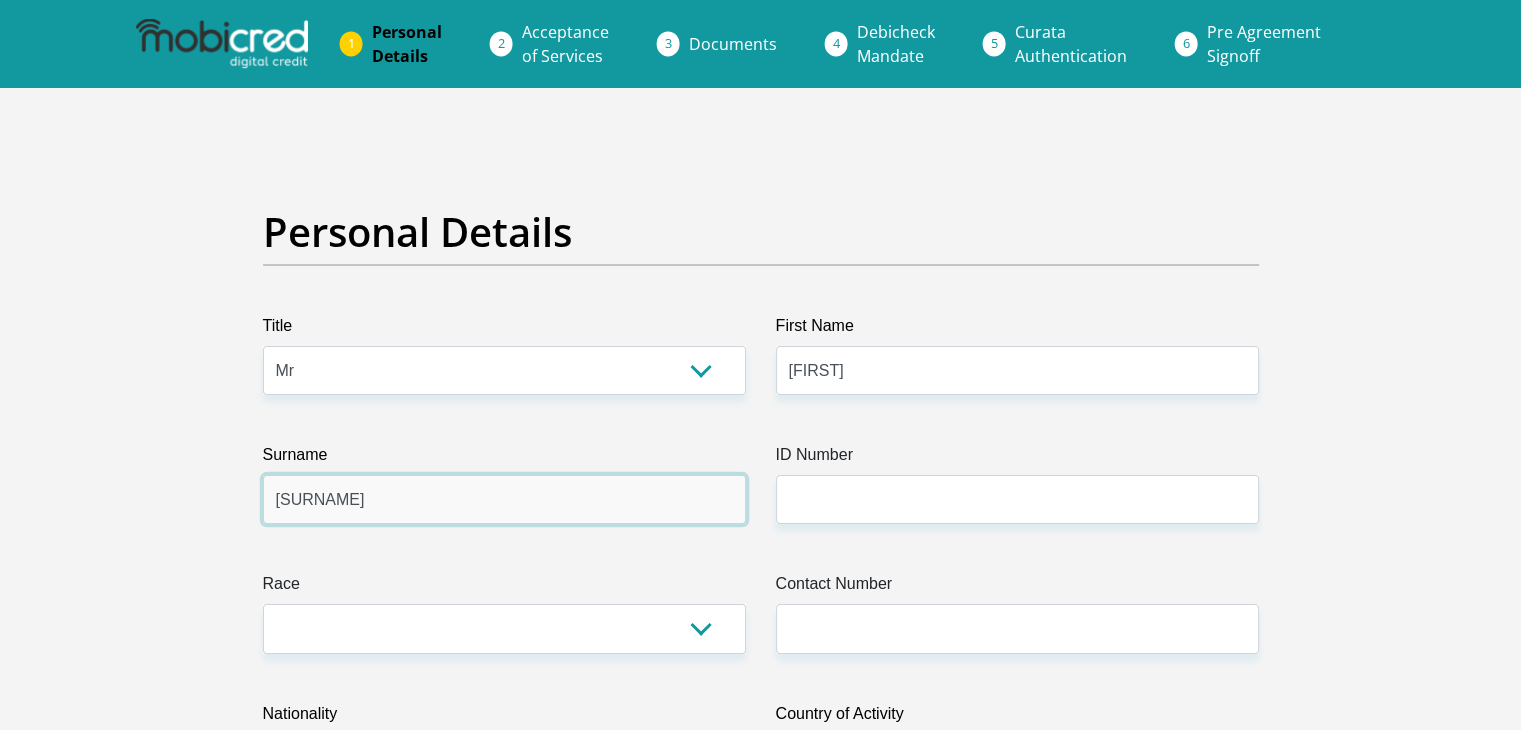 click on "Ecleciates" at bounding box center (504, 499) 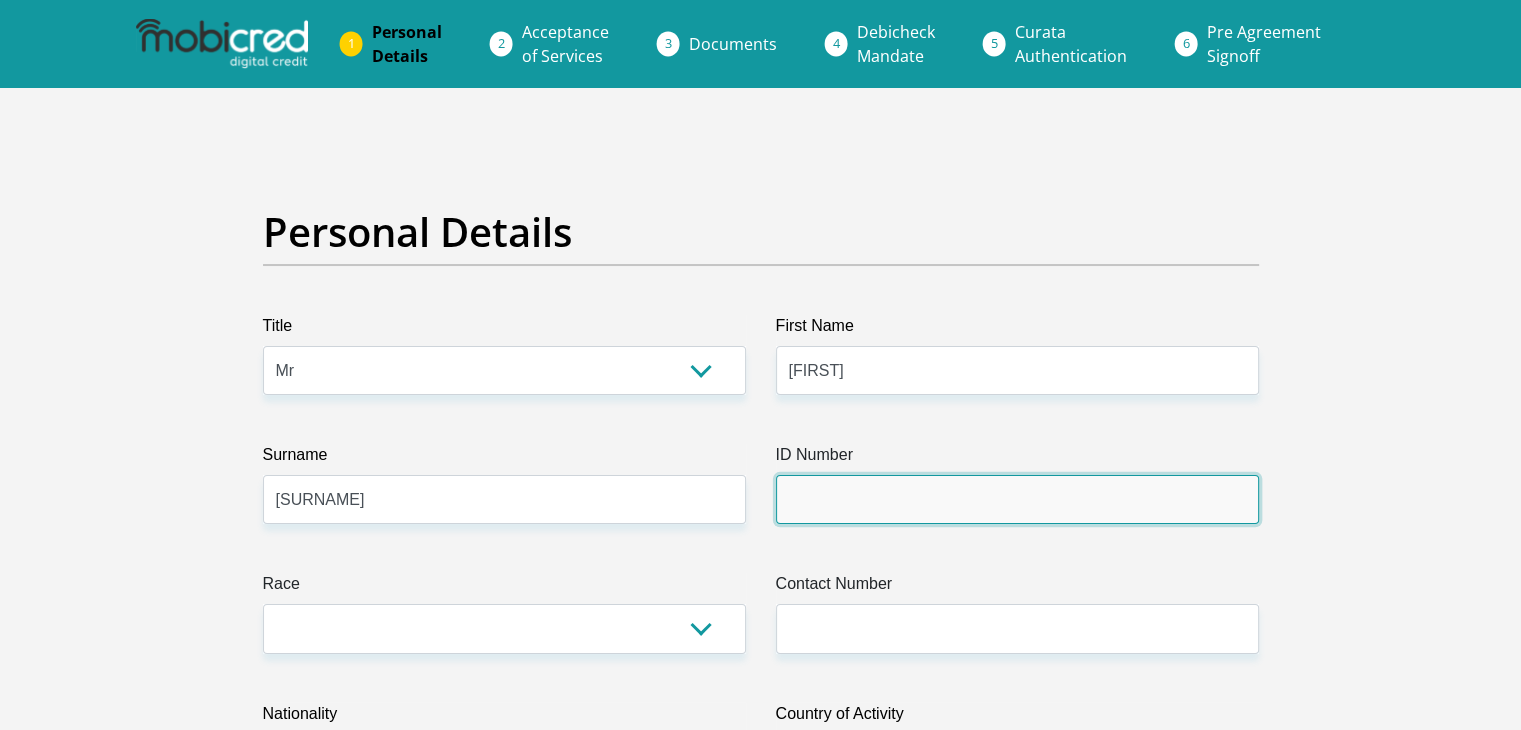 click on "ID Number" at bounding box center [1017, 499] 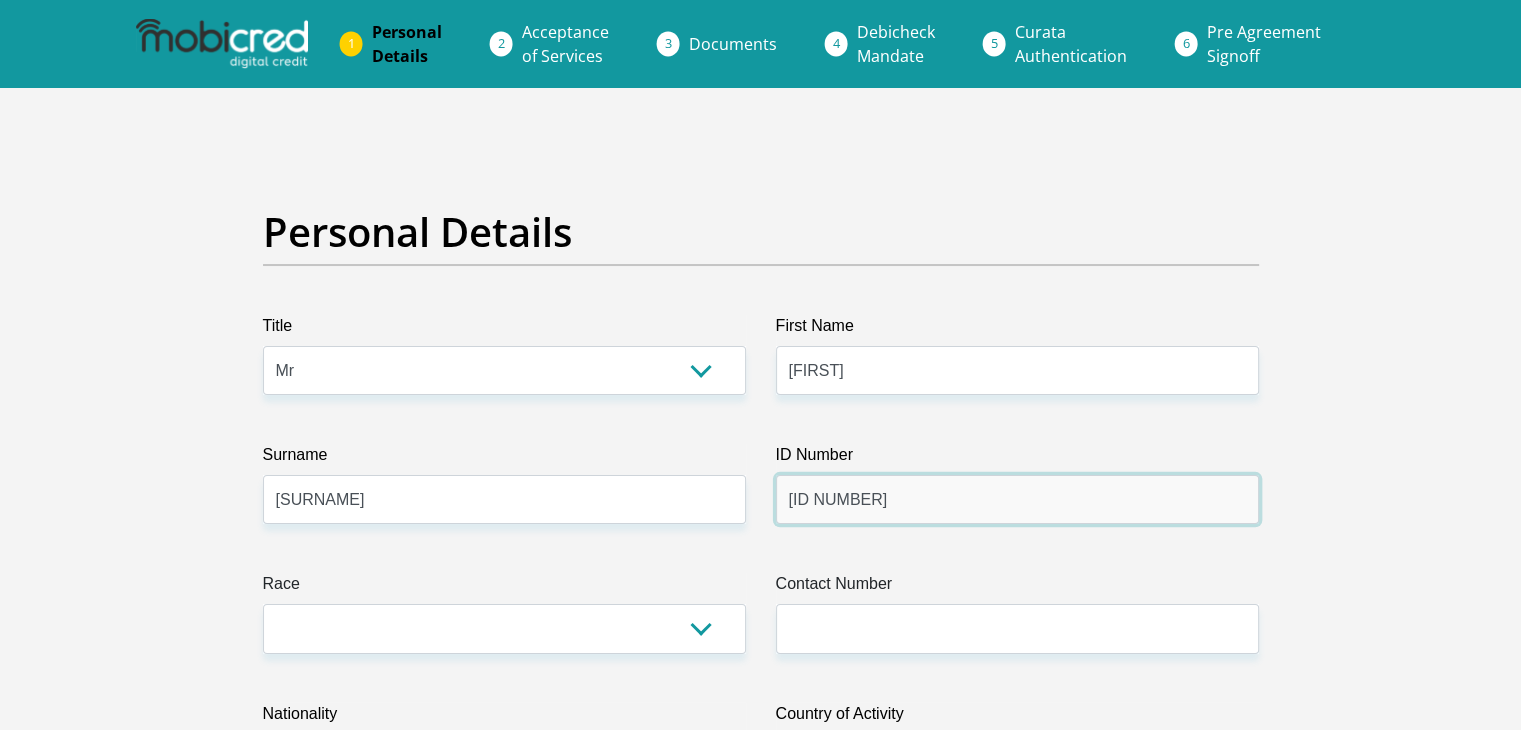 type on "9607025438089" 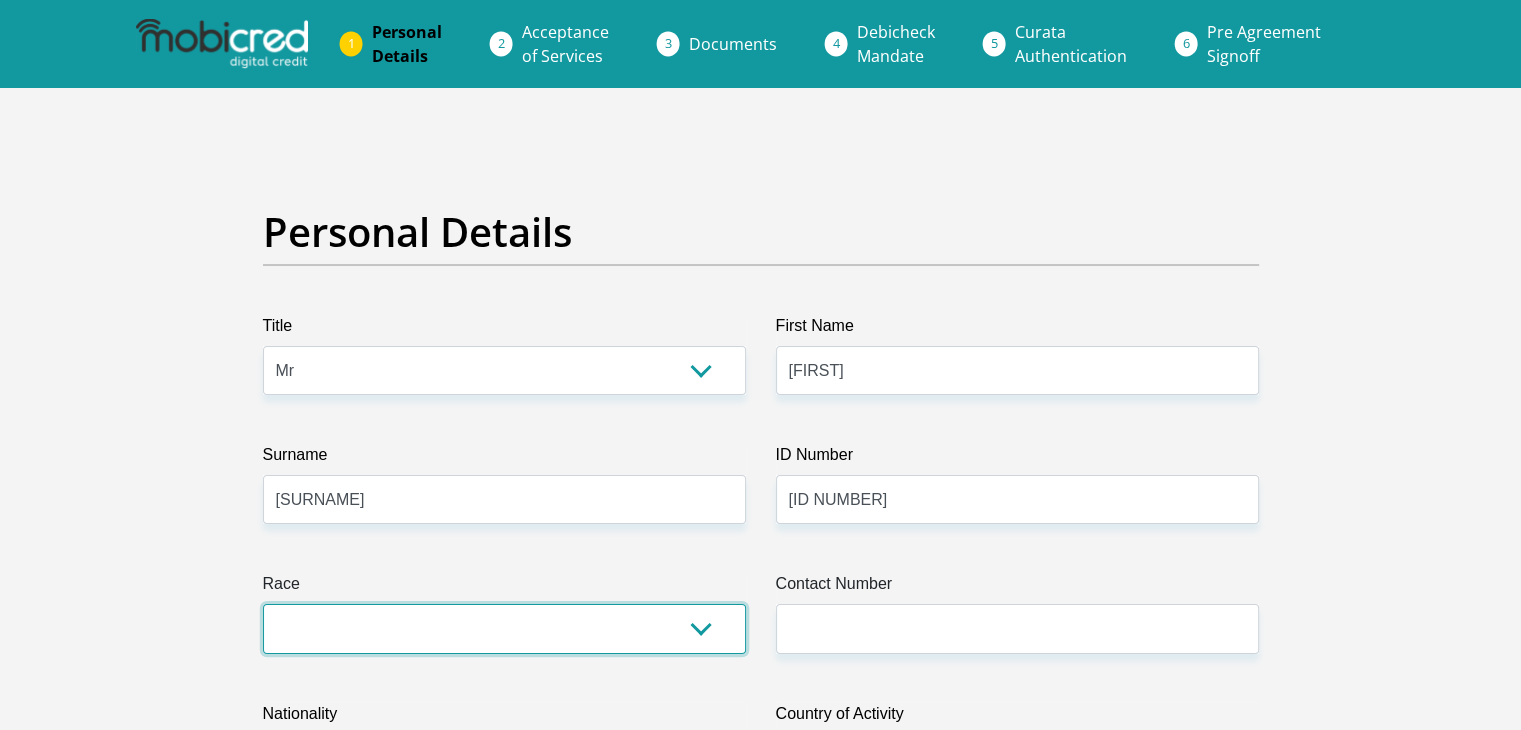click on "Black
Coloured
Indian
White
Other" at bounding box center (504, 628) 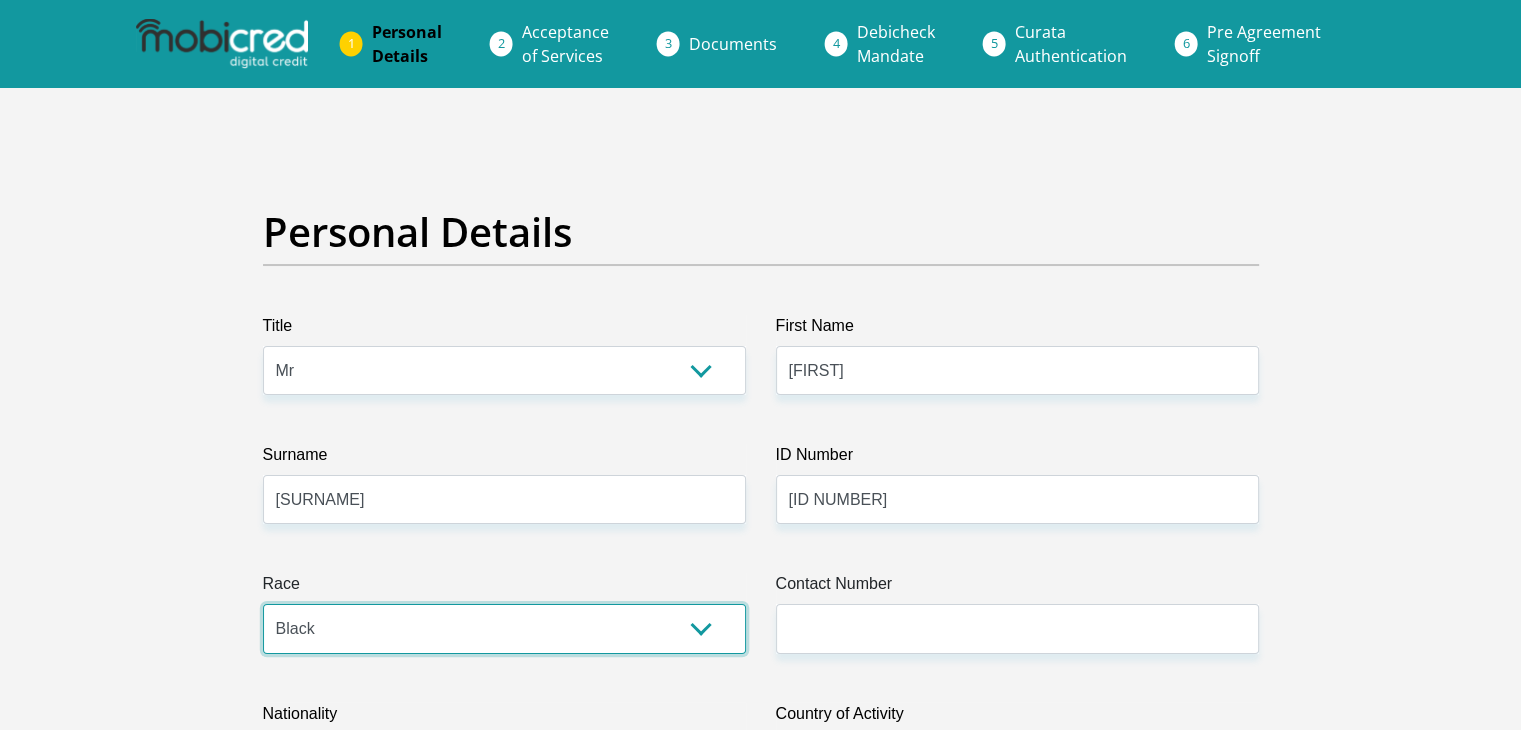 click on "Black
Coloured
Indian
White
Other" at bounding box center (504, 628) 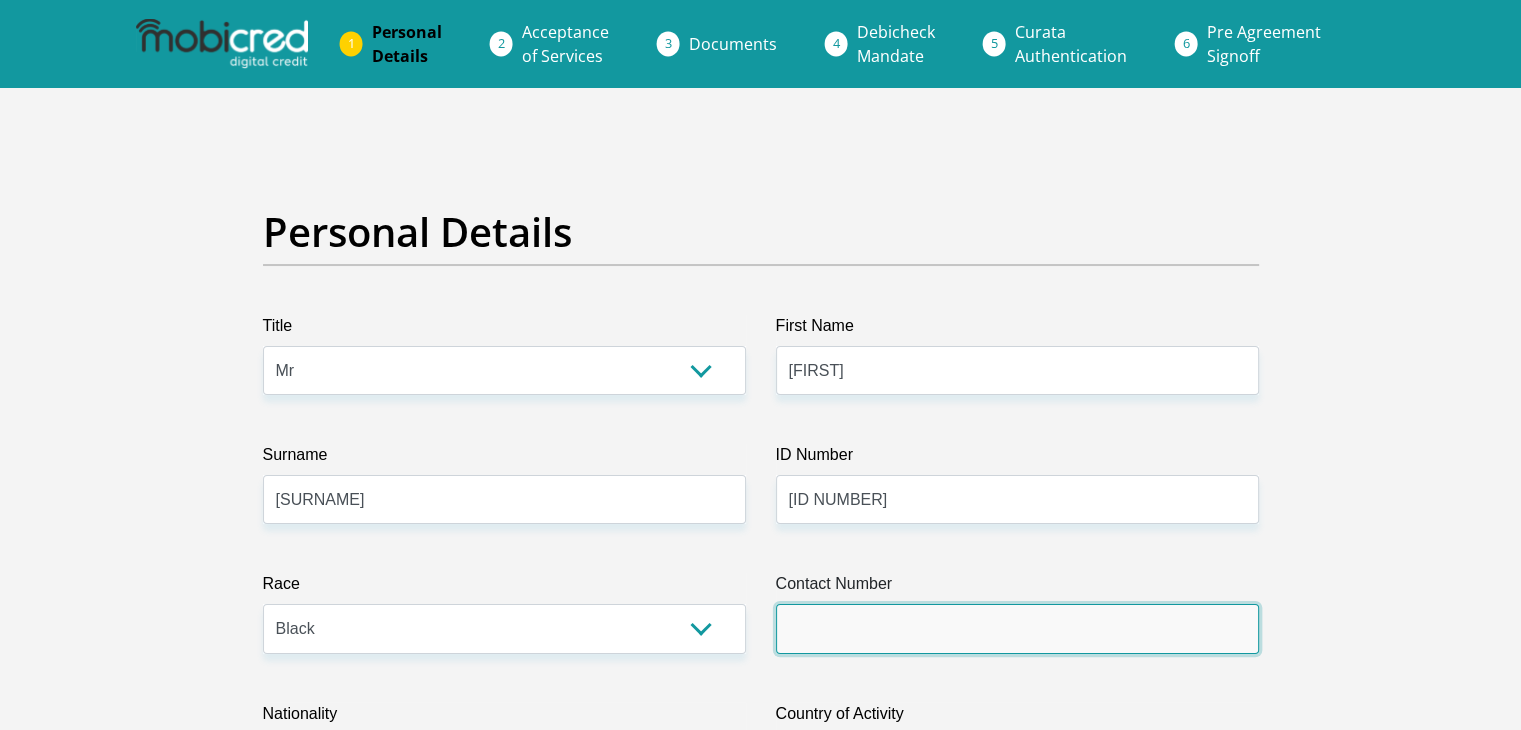 click on "Contact Number" at bounding box center (1017, 628) 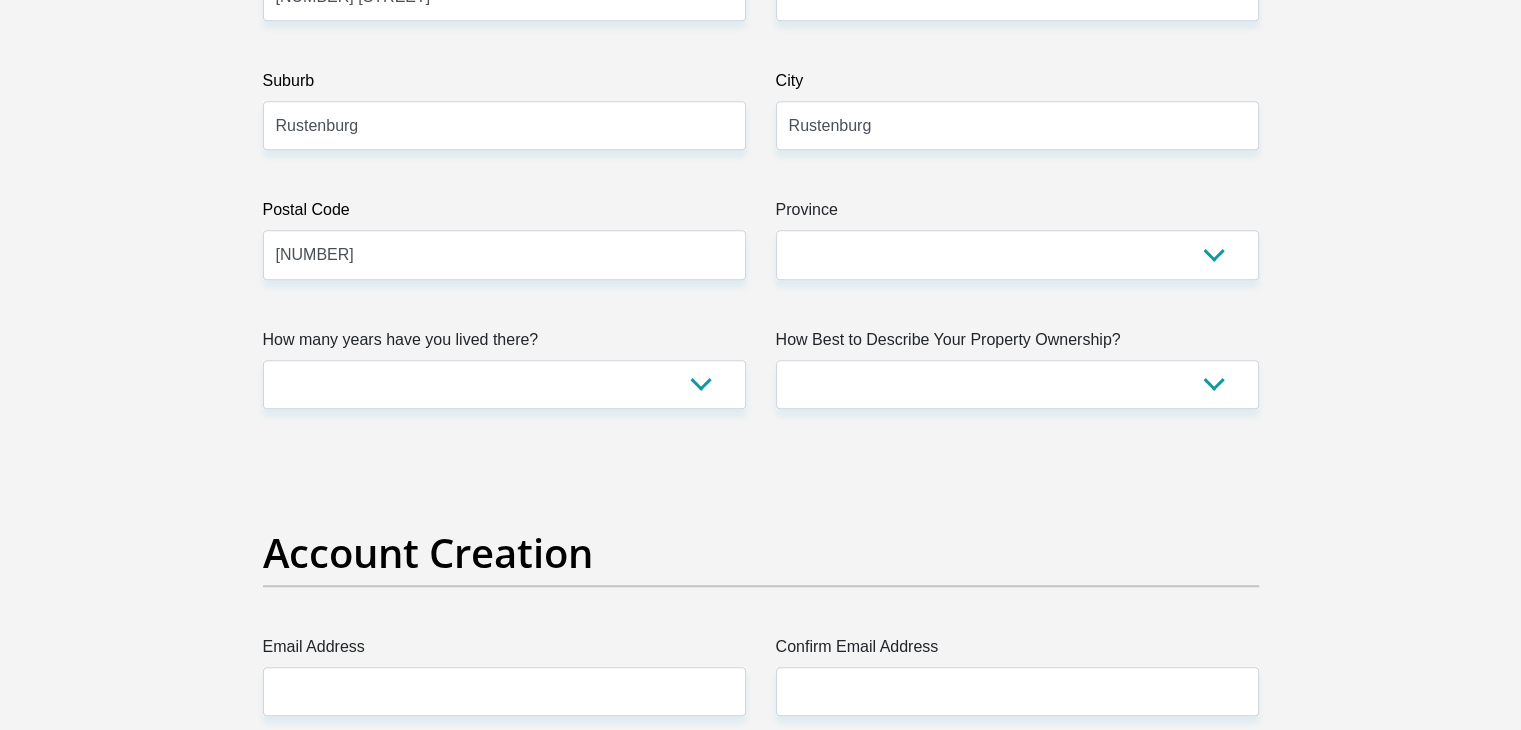 scroll, scrollTop: 1223, scrollLeft: 0, axis: vertical 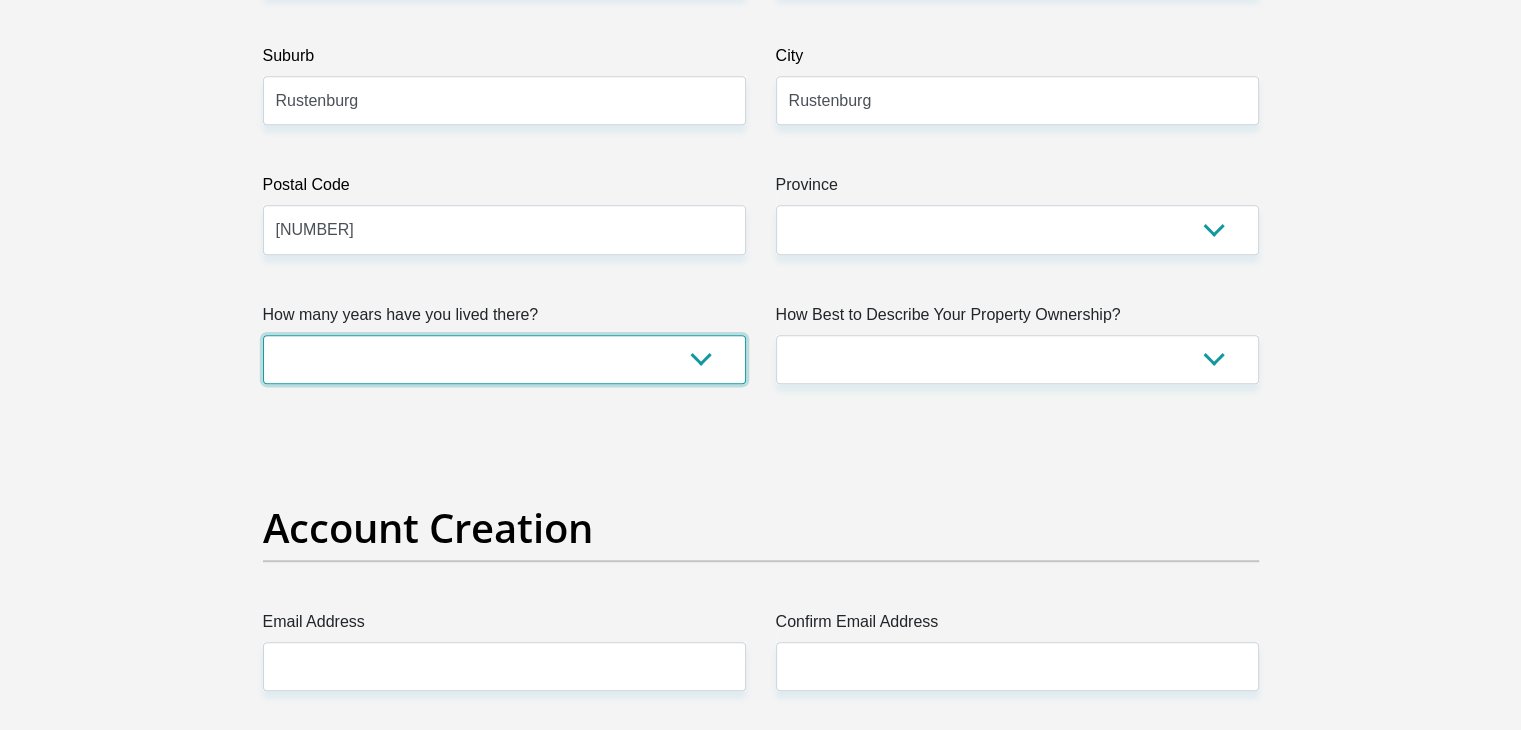 click on "less than 1 year
1-3 years
3-5 years
5+ years" at bounding box center [504, 359] 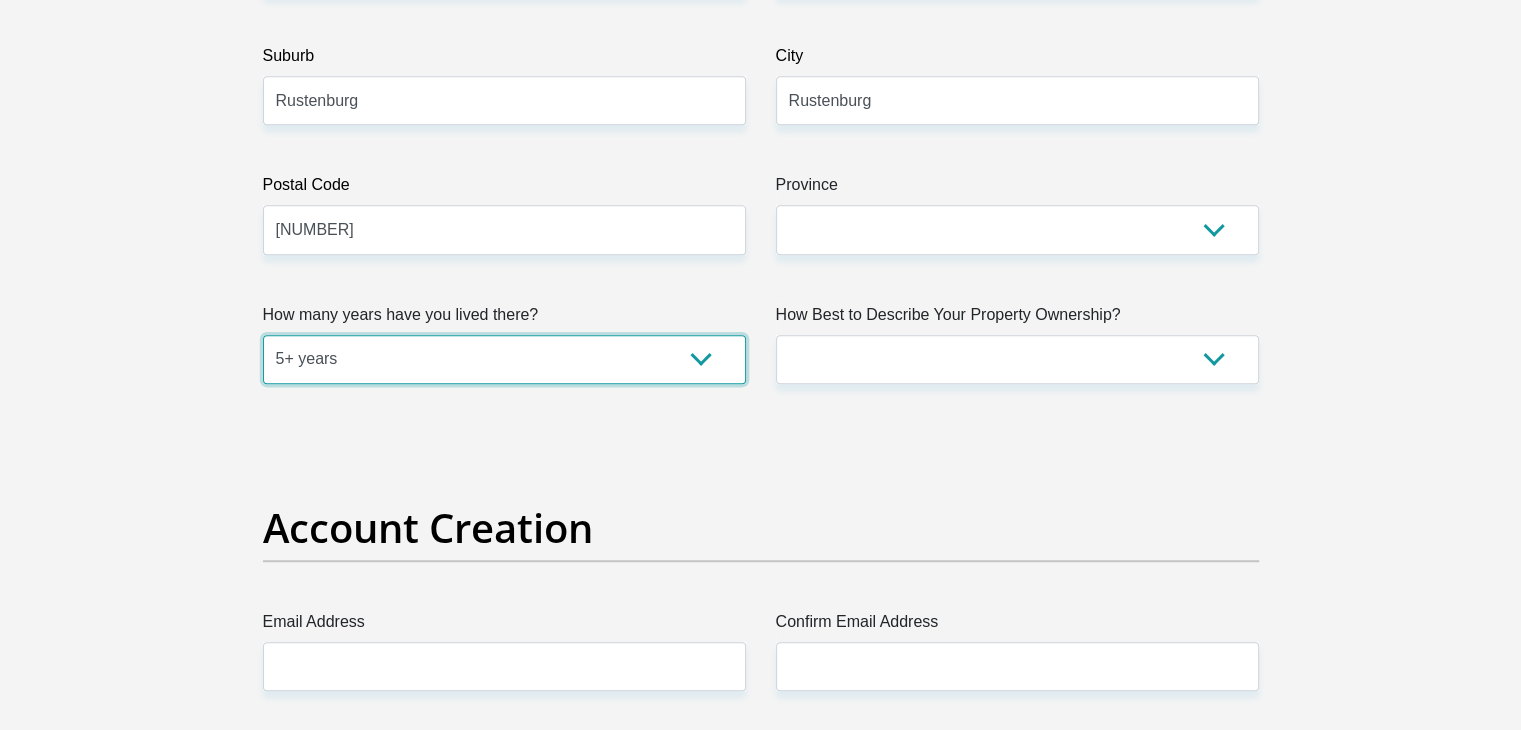 click on "less than 1 year
1-3 years
3-5 years
5+ years" at bounding box center [504, 359] 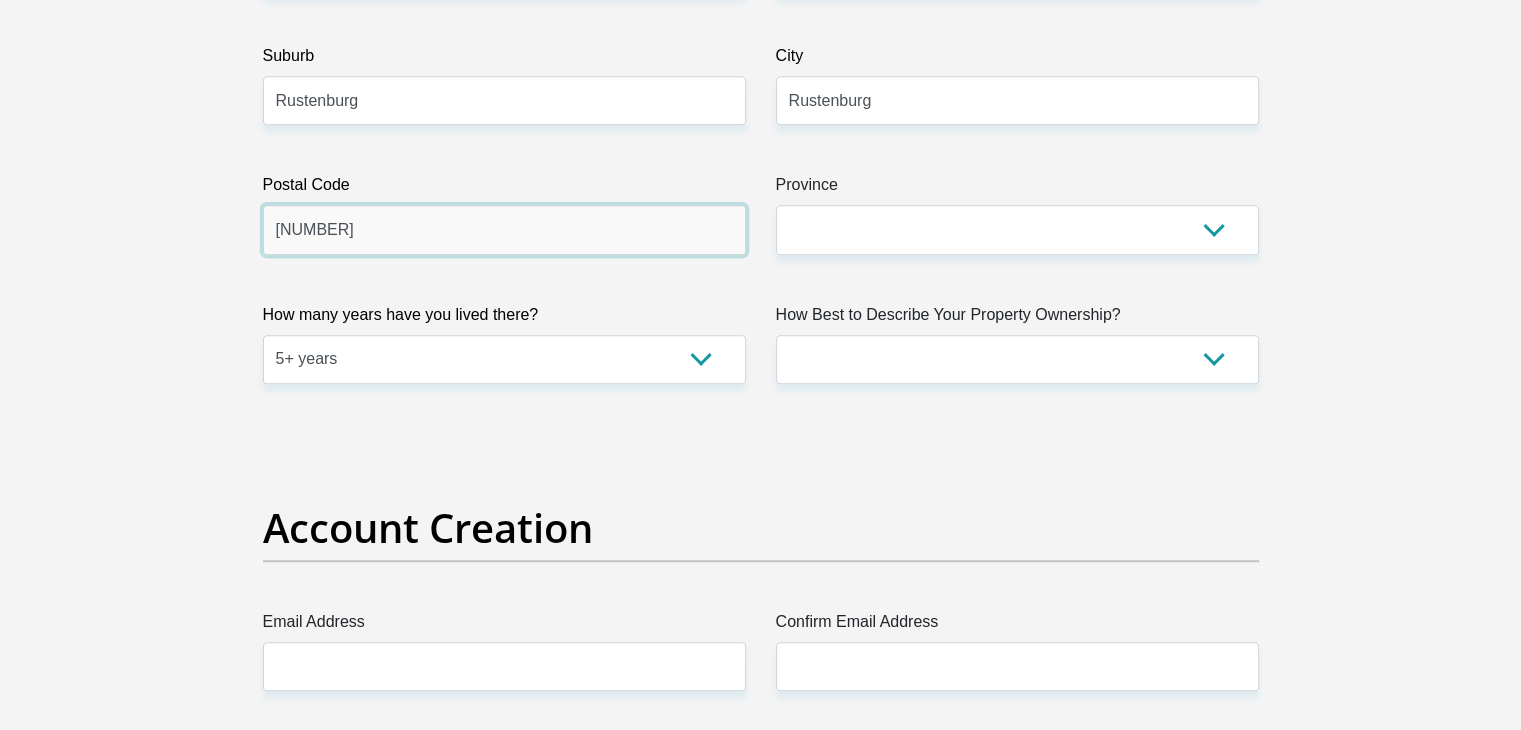 click on "0300" at bounding box center [504, 229] 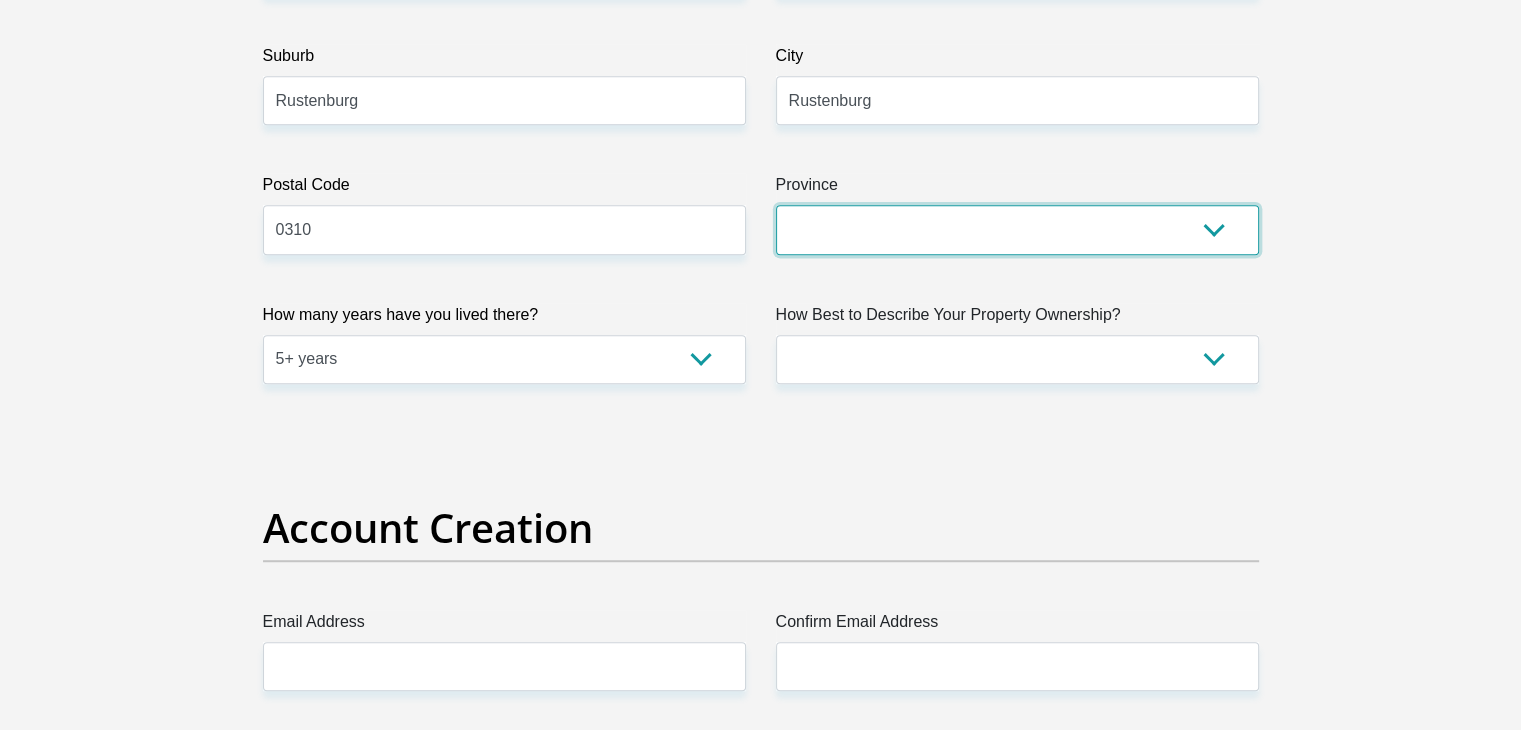 click on "Eastern Cape
Free State
Gauteng
KwaZulu-Natal
Limpopo
Mpumalanga
Northern Cape
North West
Western Cape" at bounding box center [1017, 229] 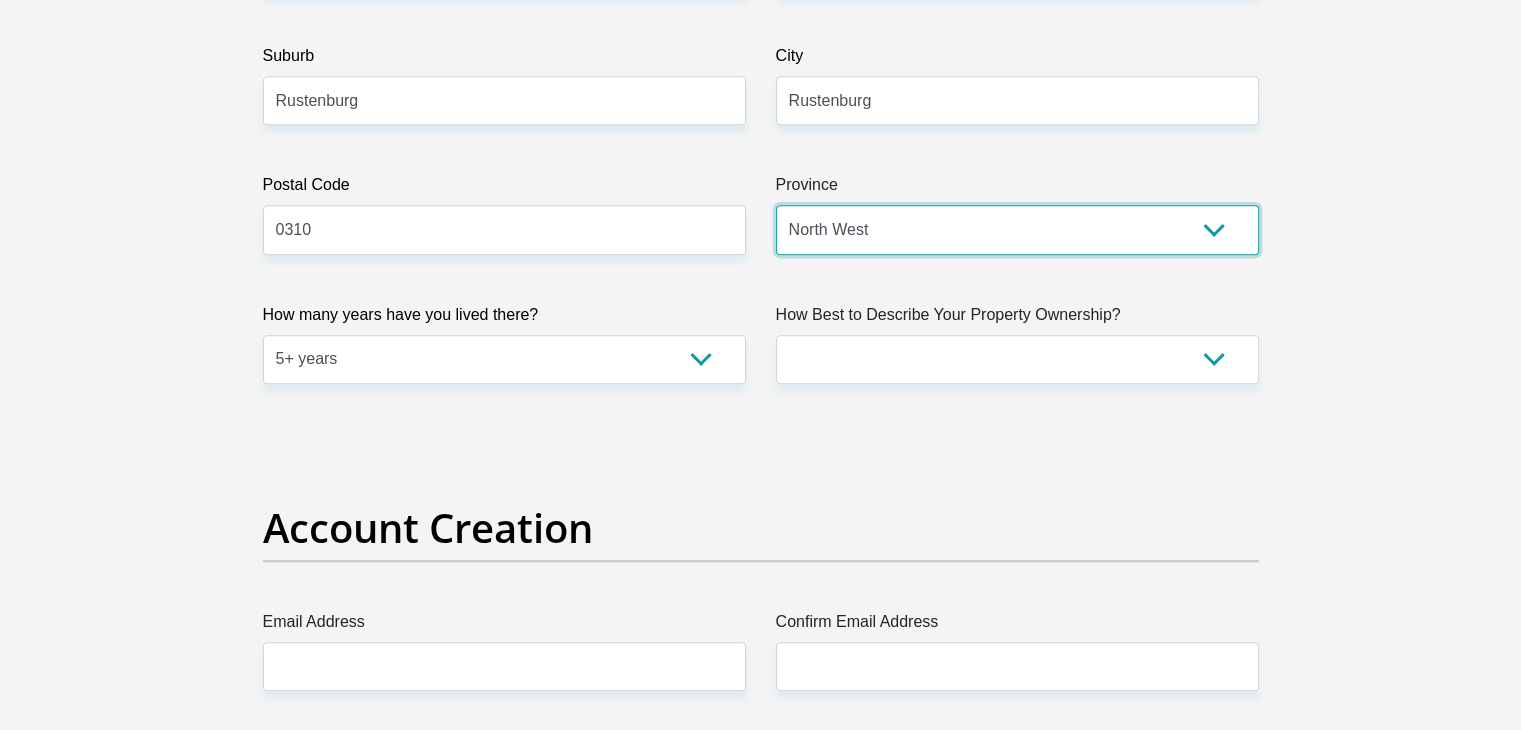 click on "Eastern Cape
Free State
Gauteng
KwaZulu-Natal
Limpopo
Mpumalanga
Northern Cape
North West
Western Cape" at bounding box center (1017, 229) 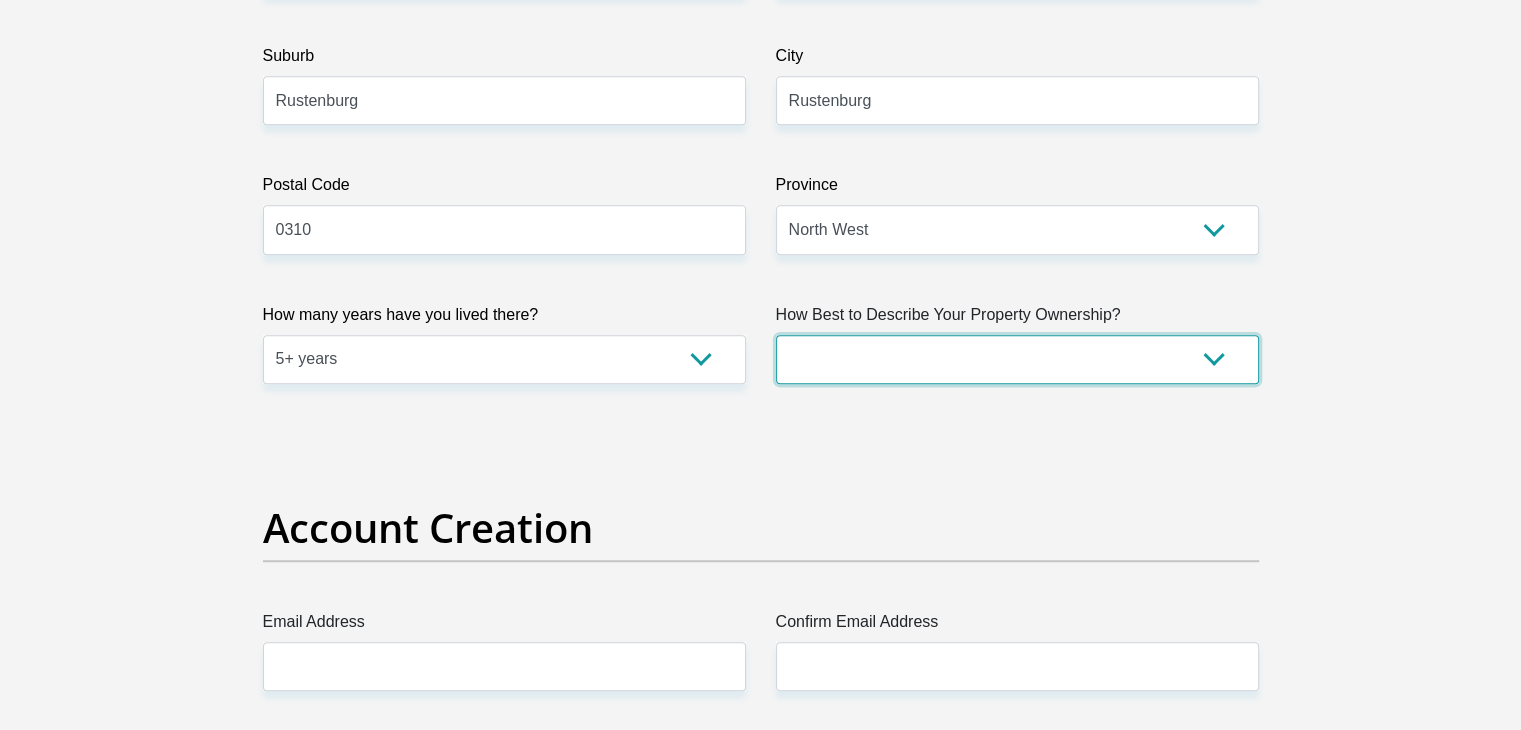 click on "Owned
Rented
Family Owned
Company Dwelling" at bounding box center [1017, 359] 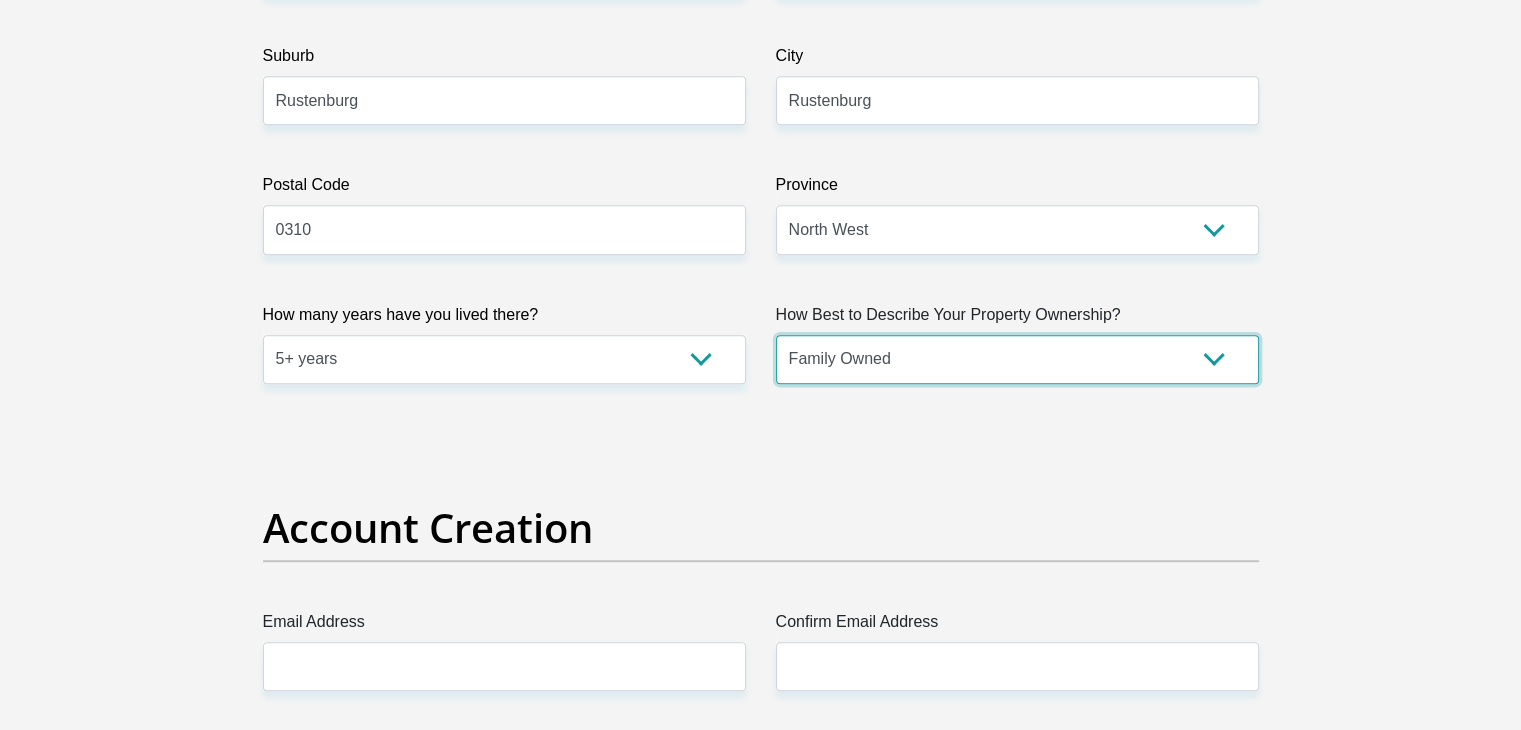 click on "Owned
Rented
Family Owned
Company Dwelling" at bounding box center [1017, 359] 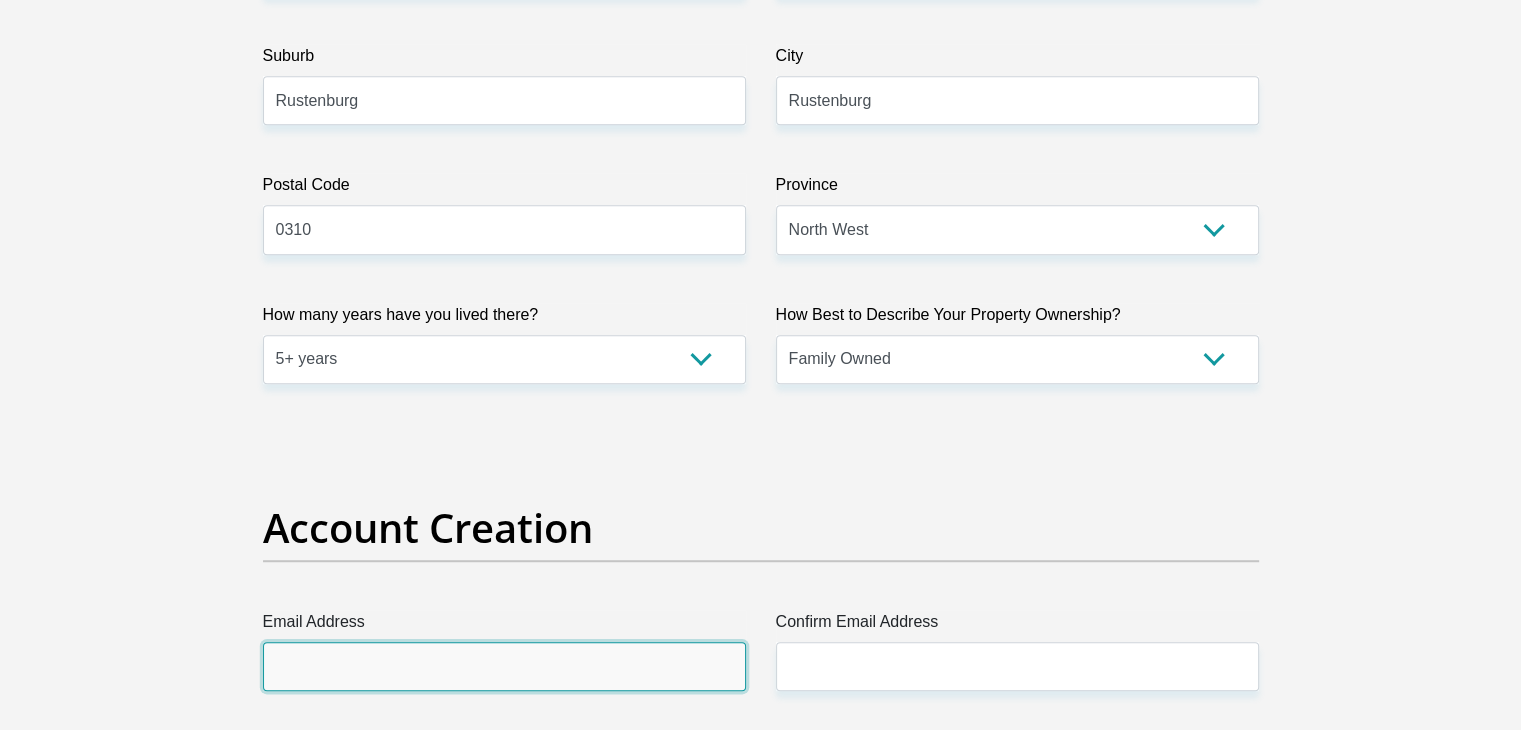 click on "Email Address" at bounding box center [504, 666] 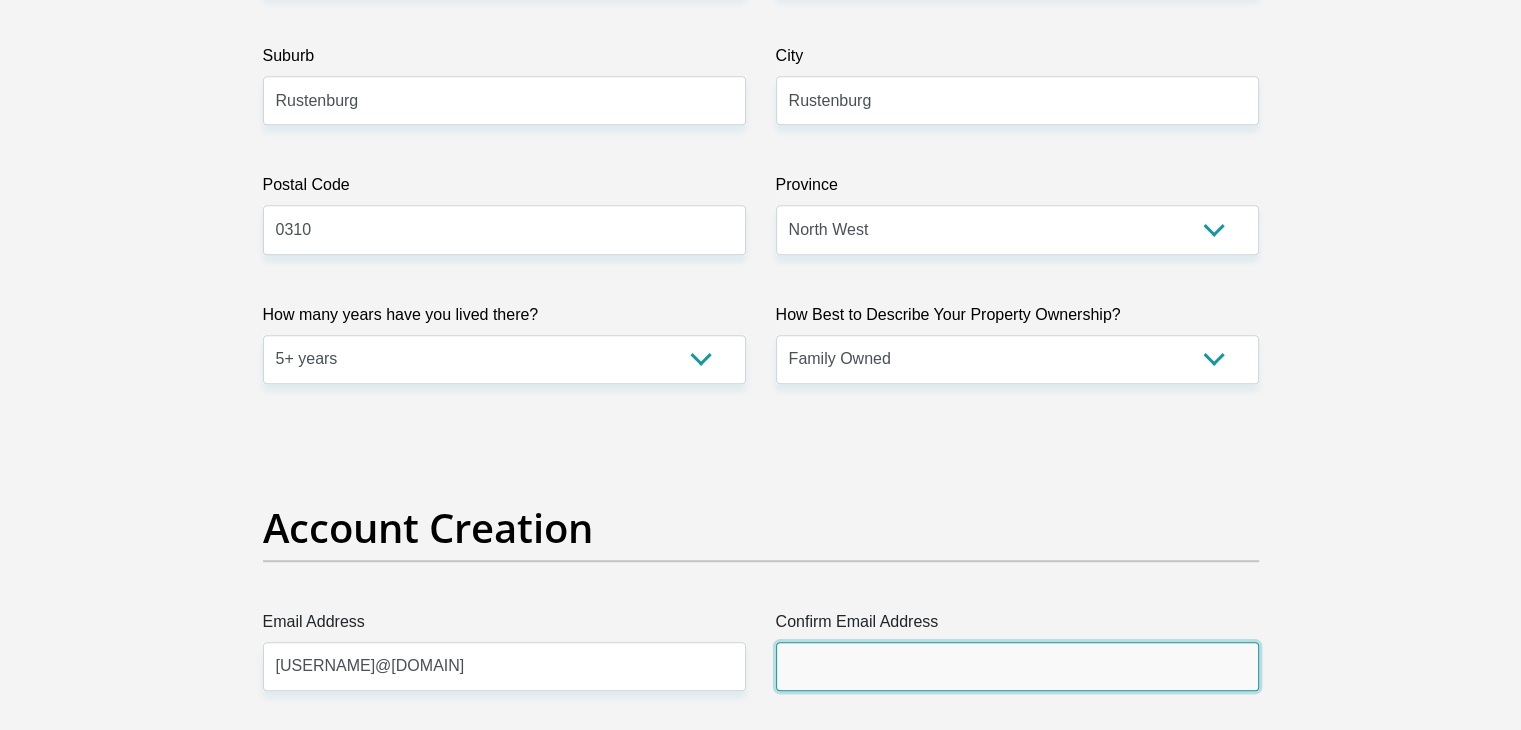 type on "[USERNAME]@[DOMAIN]" 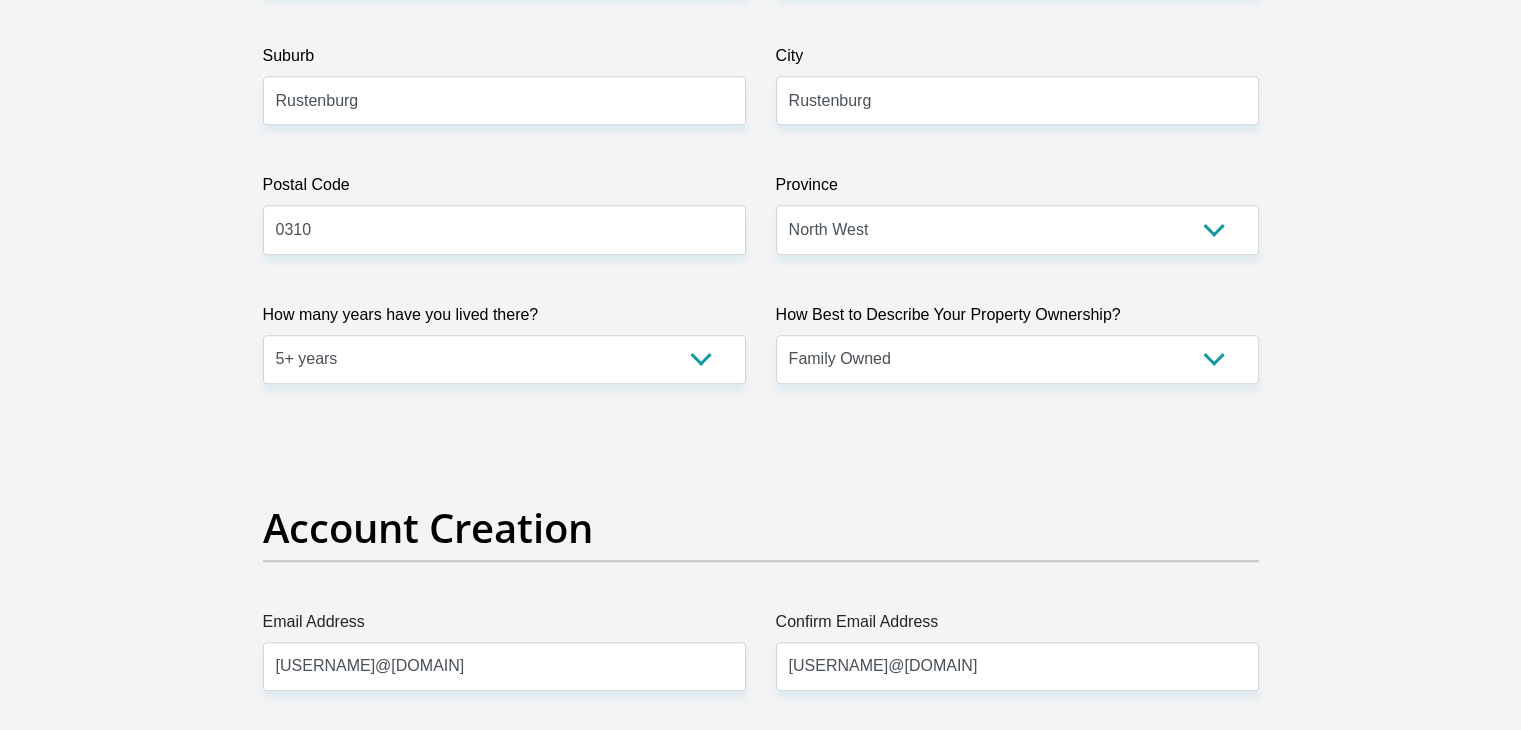 type 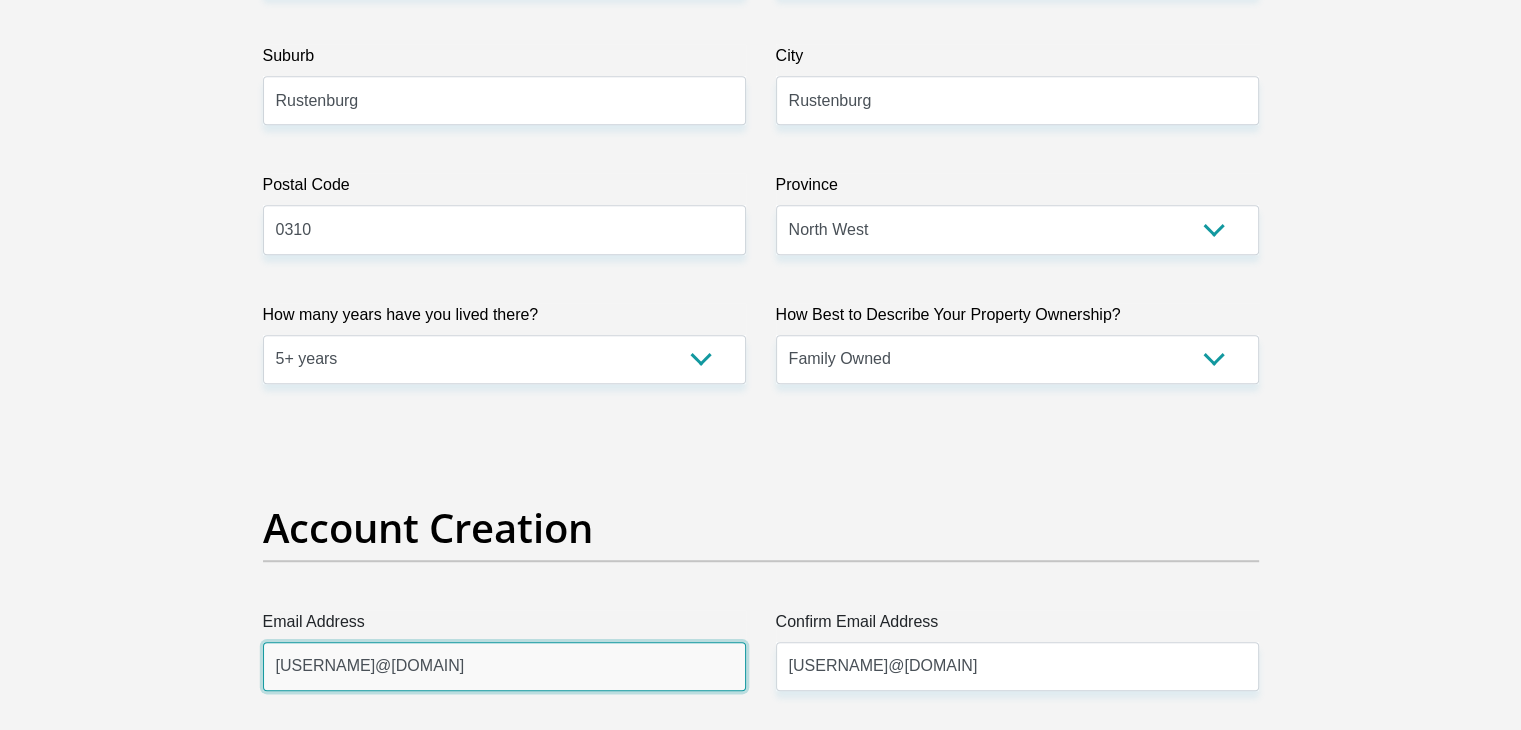 type 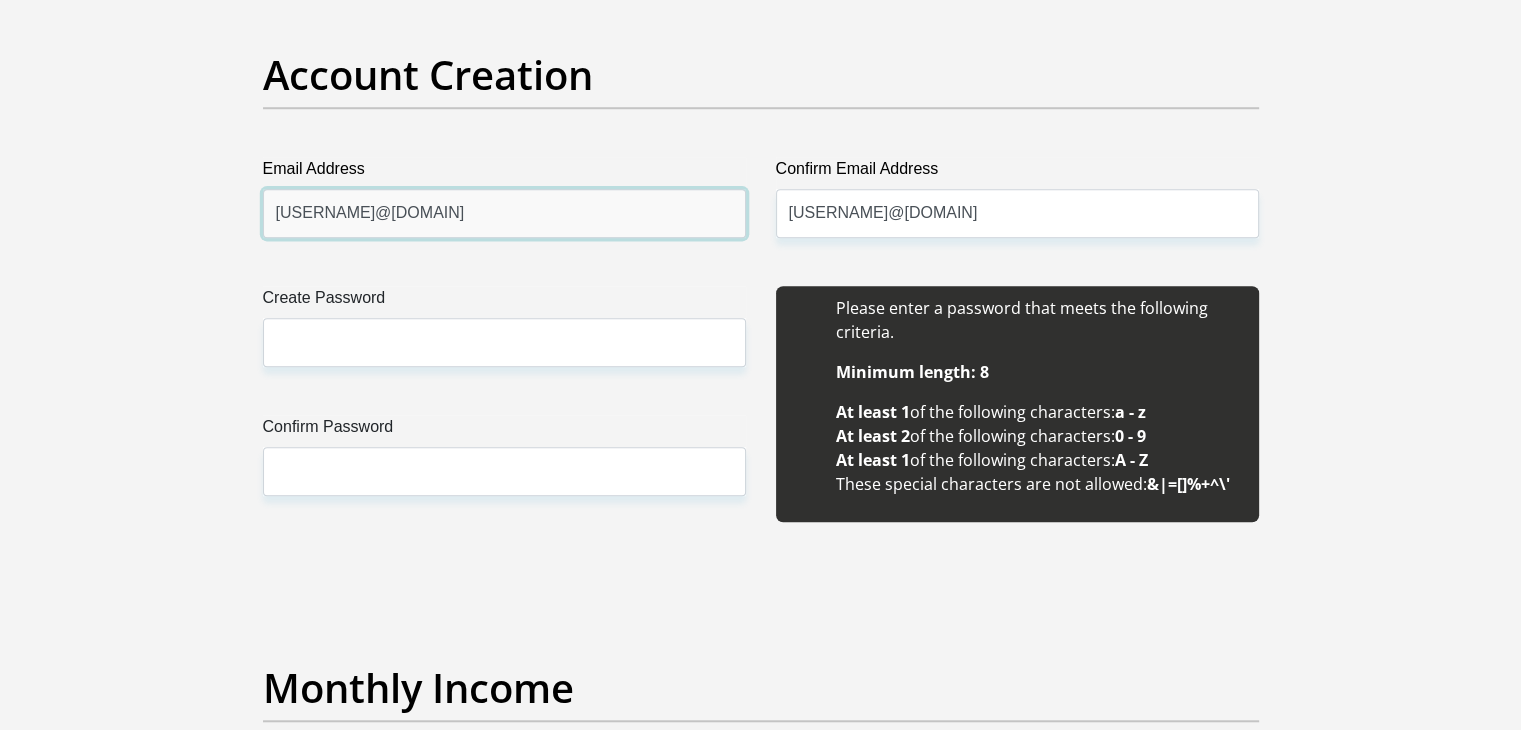 scroll, scrollTop: 1684, scrollLeft: 0, axis: vertical 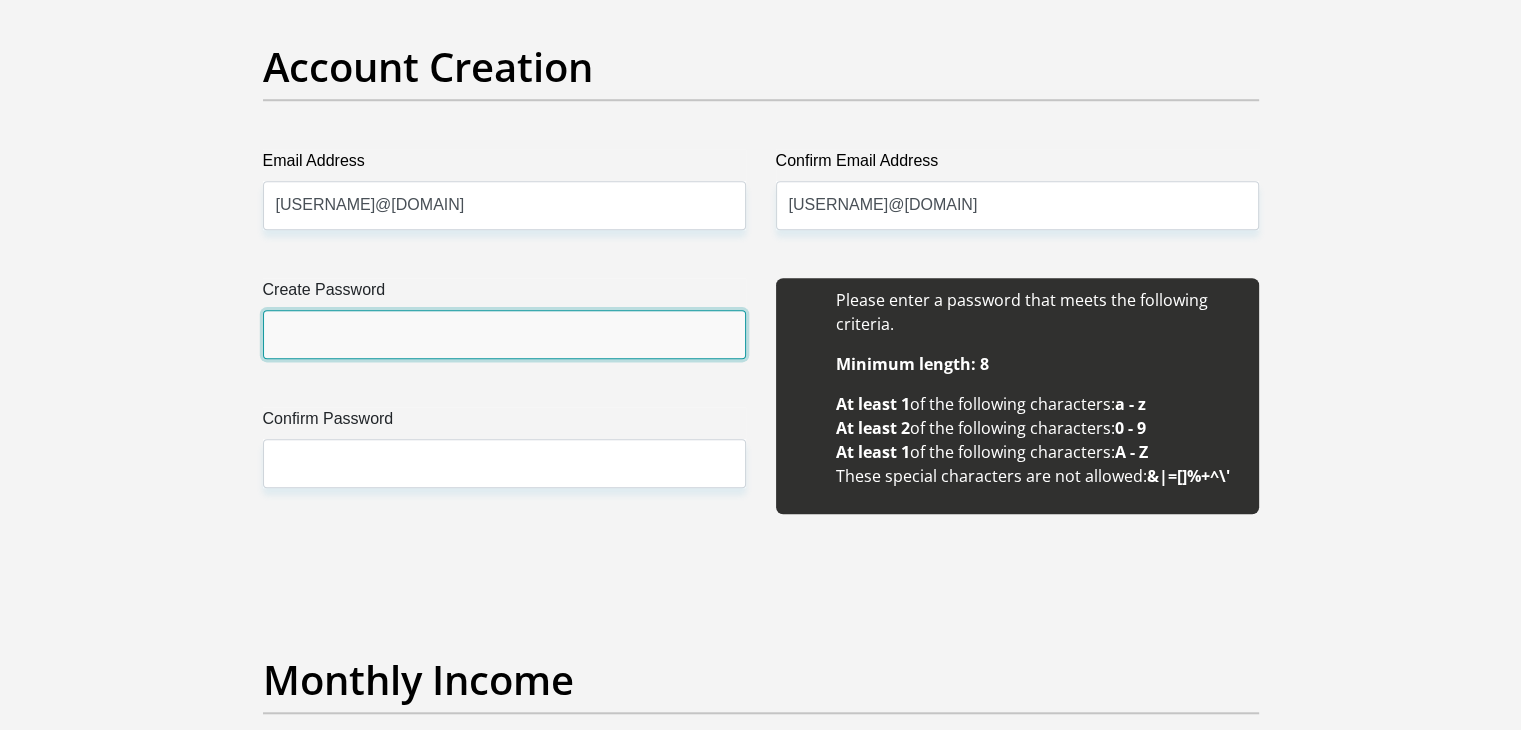 click on "Create Password" at bounding box center [504, 334] 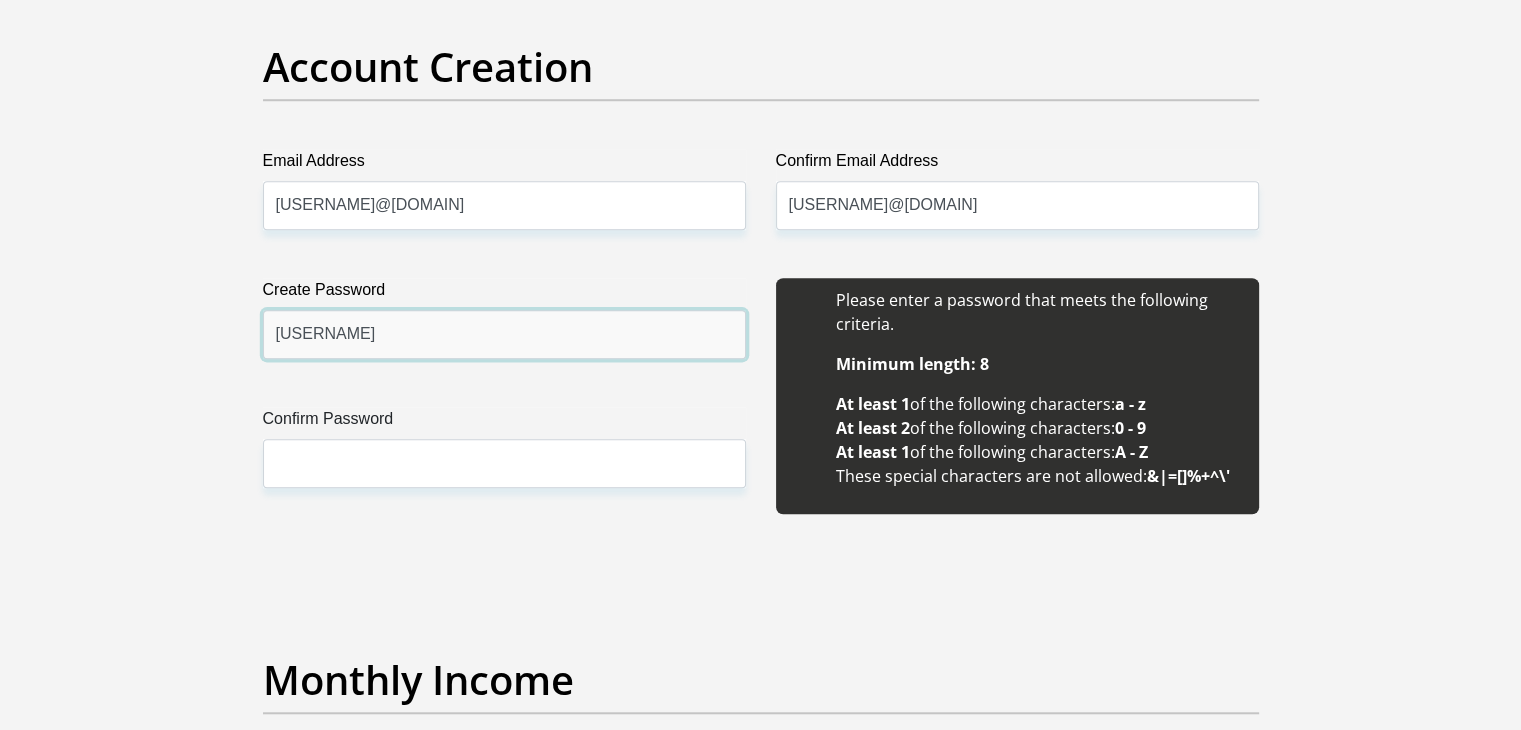 type on "matsobe96A" 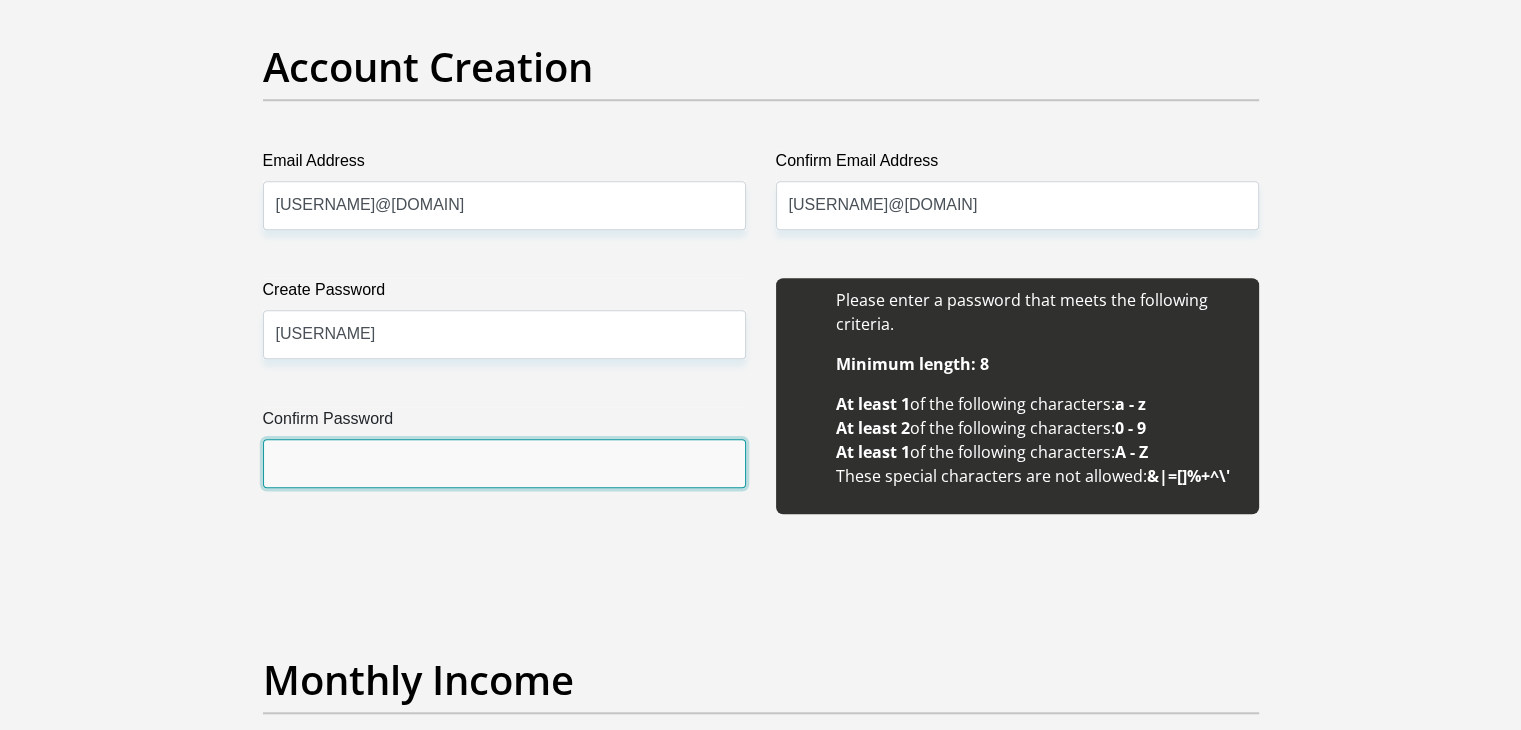 click on "Confirm Password" at bounding box center (504, 463) 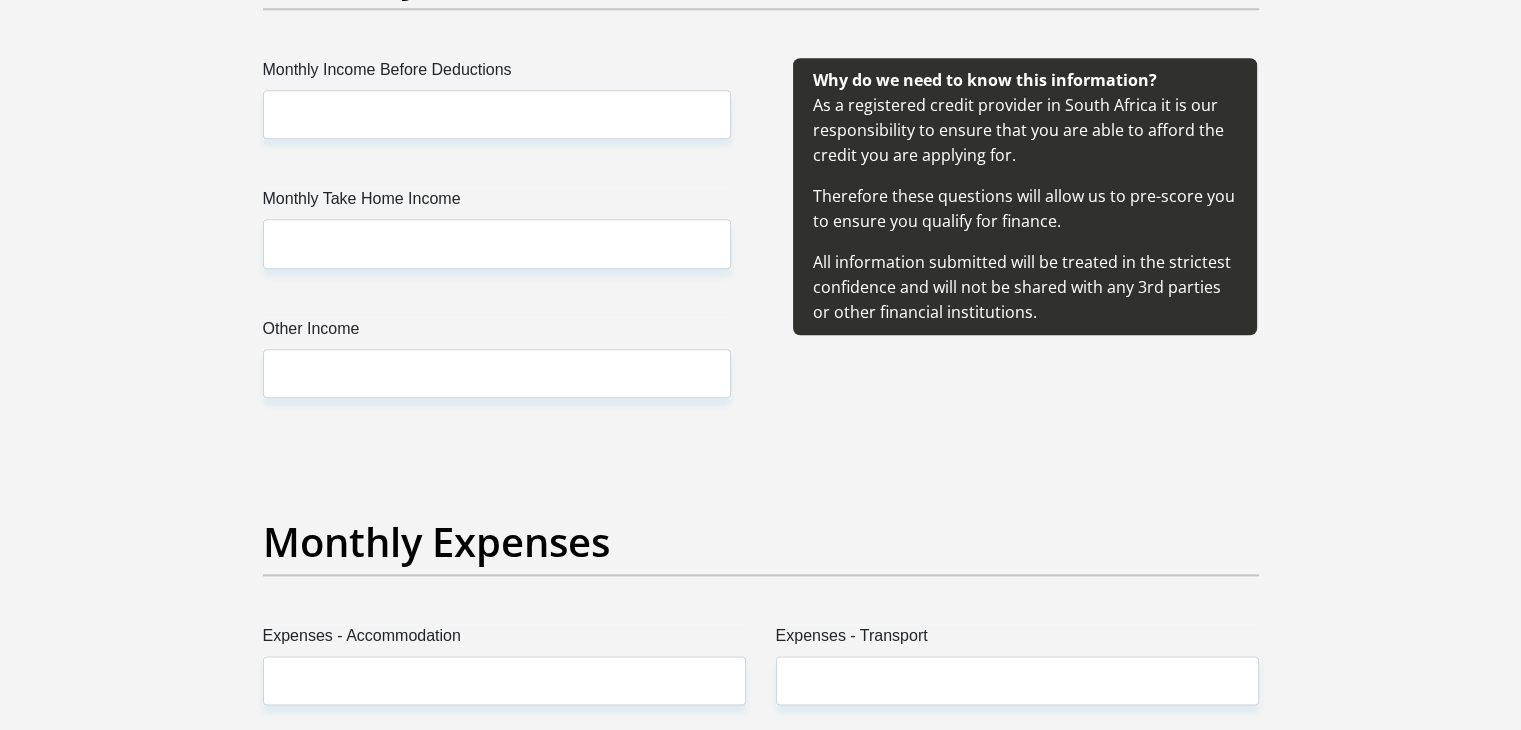 scroll, scrollTop: 2530, scrollLeft: 0, axis: vertical 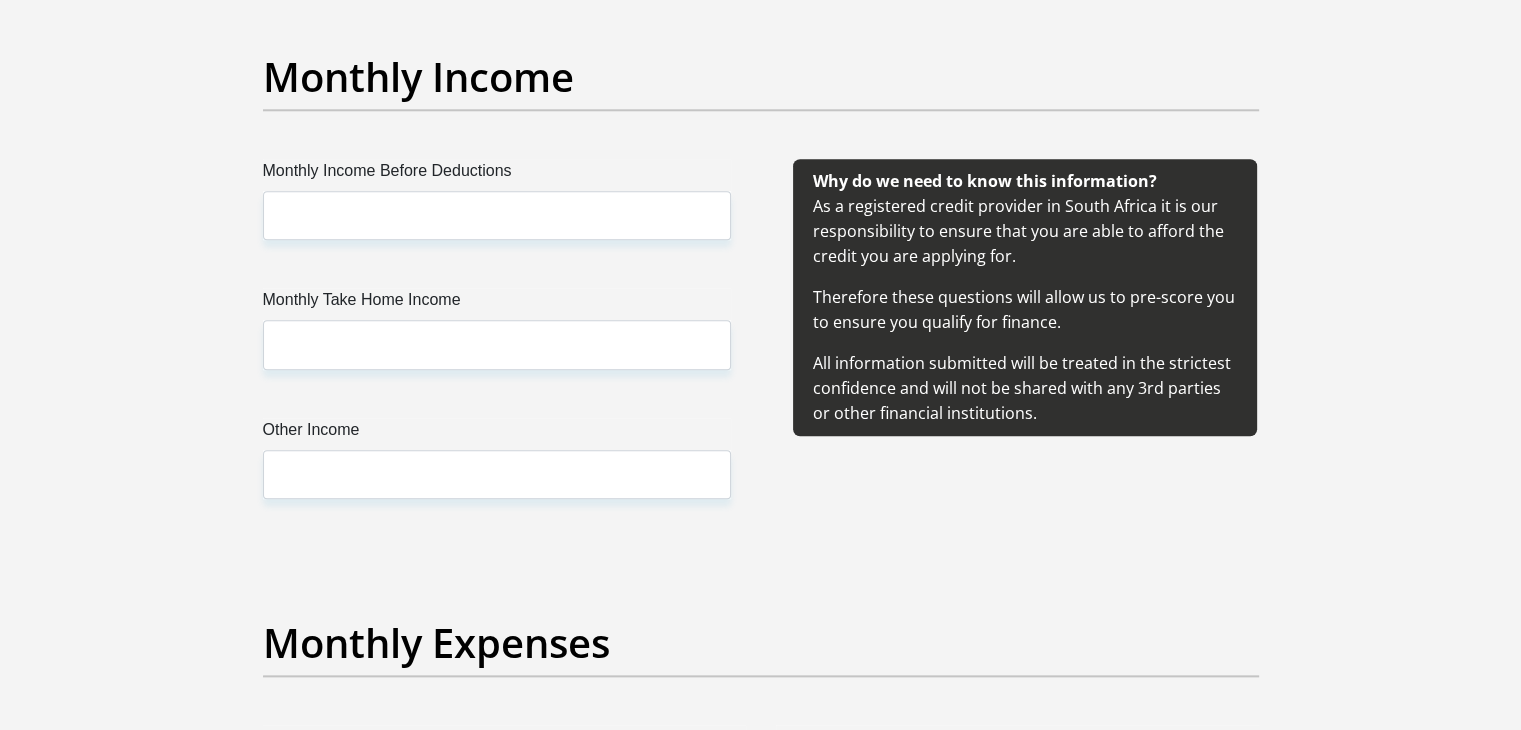 type on "matsobe96A" 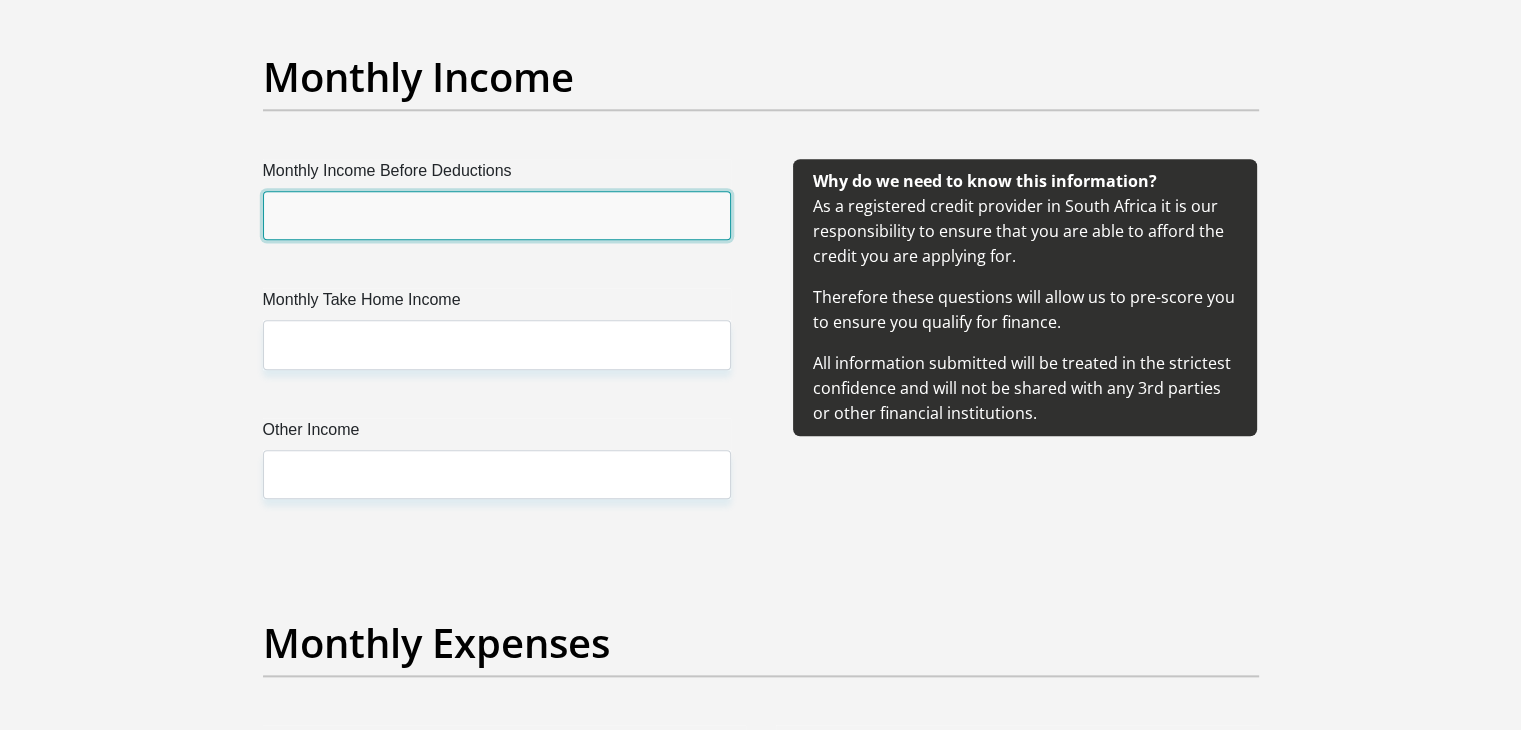 click on "Monthly Income Before Deductions" at bounding box center (497, 215) 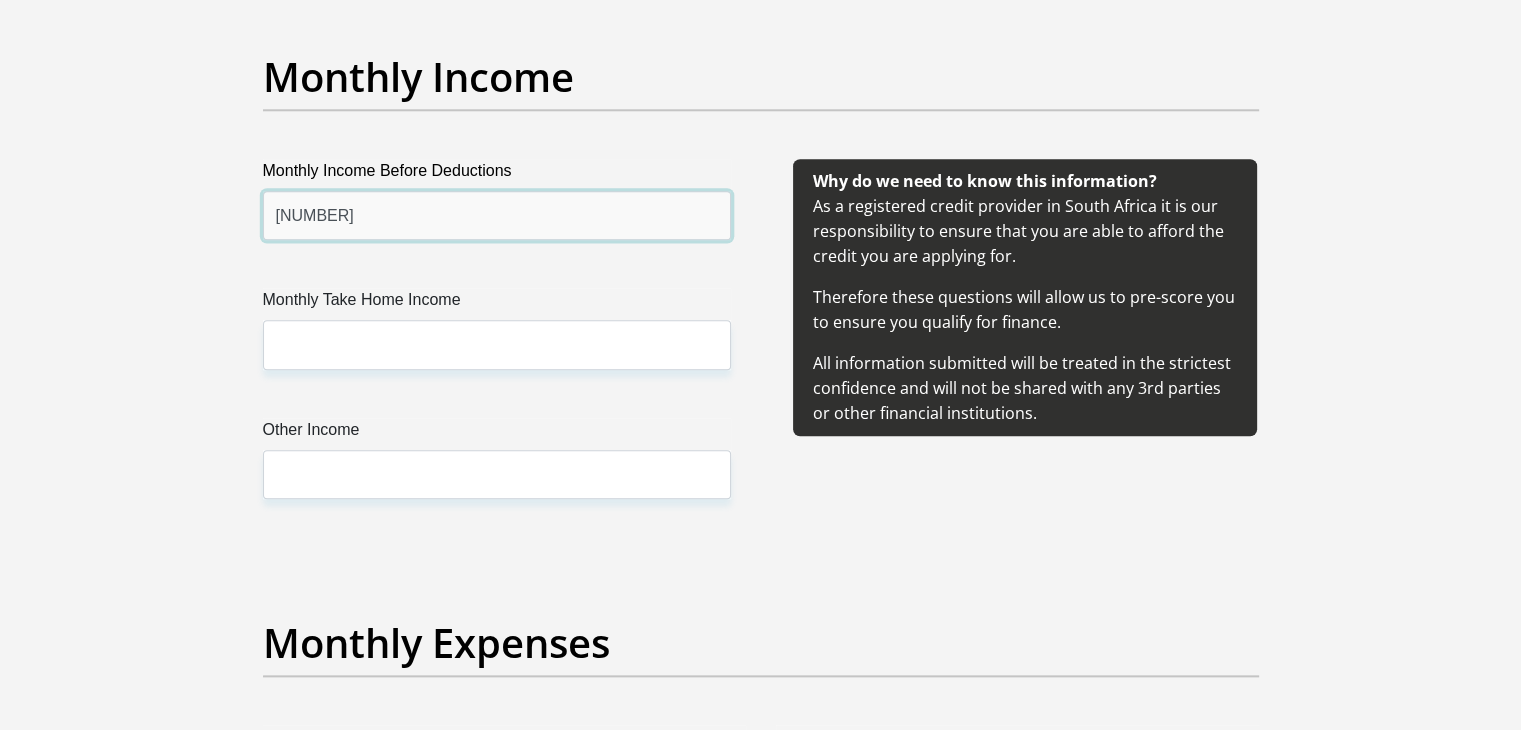 type on "30450" 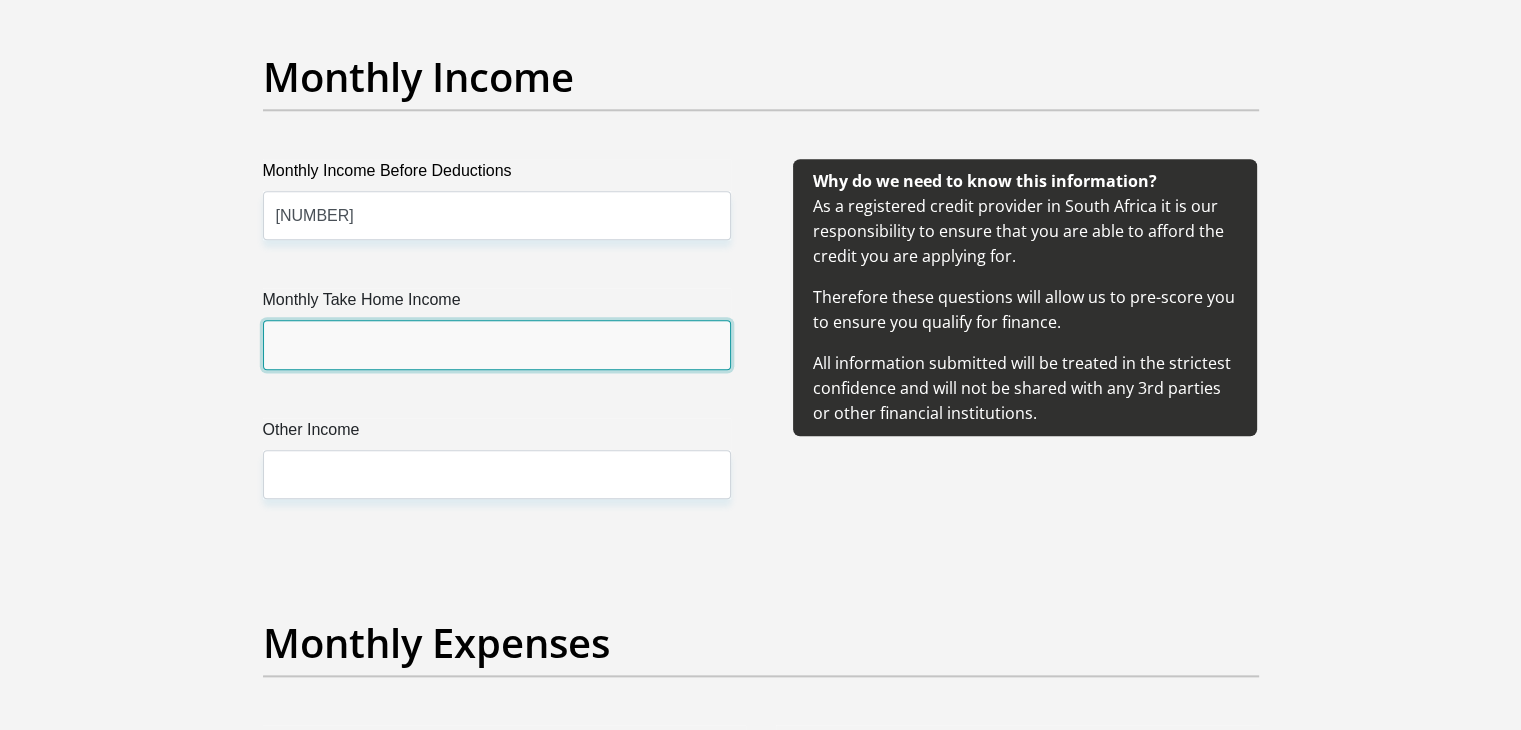 click on "Monthly Take Home Income" at bounding box center (497, 344) 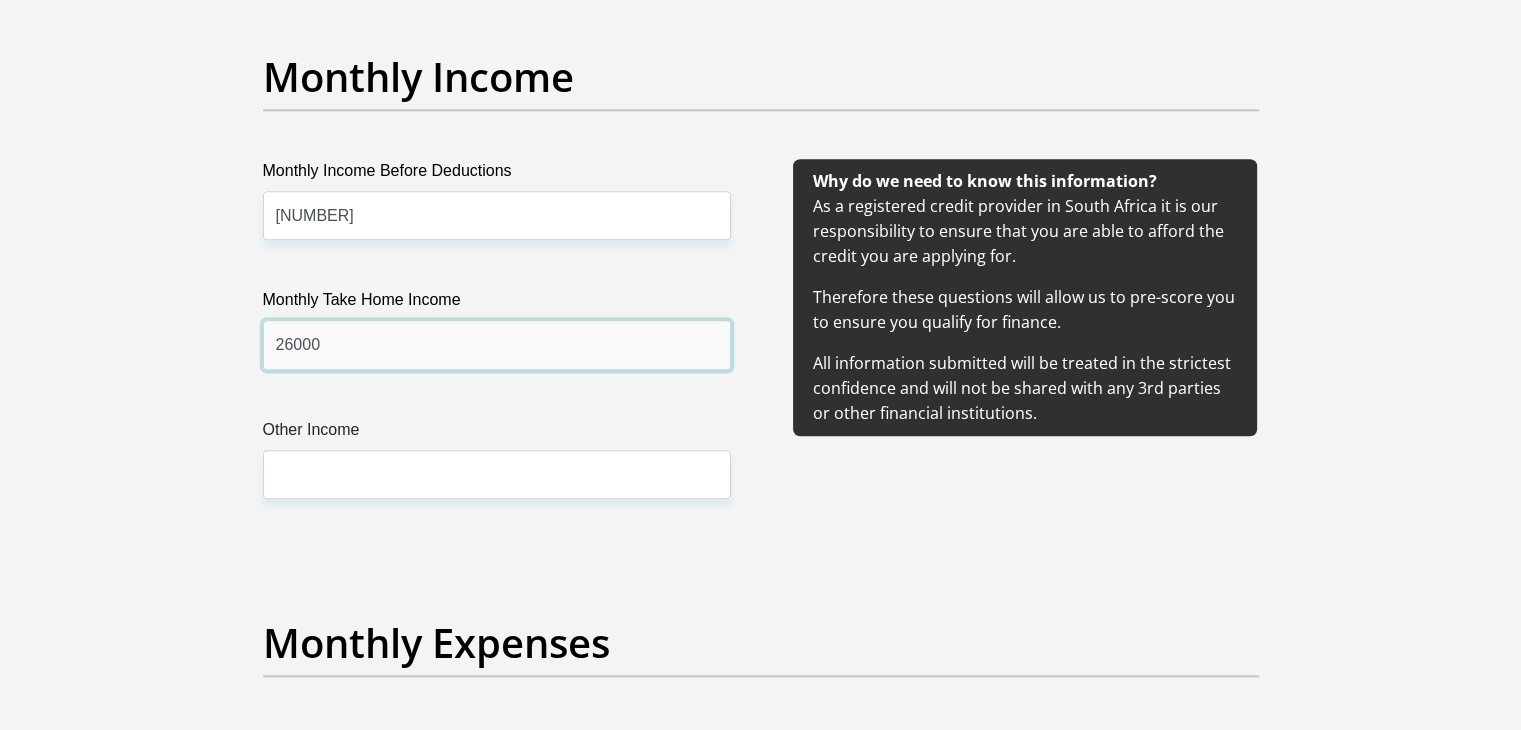 type on "26000" 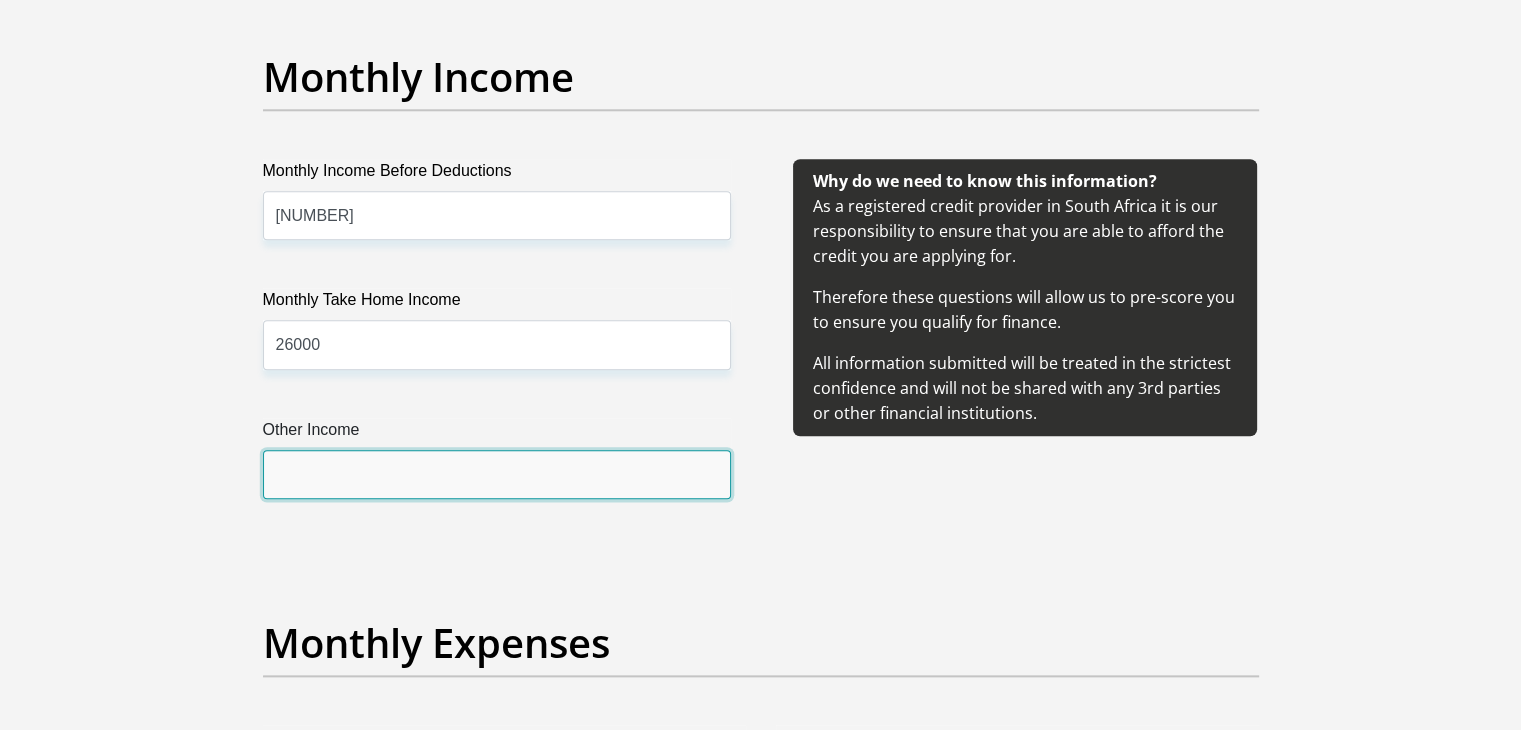 click on "Other Income" at bounding box center (497, 474) 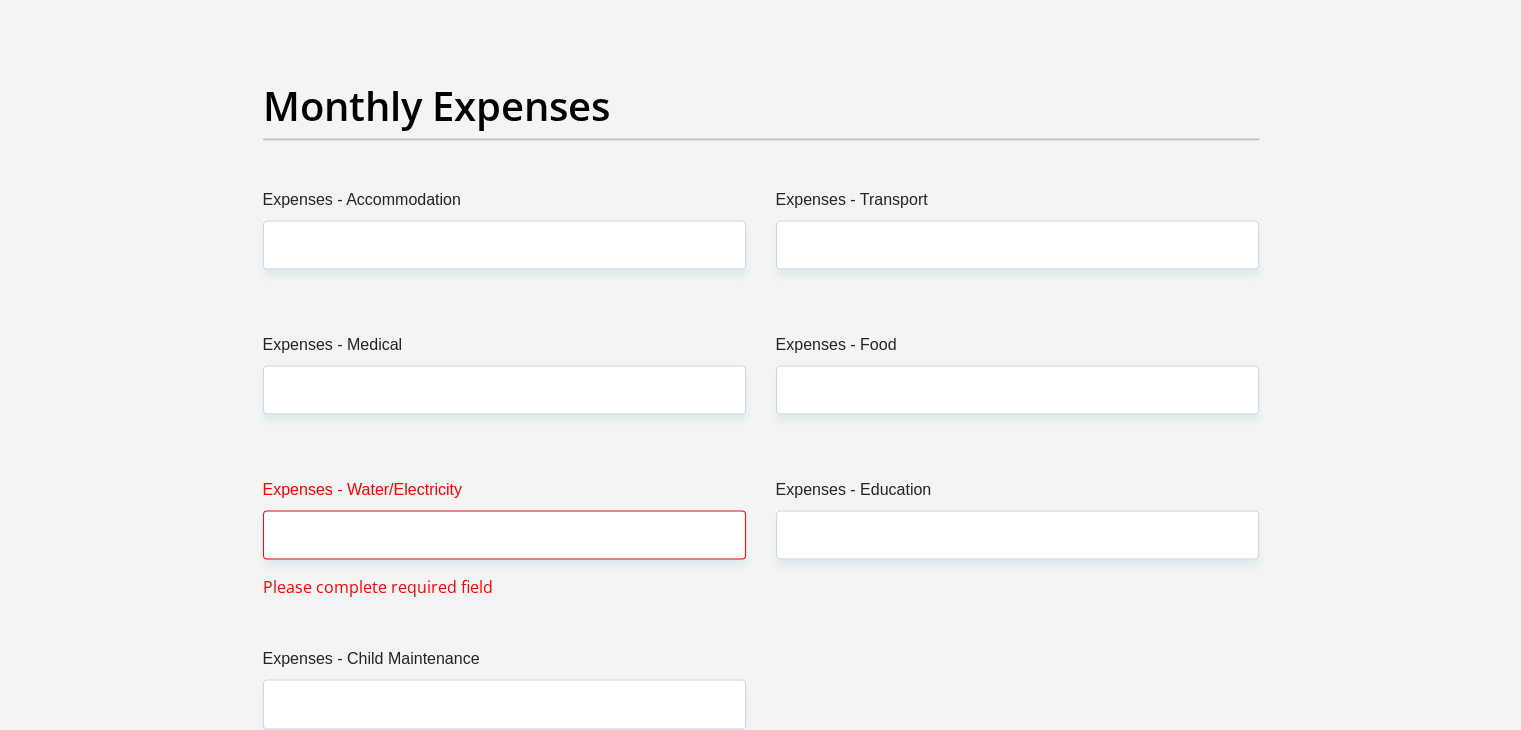 scroll, scrollTop: 3016, scrollLeft: 0, axis: vertical 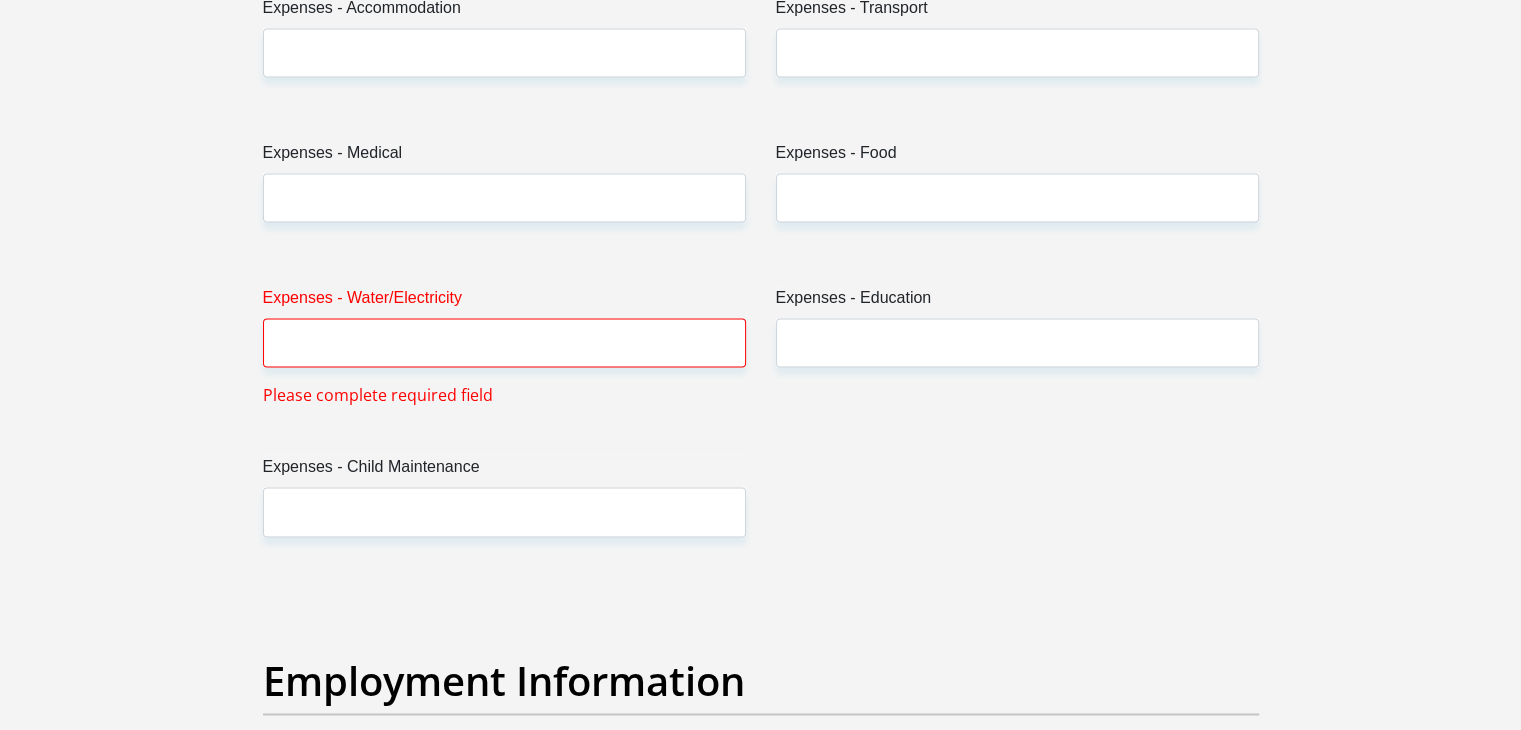 type on "4000" 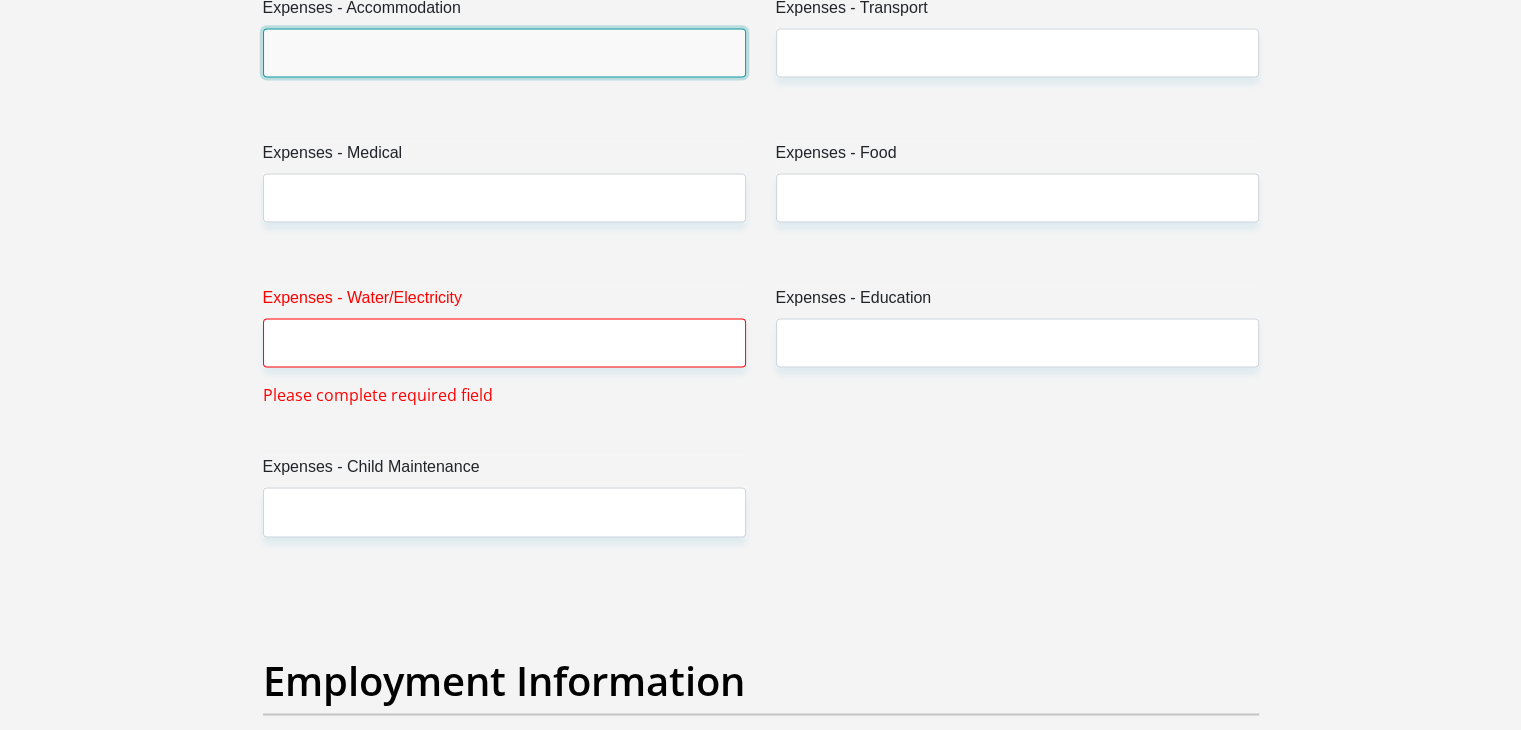 click on "Expenses - Accommodation" at bounding box center (504, 52) 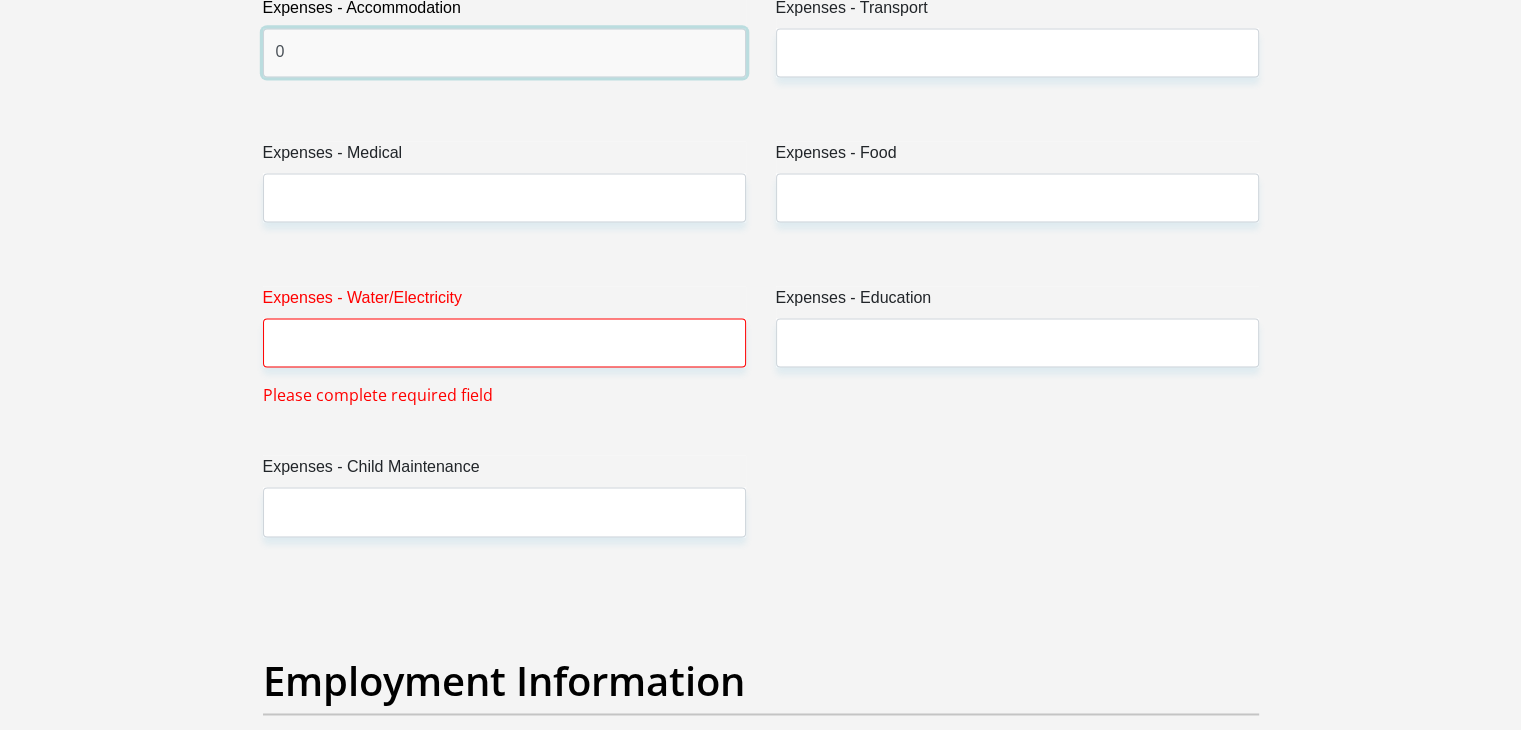 type on "0" 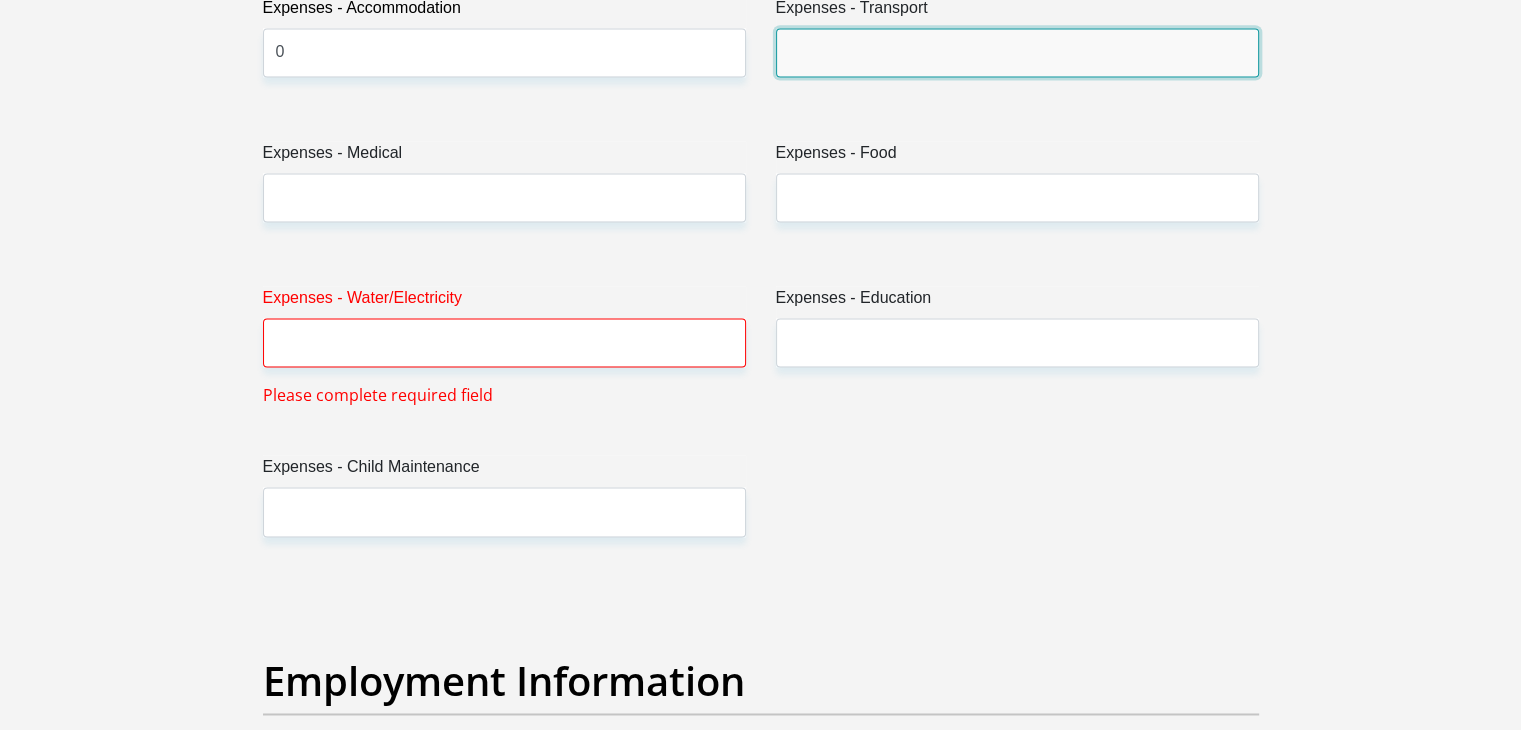 click on "Expenses - Transport" at bounding box center (1017, 52) 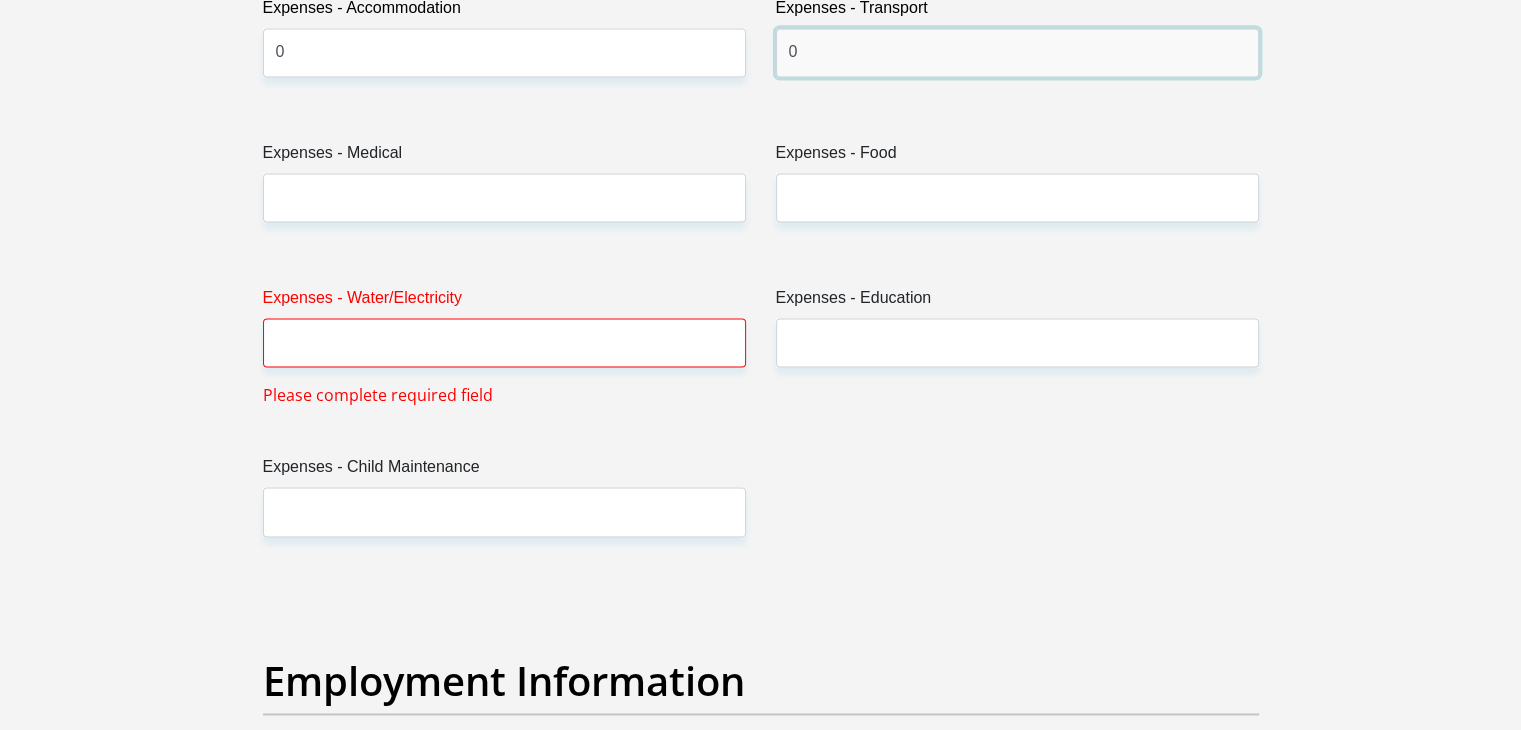 type on "0" 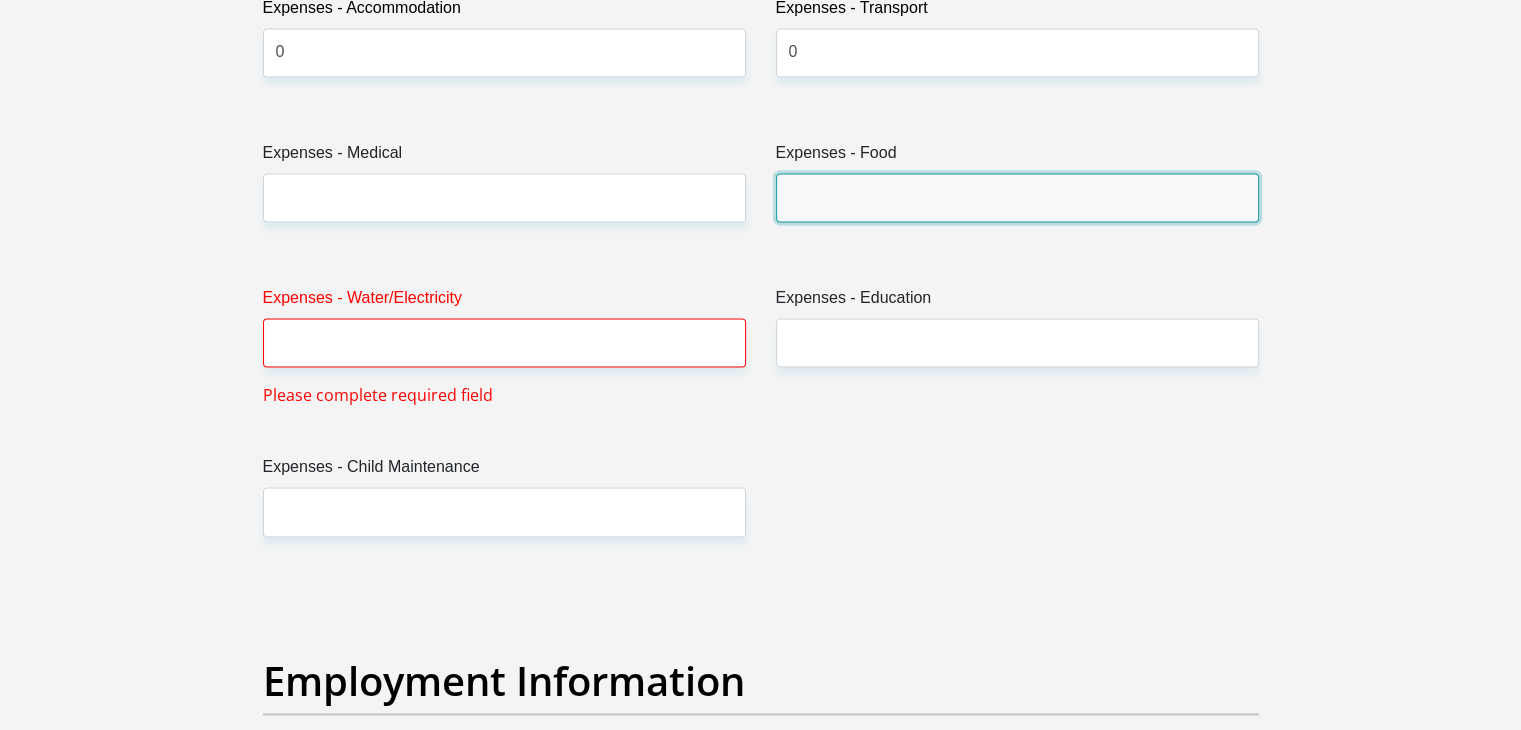 click on "Expenses - Food" at bounding box center (1017, 197) 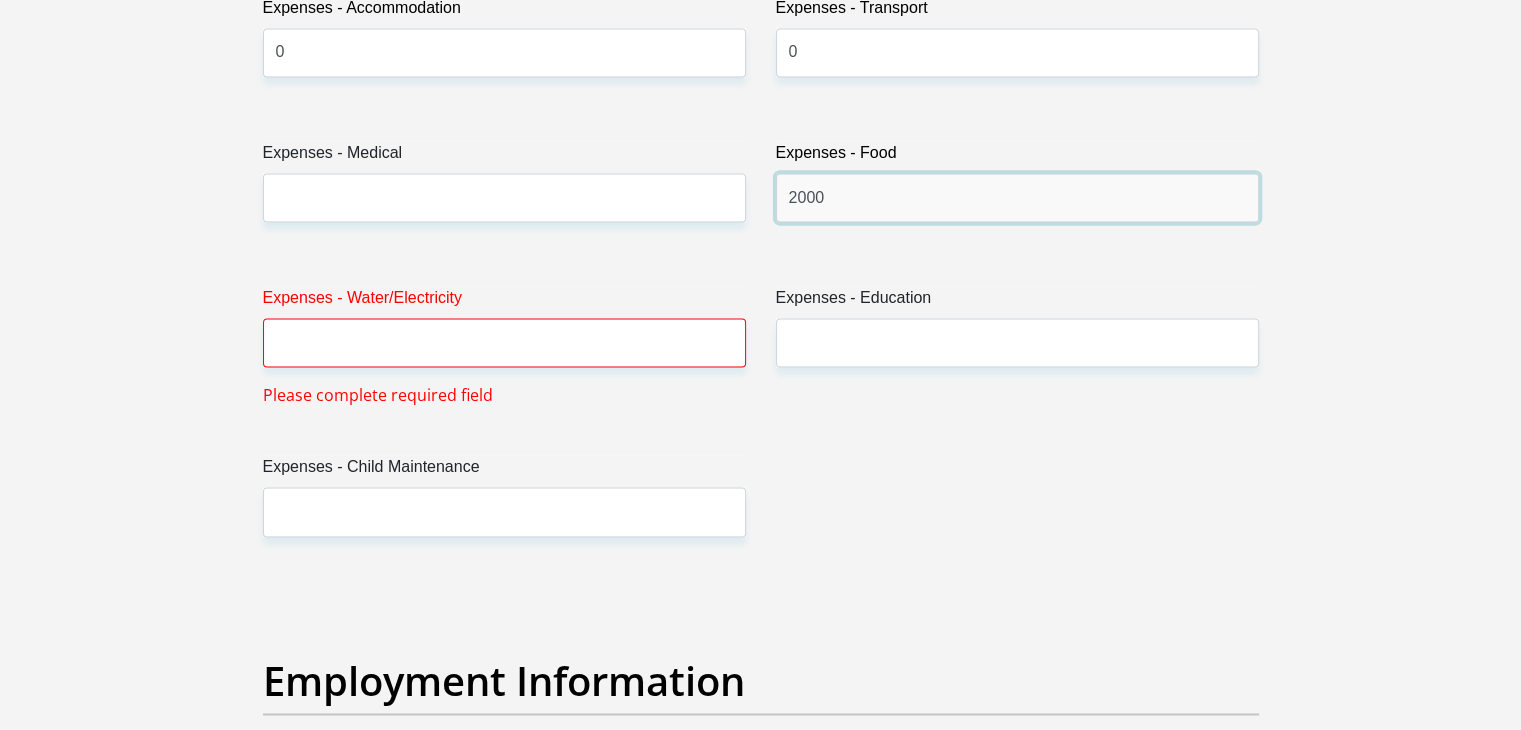 type on "2000" 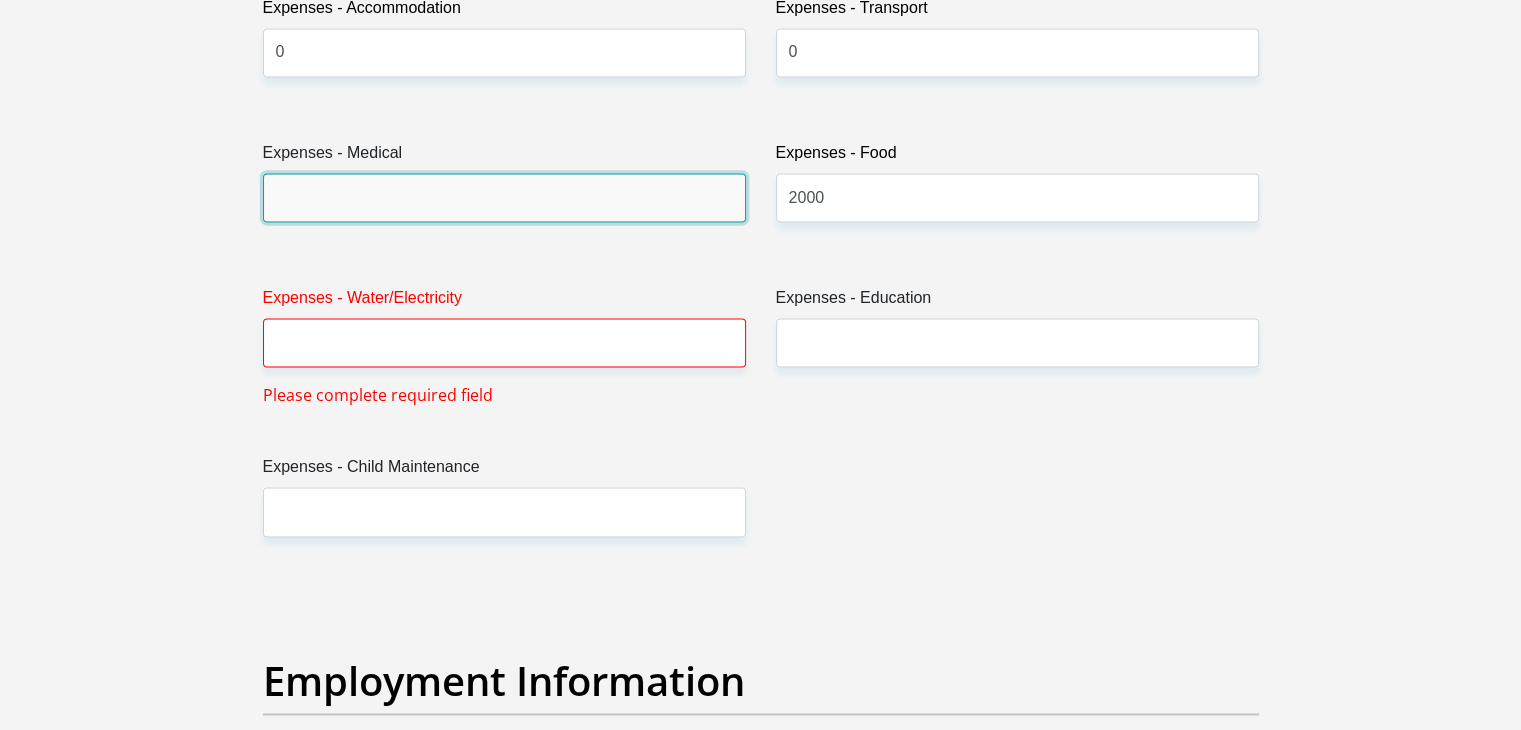 click on "Expenses - Medical" at bounding box center (504, 197) 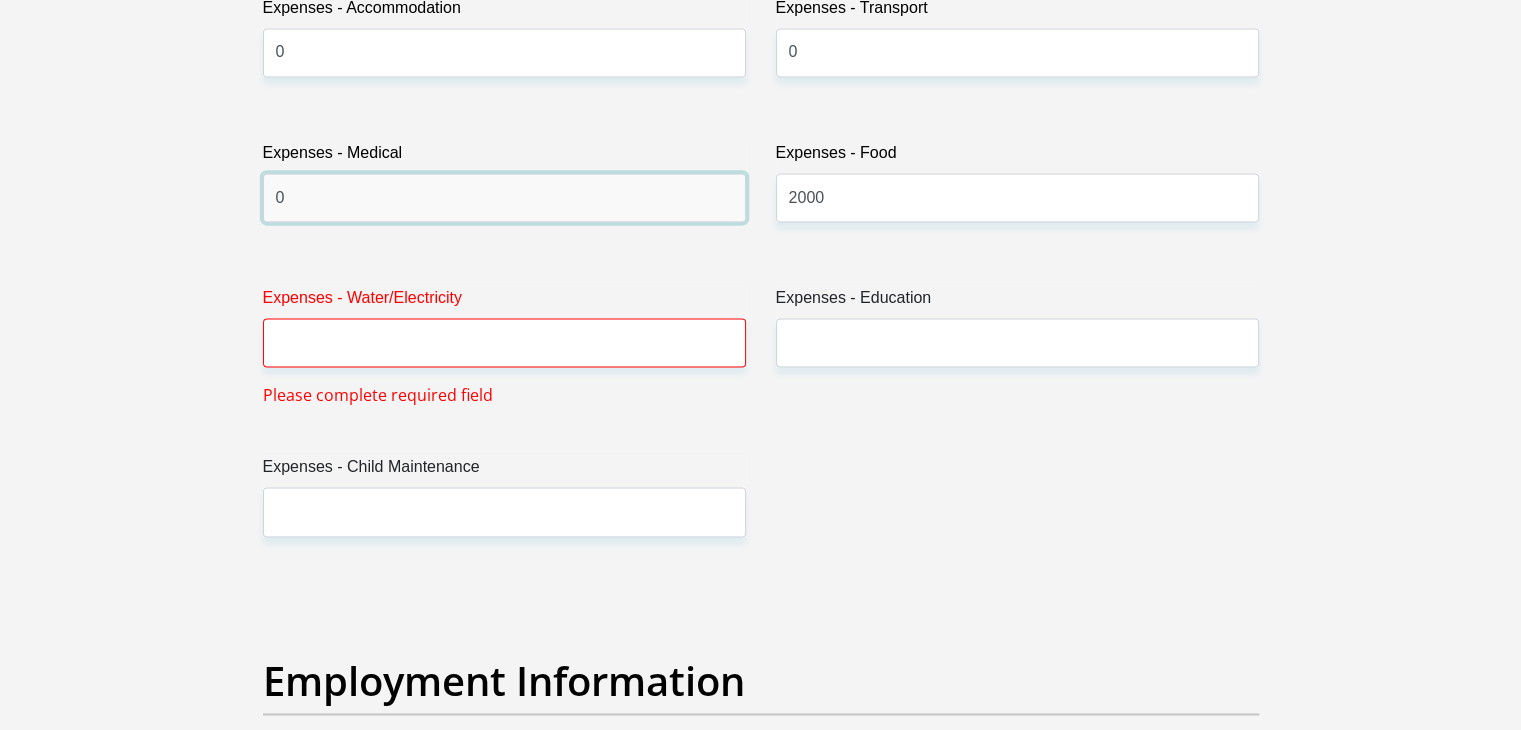 type on "0" 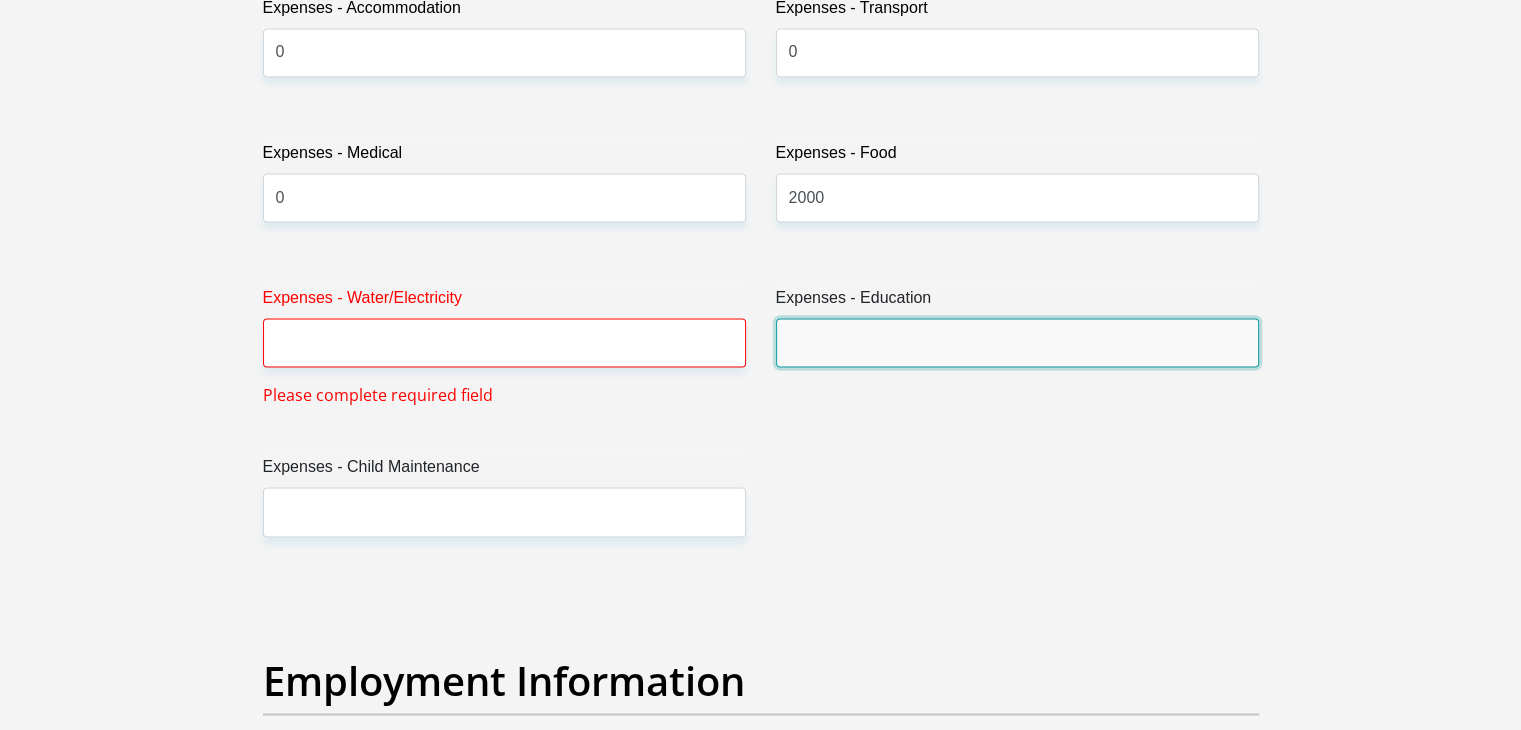 click on "Expenses - Education" at bounding box center [1017, 342] 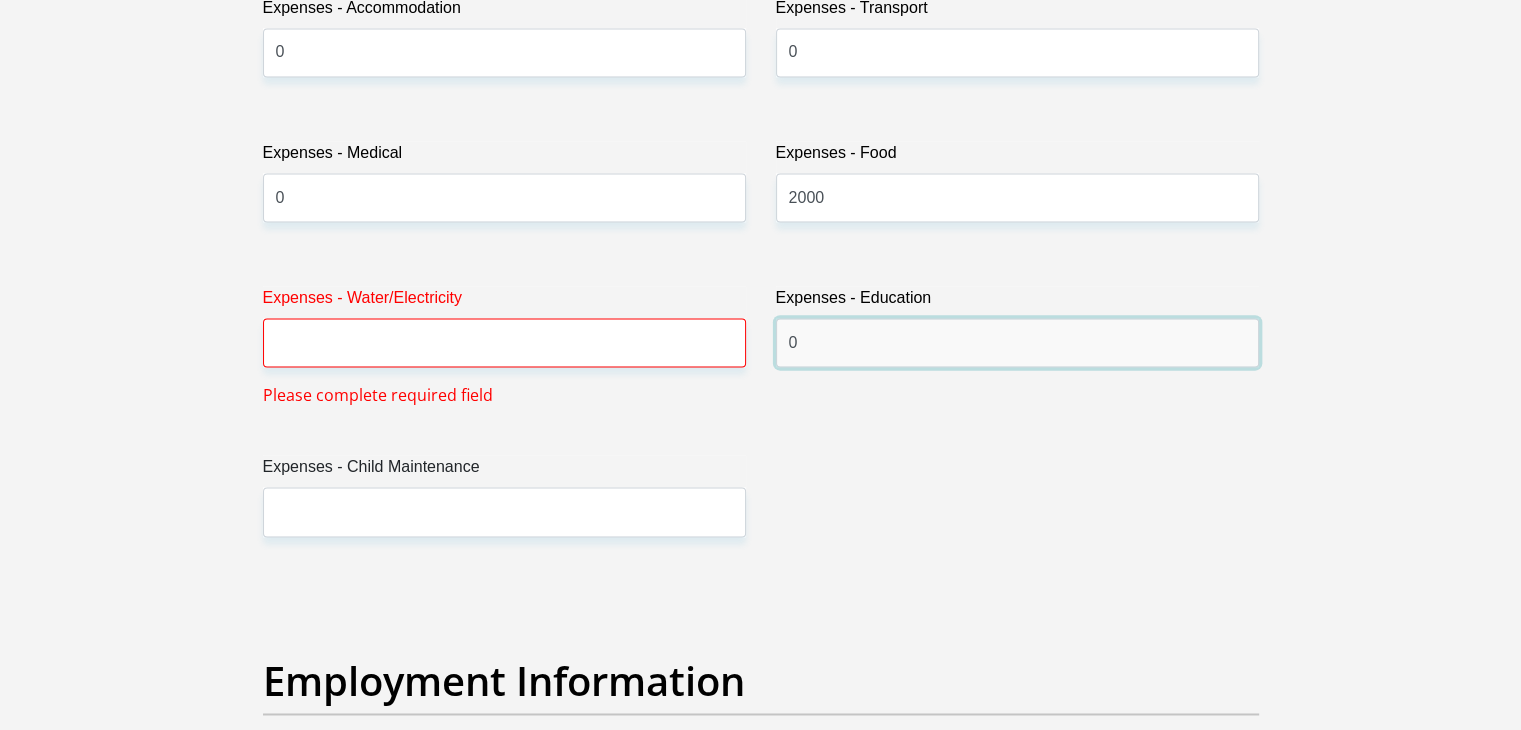 type on "0" 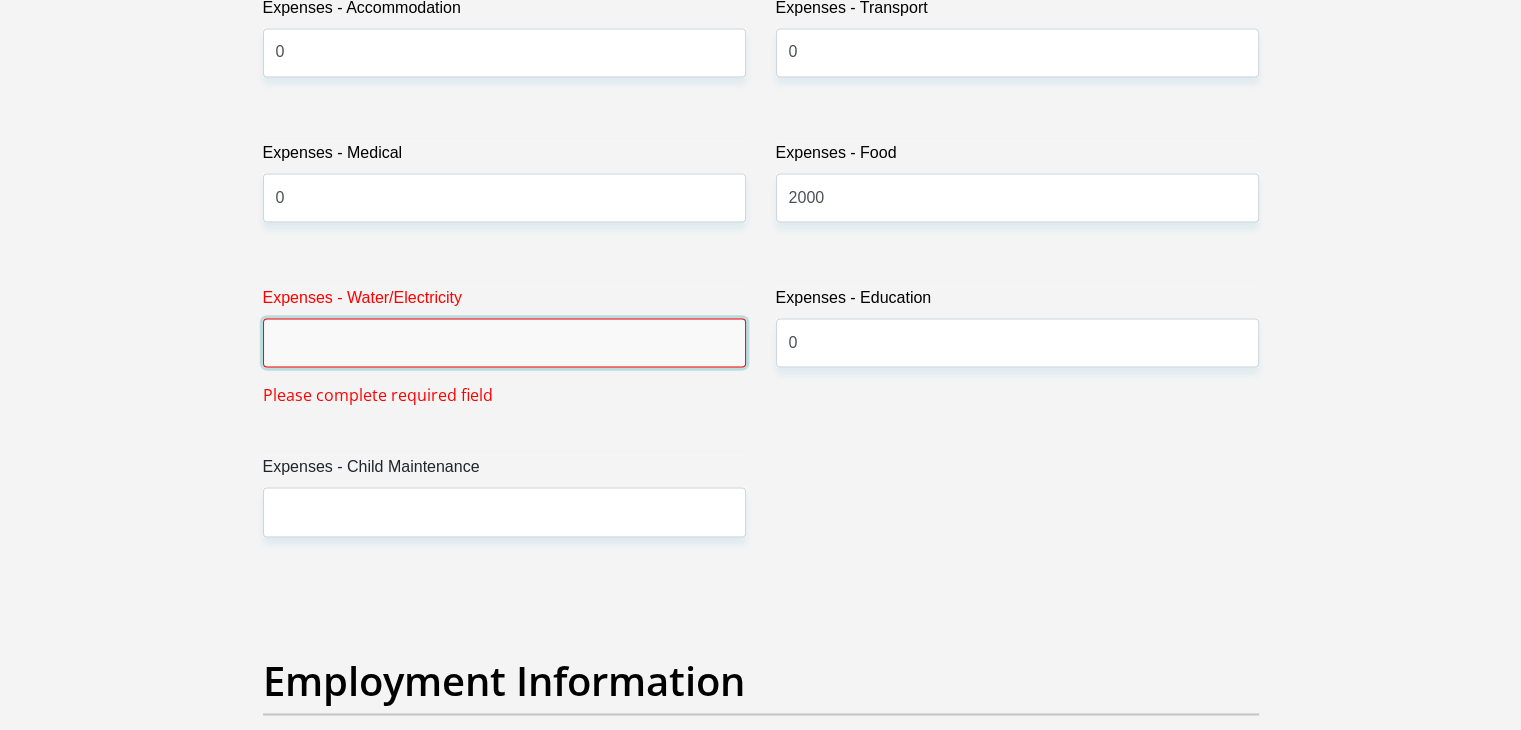 click on "Expenses - Water/Electricity" at bounding box center (504, 342) 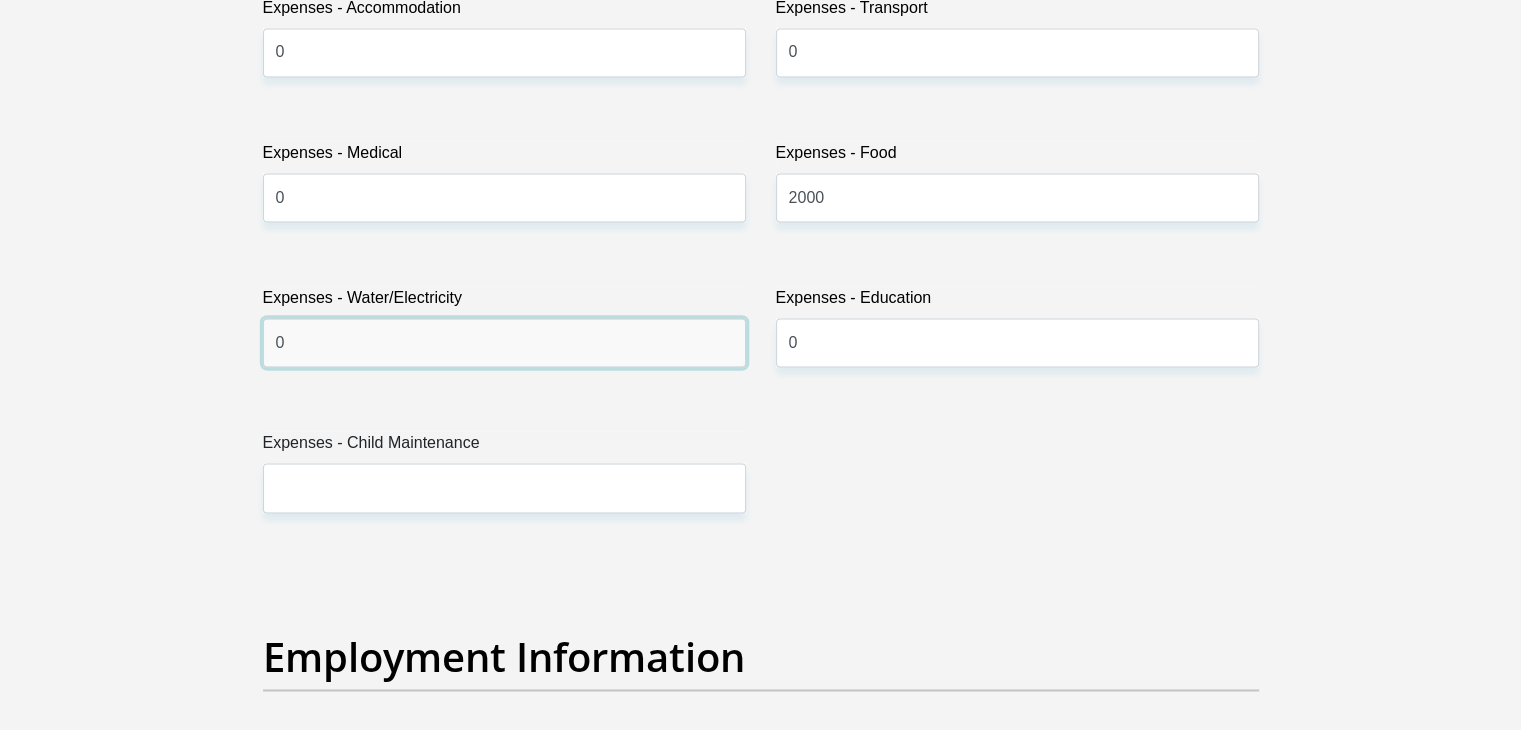 type on "0" 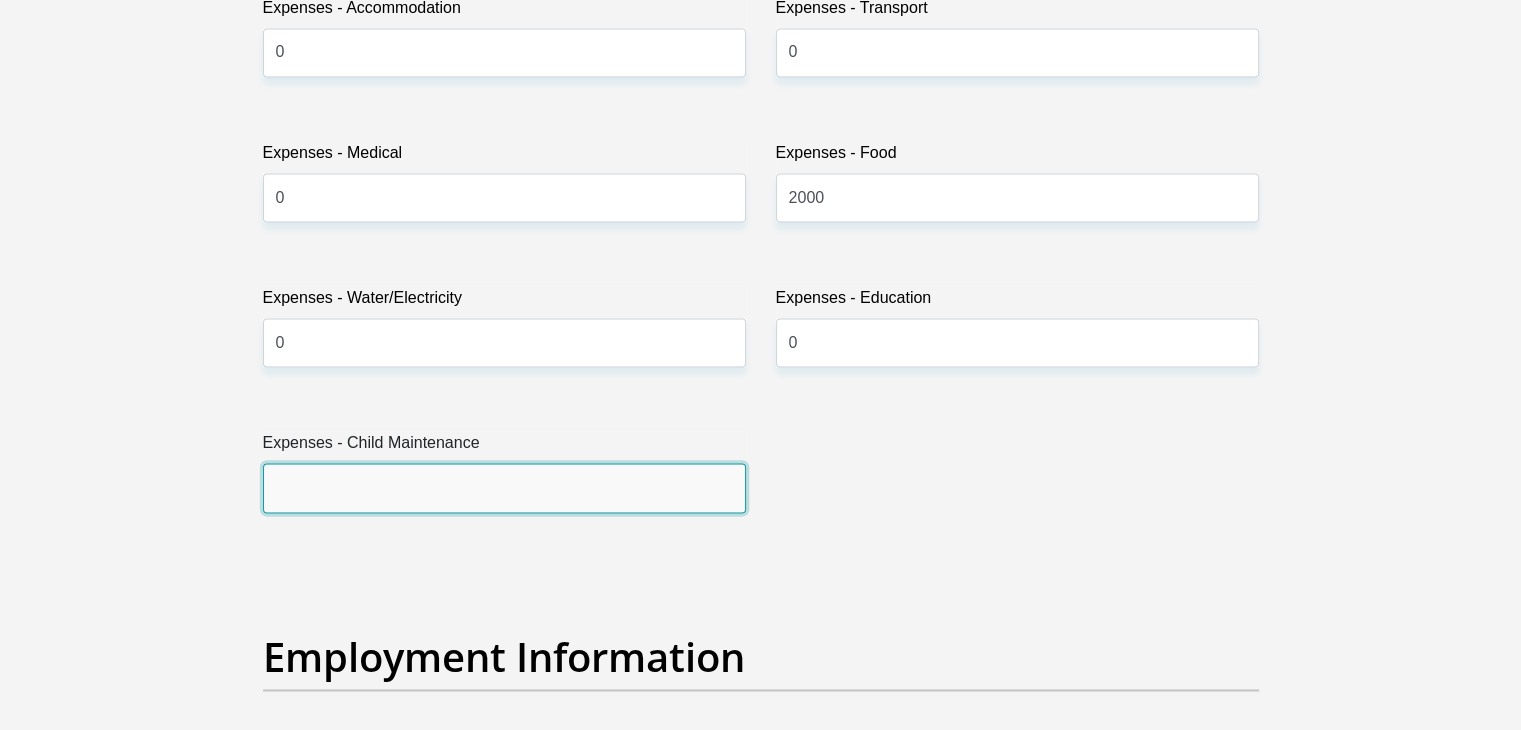 click on "Expenses - Child Maintenance" at bounding box center (504, 487) 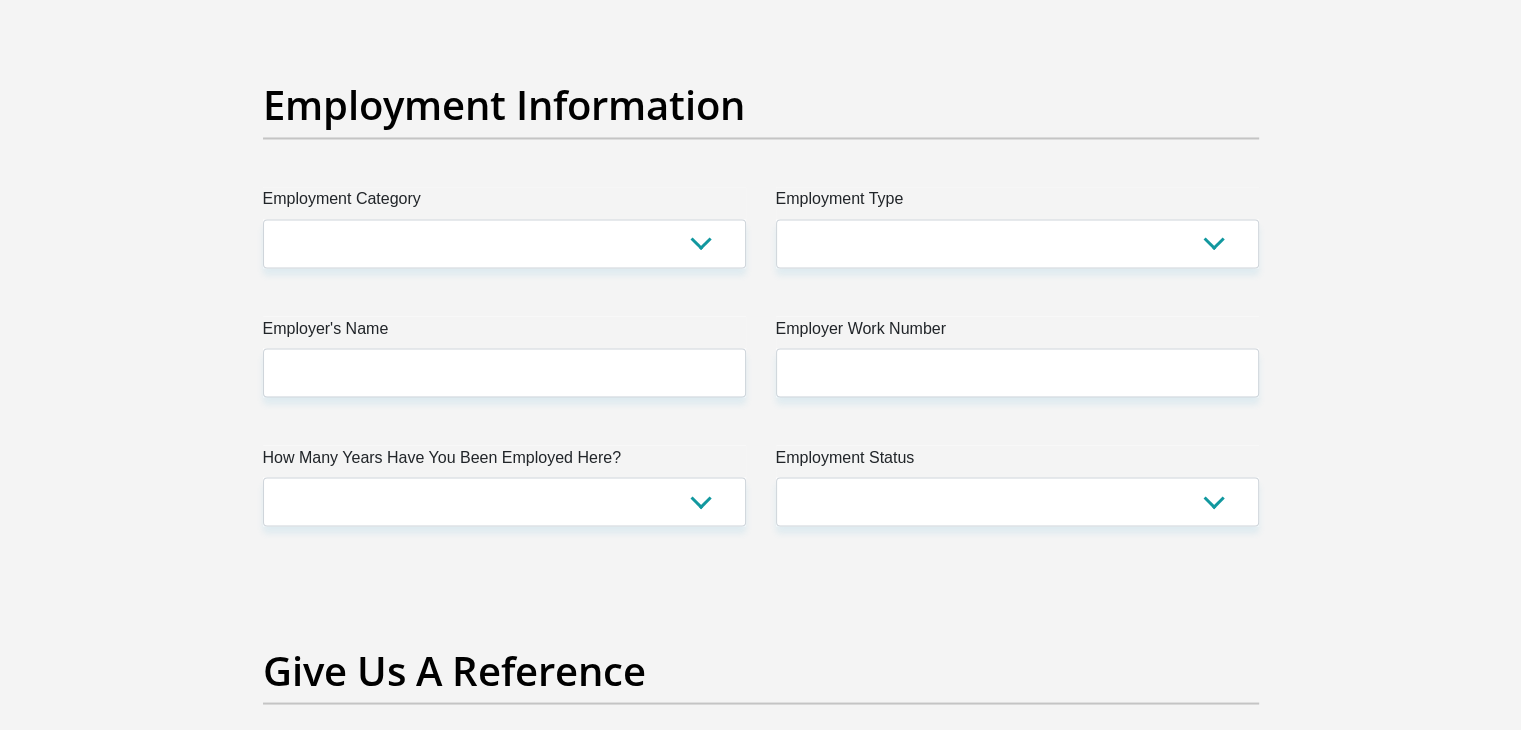 scroll, scrollTop: 3692, scrollLeft: 0, axis: vertical 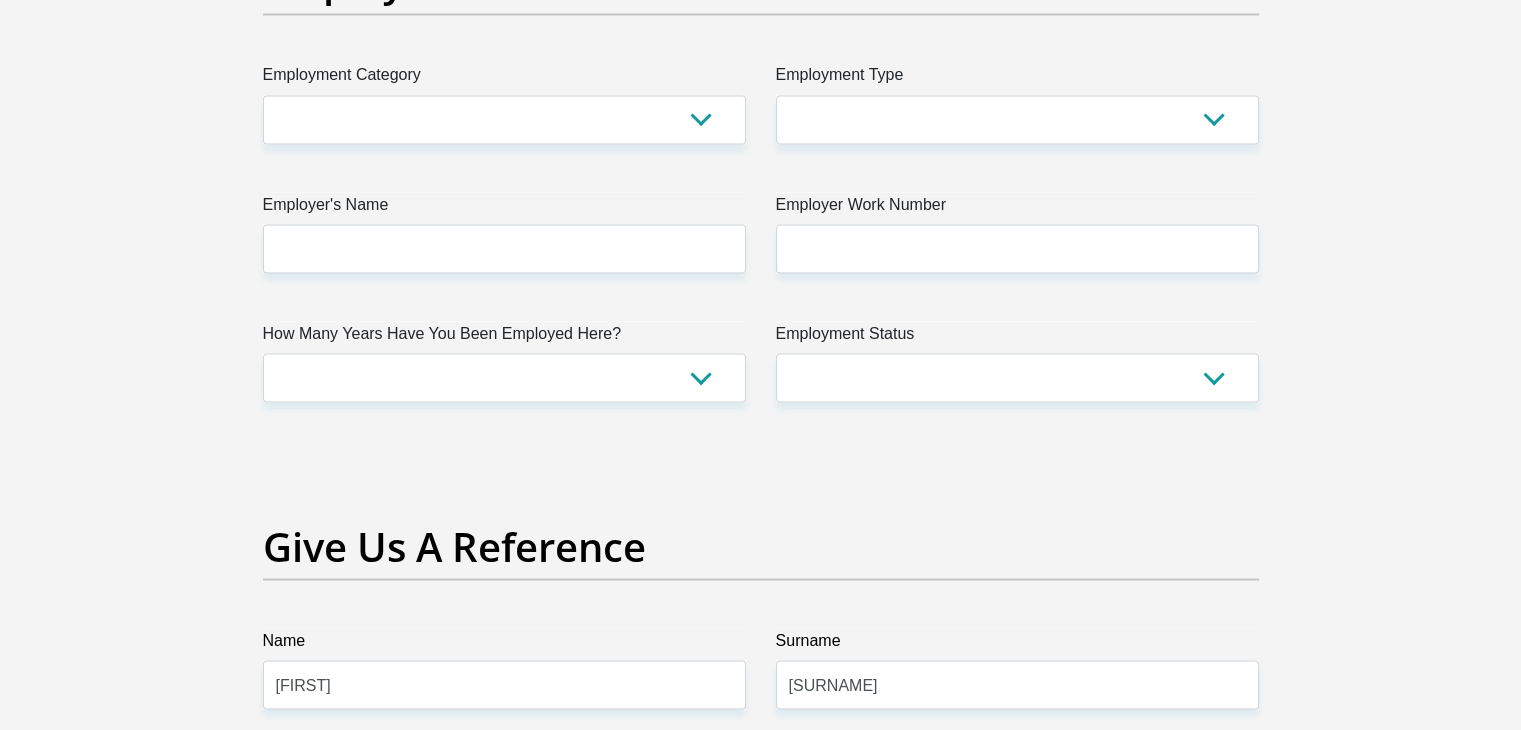 type on "3000" 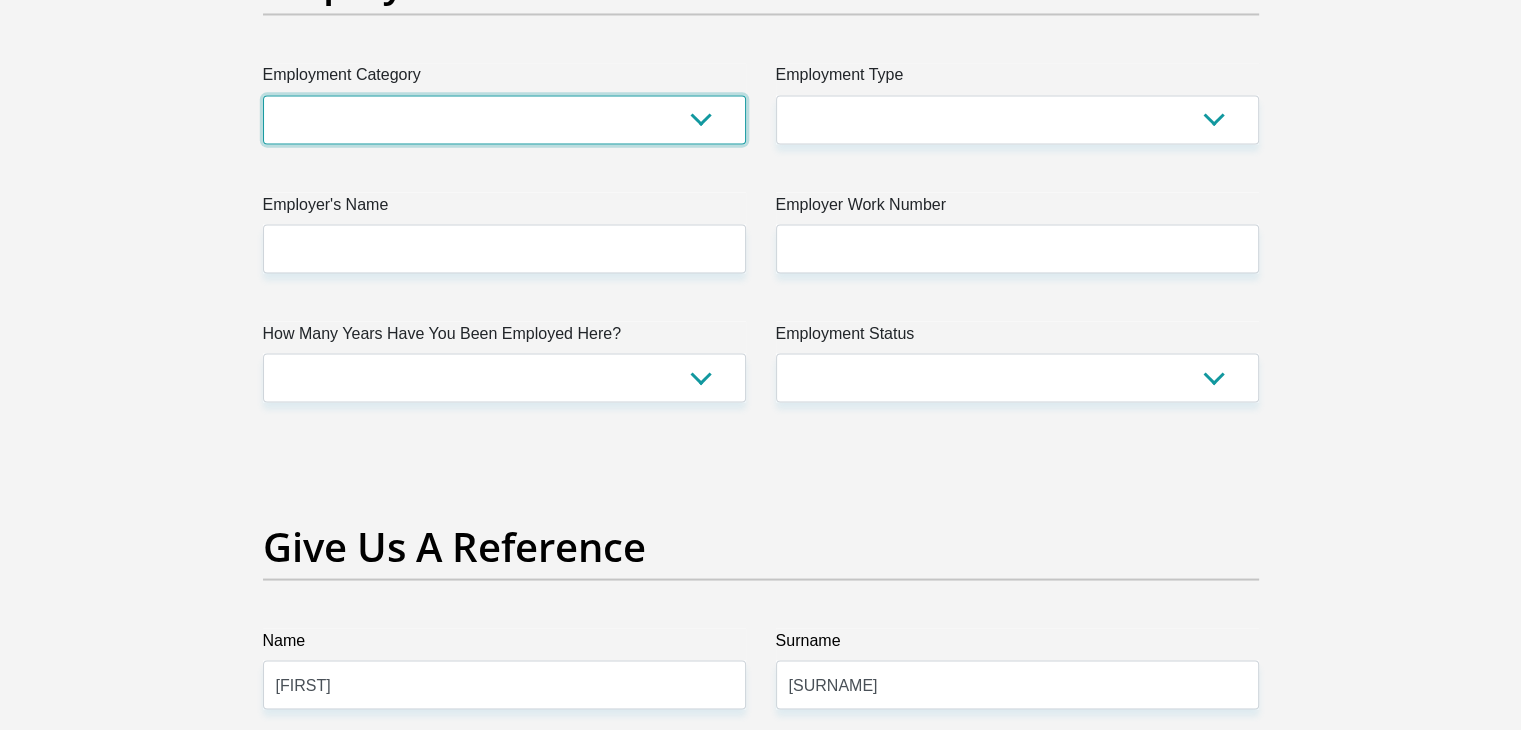 click on "AGRICULTURE
ALCOHOL & TOBACCO
CONSTRUCTION MATERIALS
METALLURGY
EQUIPMENT FOR RENEWABLE ENERGY
SPECIALIZED CONTRACTORS
CAR
GAMING (INCL. INTERNET
OTHER WHOLESALE
UNLICENSED PHARMACEUTICALS
CURRENCY EXCHANGE HOUSES
OTHER FINANCIAL INSTITUTIONS & INSURANCE
REAL ESTATE AGENTS
OIL & GAS
OTHER MATERIALS (E.G. IRON ORE)
PRECIOUS STONES & PRECIOUS METALS
POLITICAL ORGANIZATIONS
RELIGIOUS ORGANIZATIONS(NOT SECTS)
ACTI. HAVING BUSINESS DEAL WITH PUBLIC ADMINISTRATION
LAUNDROMATS" at bounding box center [504, 119] 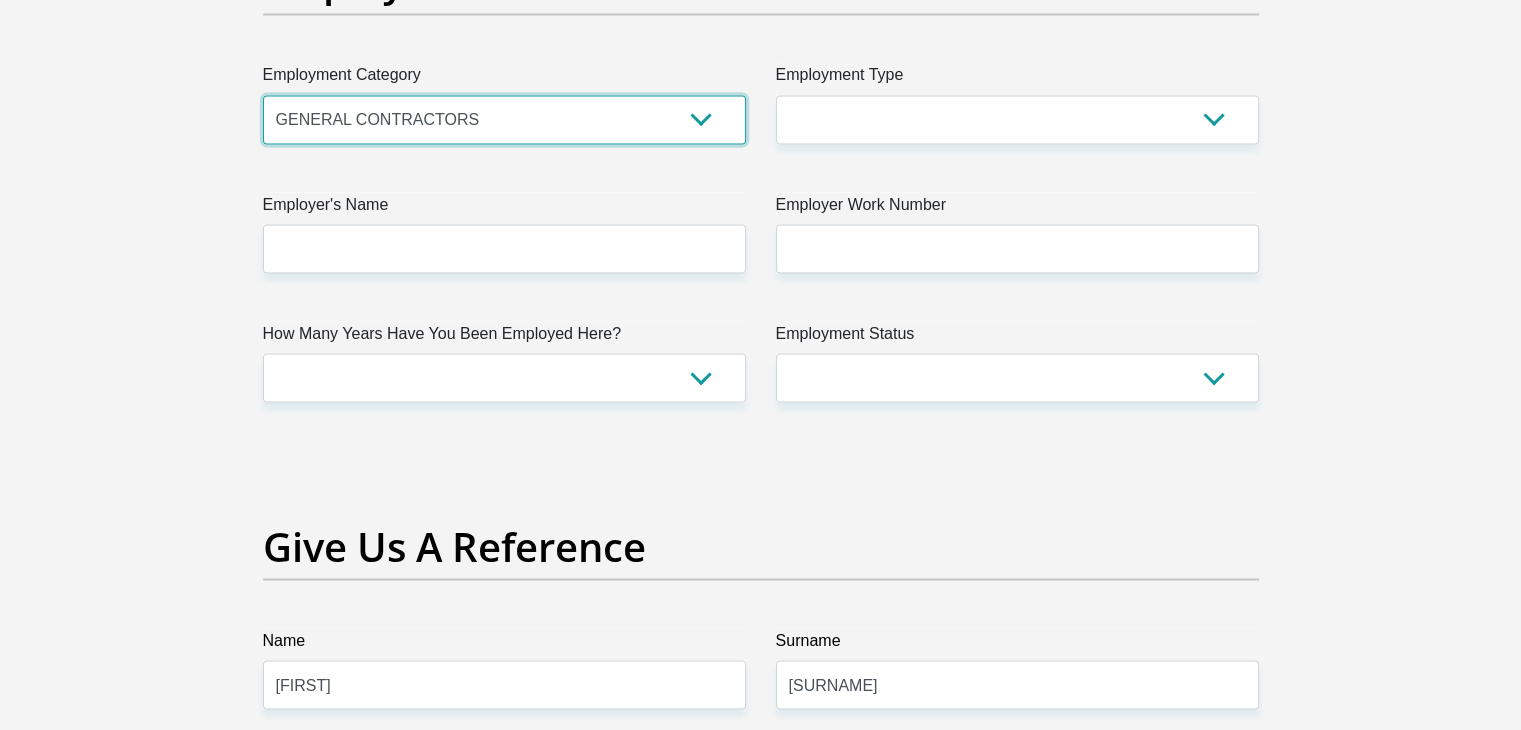 click on "AGRICULTURE
ALCOHOL & TOBACCO
CONSTRUCTION MATERIALS
METALLURGY
EQUIPMENT FOR RENEWABLE ENERGY
SPECIALIZED CONTRACTORS
CAR
GAMING (INCL. INTERNET
OTHER WHOLESALE
UNLICENSED PHARMACEUTICALS
CURRENCY EXCHANGE HOUSES
OTHER FINANCIAL INSTITUTIONS & INSURANCE
REAL ESTATE AGENTS
OIL & GAS
OTHER MATERIALS (E.G. IRON ORE)
PRECIOUS STONES & PRECIOUS METALS
POLITICAL ORGANIZATIONS
RELIGIOUS ORGANIZATIONS(NOT SECTS)
ACTI. HAVING BUSINESS DEAL WITH PUBLIC ADMINISTRATION
LAUNDROMATS" at bounding box center (504, 119) 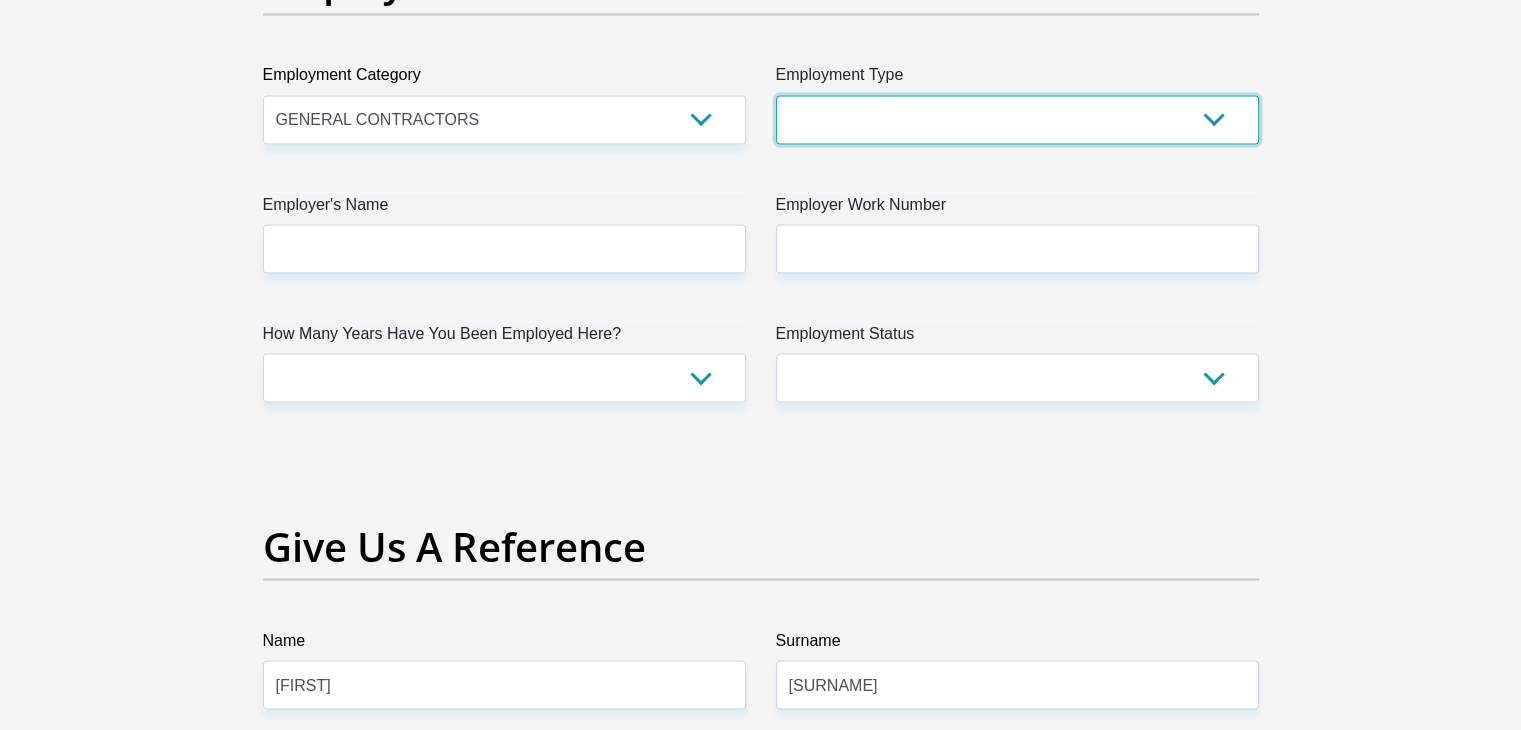 click on "College/Lecturer
Craft Seller
Creative
Driver
Executive
Farmer
Forces - Non Commissioned
Forces - Officer
Hawker
Housewife
Labourer
Licenced Professional
Manager
Miner
Non Licenced Professional
Office Staff/Clerk
Outside Worker
Pensioner
Permanent Teacher
Production/Manufacturing
Sales
Self-Employed
Semi-Professional Worker
Service Industry  Social Worker  Student" at bounding box center (1017, 119) 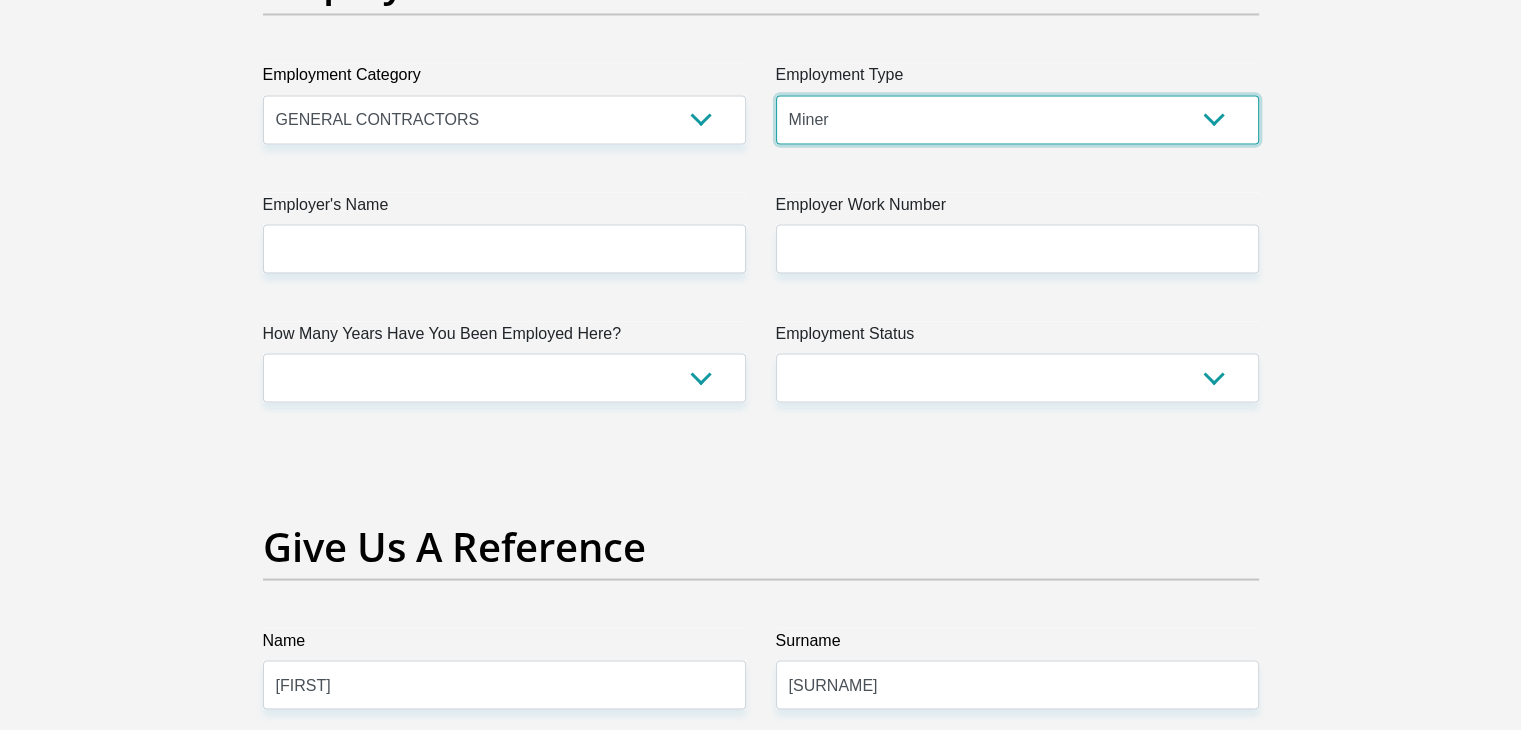 click on "College/Lecturer
Craft Seller
Creative
Driver
Executive
Farmer
Forces - Non Commissioned
Forces - Officer
Hawker
Housewife
Labourer
Licenced Professional
Manager
Miner
Non Licenced Professional
Office Staff/Clerk
Outside Worker
Pensioner
Permanent Teacher
Production/Manufacturing
Sales
Self-Employed
Semi-Professional Worker
Service Industry  Social Worker  Student" at bounding box center [1017, 119] 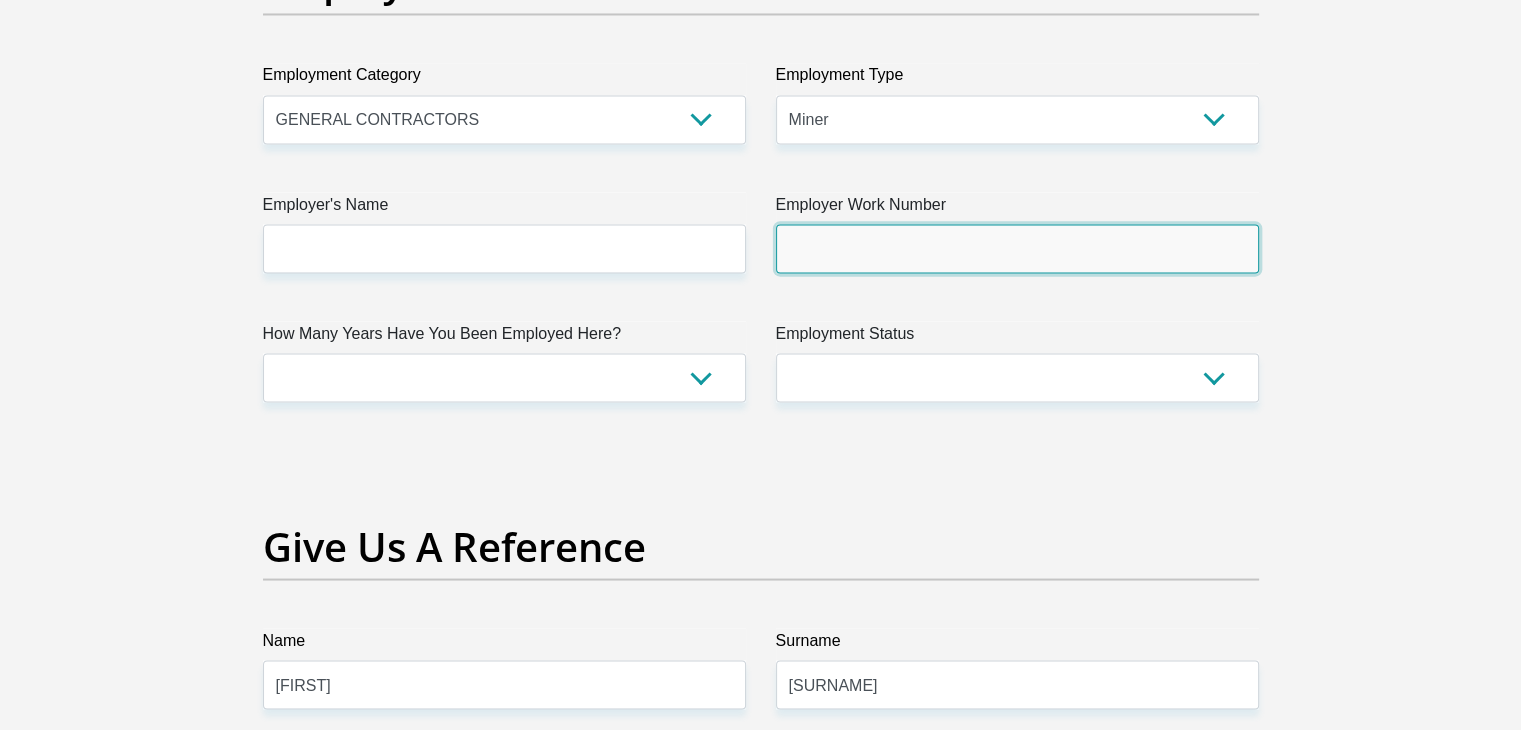click on "Employer Work Number" at bounding box center [1017, 248] 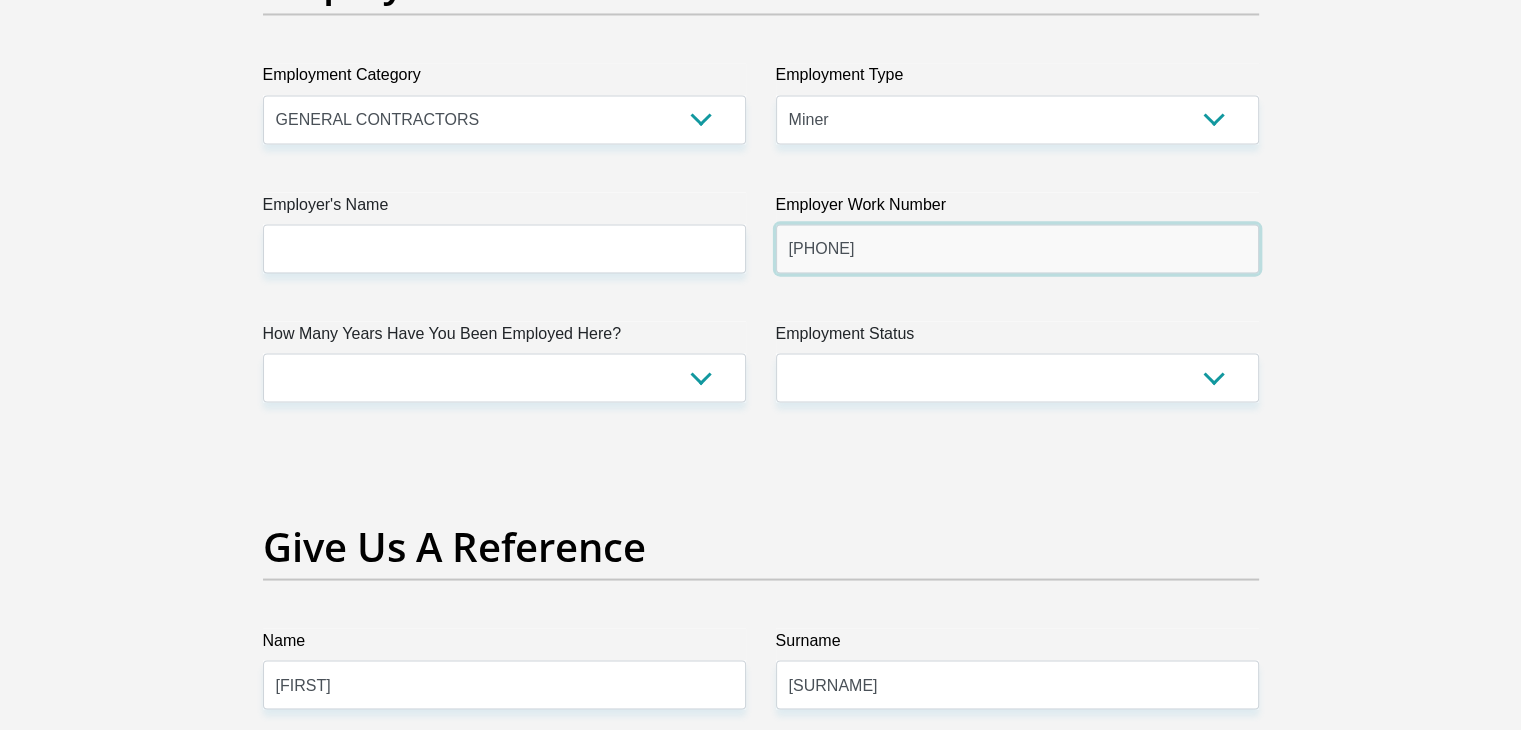 type on "0728402076" 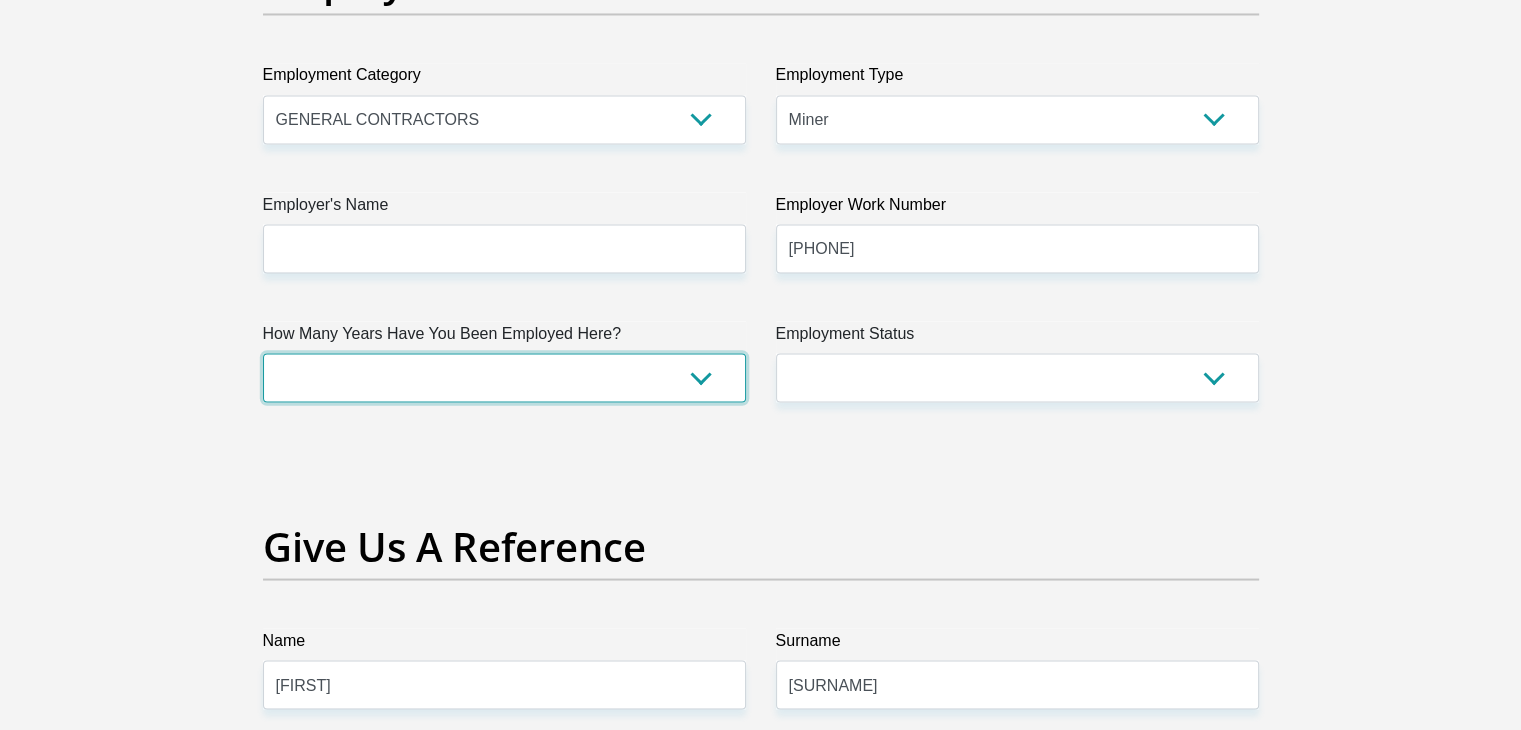 click on "less than 1 year
1-3 years
3-5 years
5+ years" at bounding box center (504, 377) 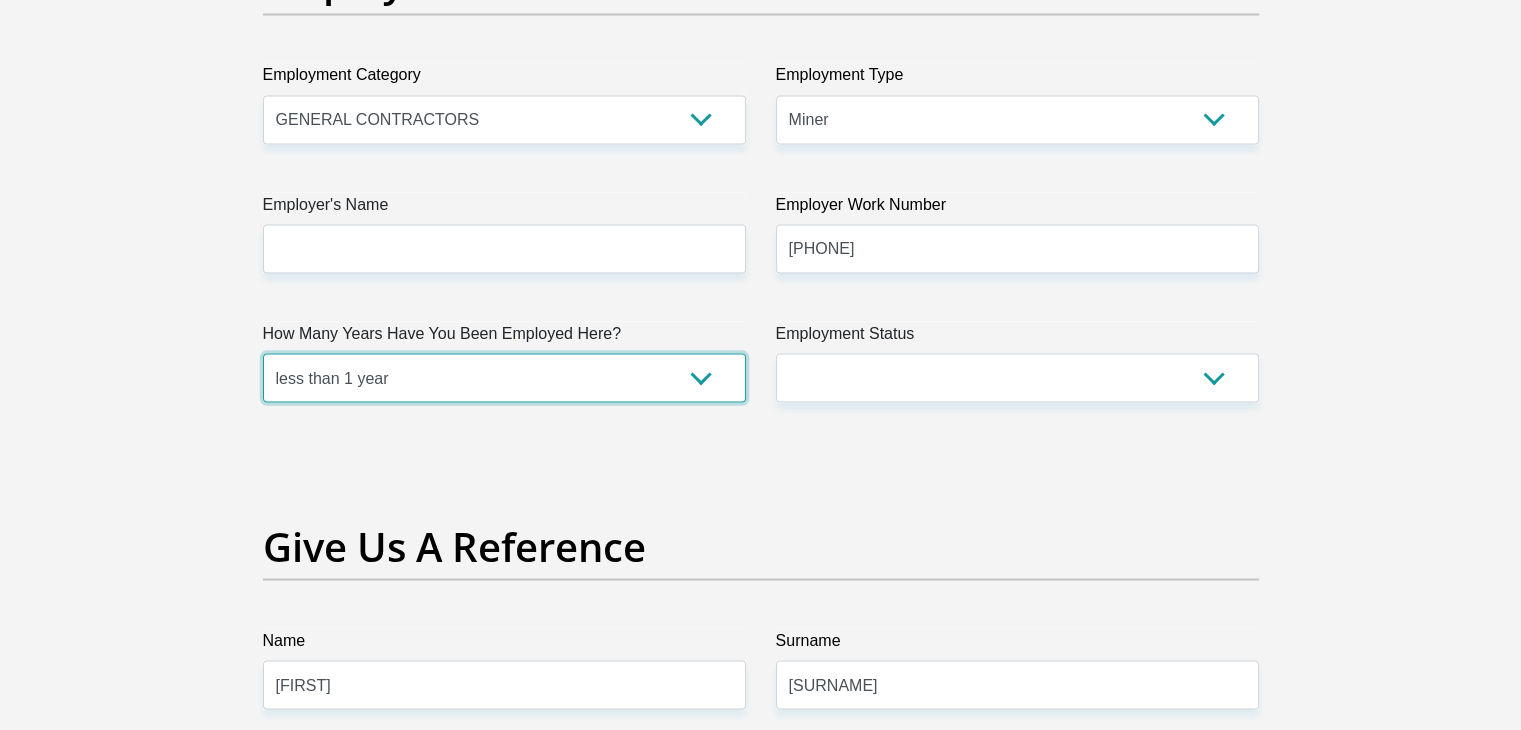 click on "less than 1 year
1-3 years
3-5 years
5+ years" at bounding box center (504, 377) 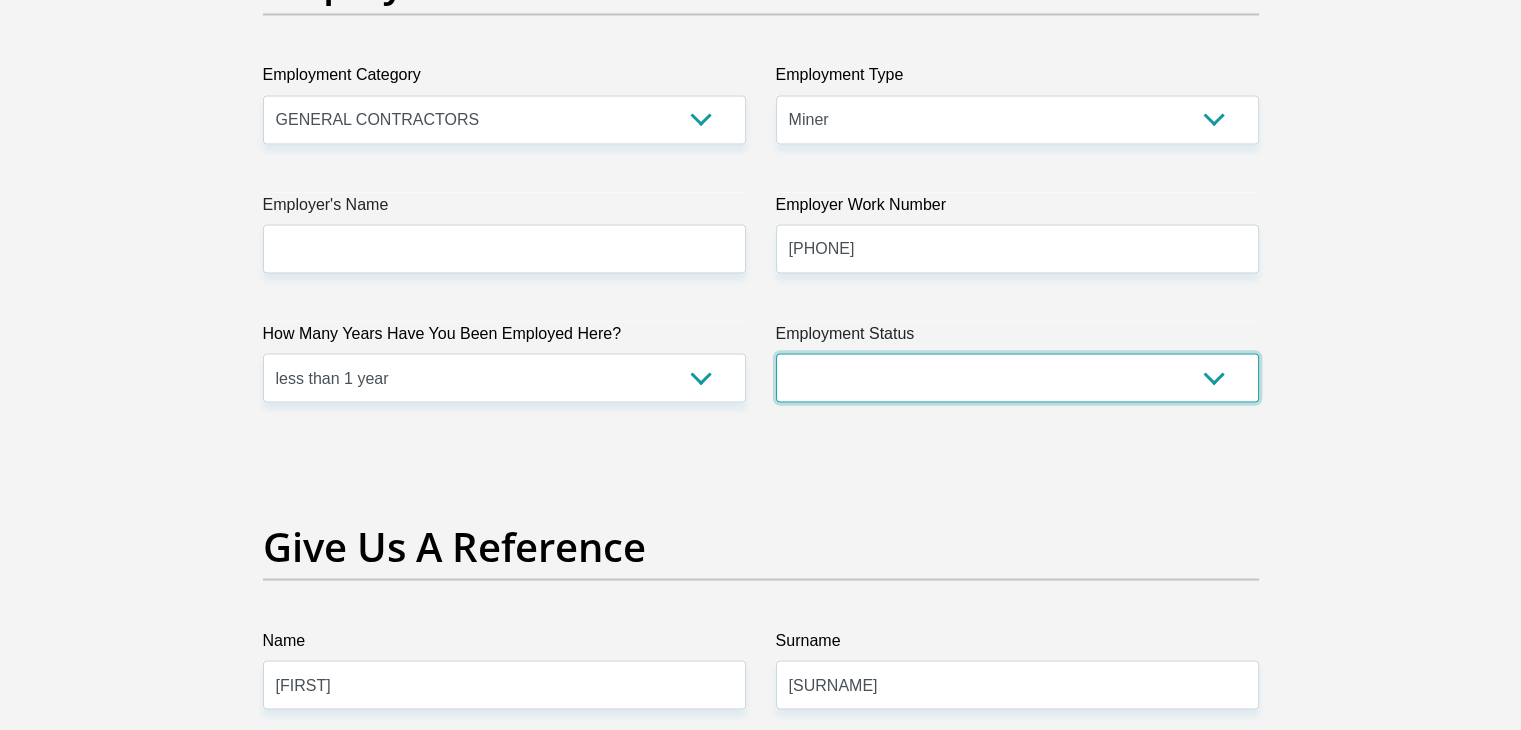 click on "Permanent/Full-time
Part-time/Casual
Contract Worker
Self-Employed
Housewife
Retired
Student
Medically Boarded
Disability
Unemployed" at bounding box center (1017, 377) 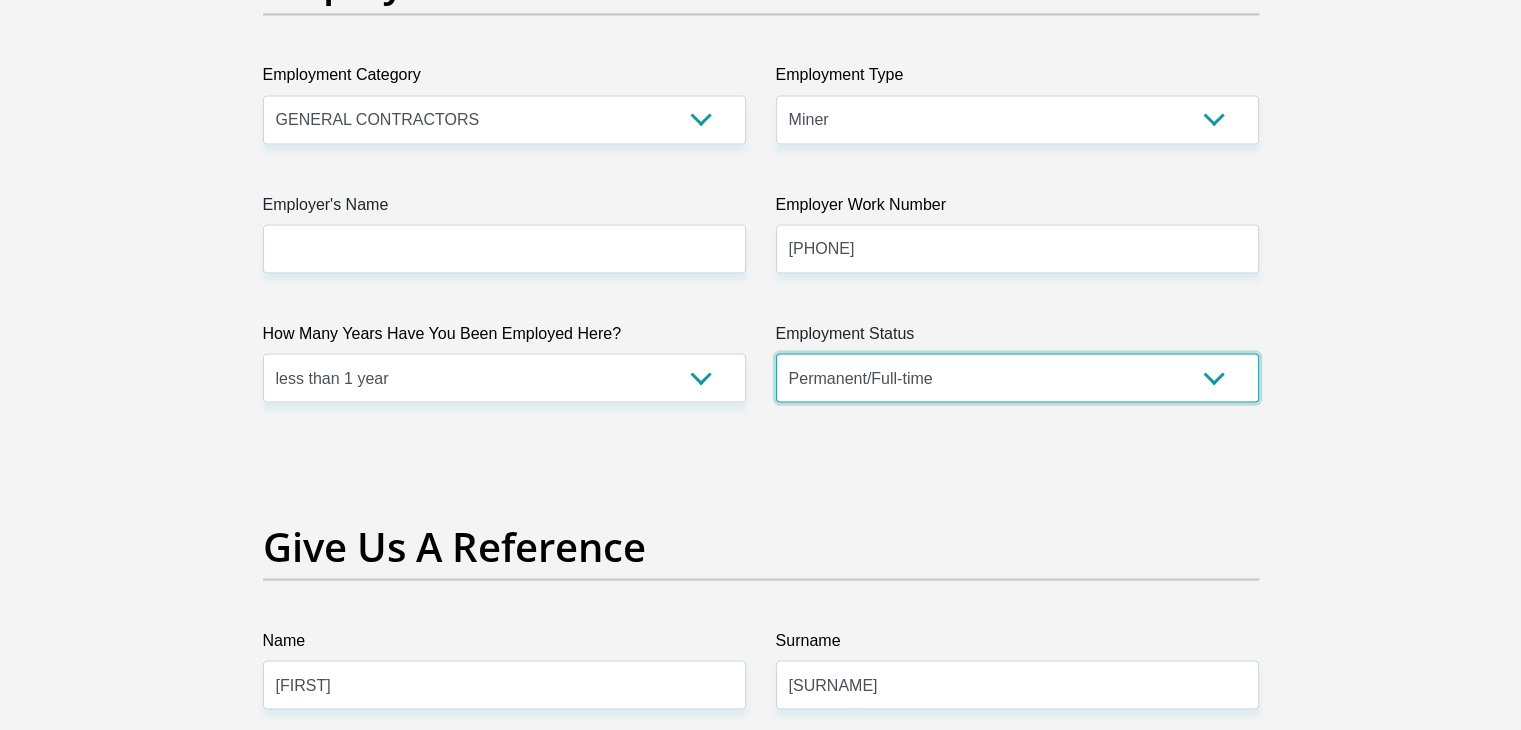 click on "Permanent/Full-time
Part-time/Casual
Contract Worker
Self-Employed
Housewife
Retired
Student
Medically Boarded
Disability
Unemployed" at bounding box center [1017, 377] 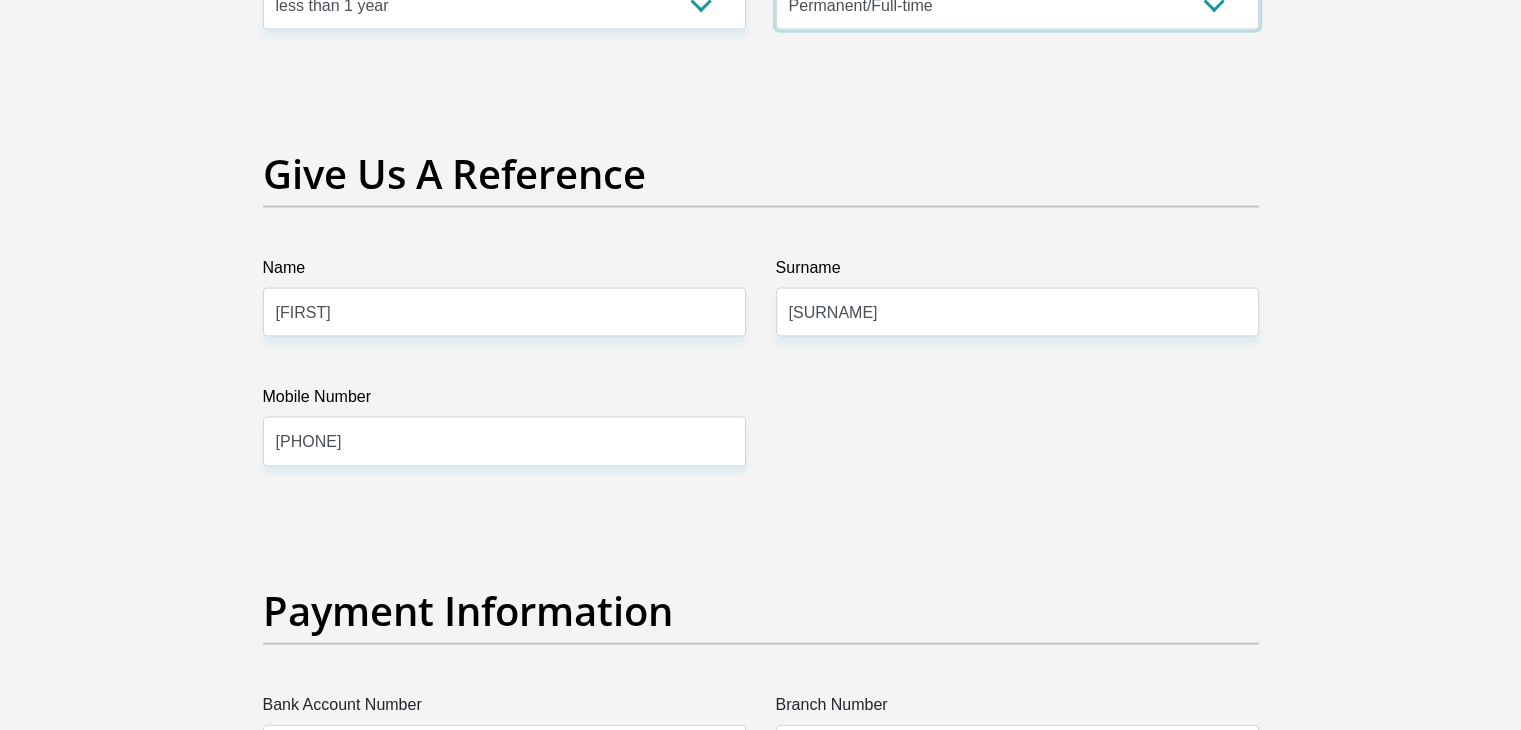 scroll, scrollTop: 4088, scrollLeft: 0, axis: vertical 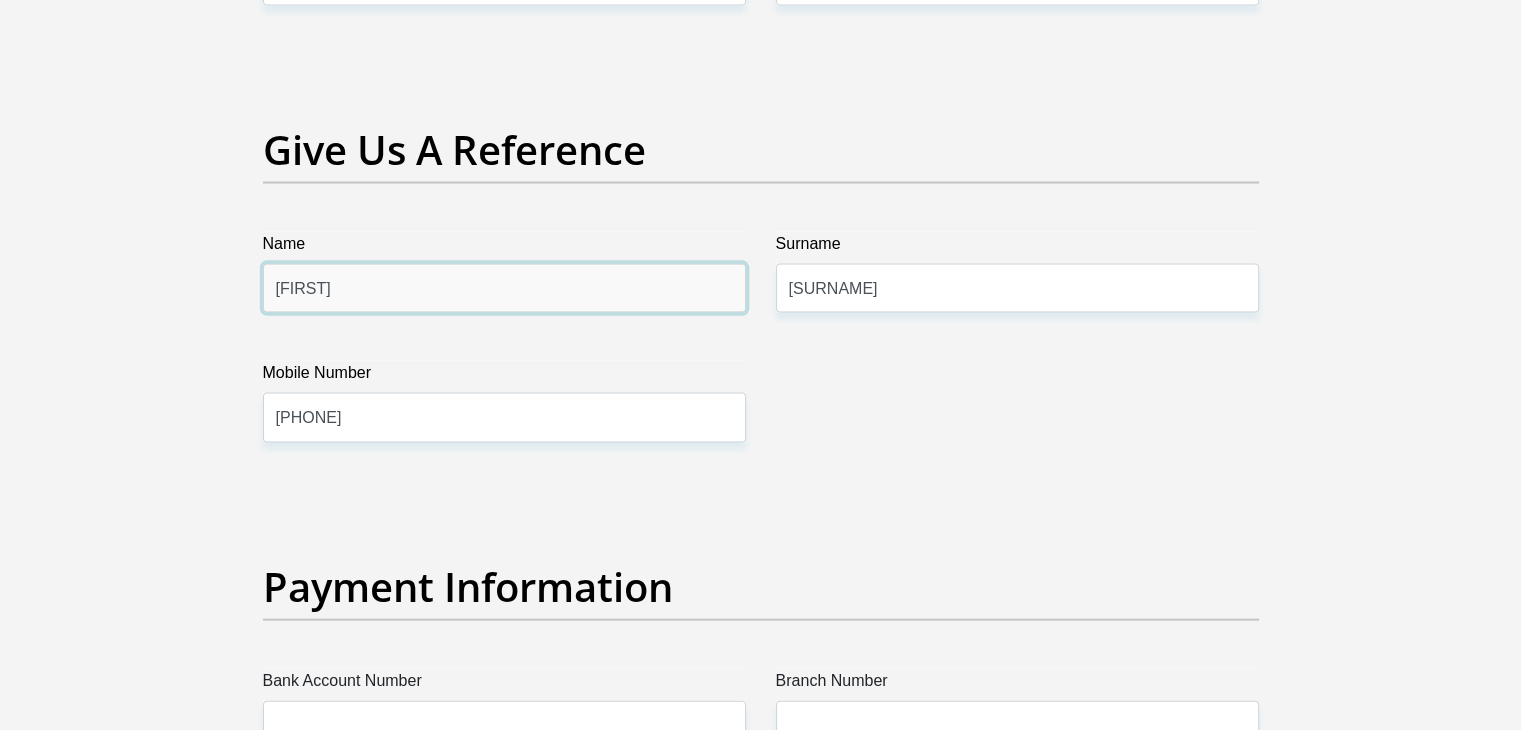 click on "Lydia" at bounding box center [504, 288] 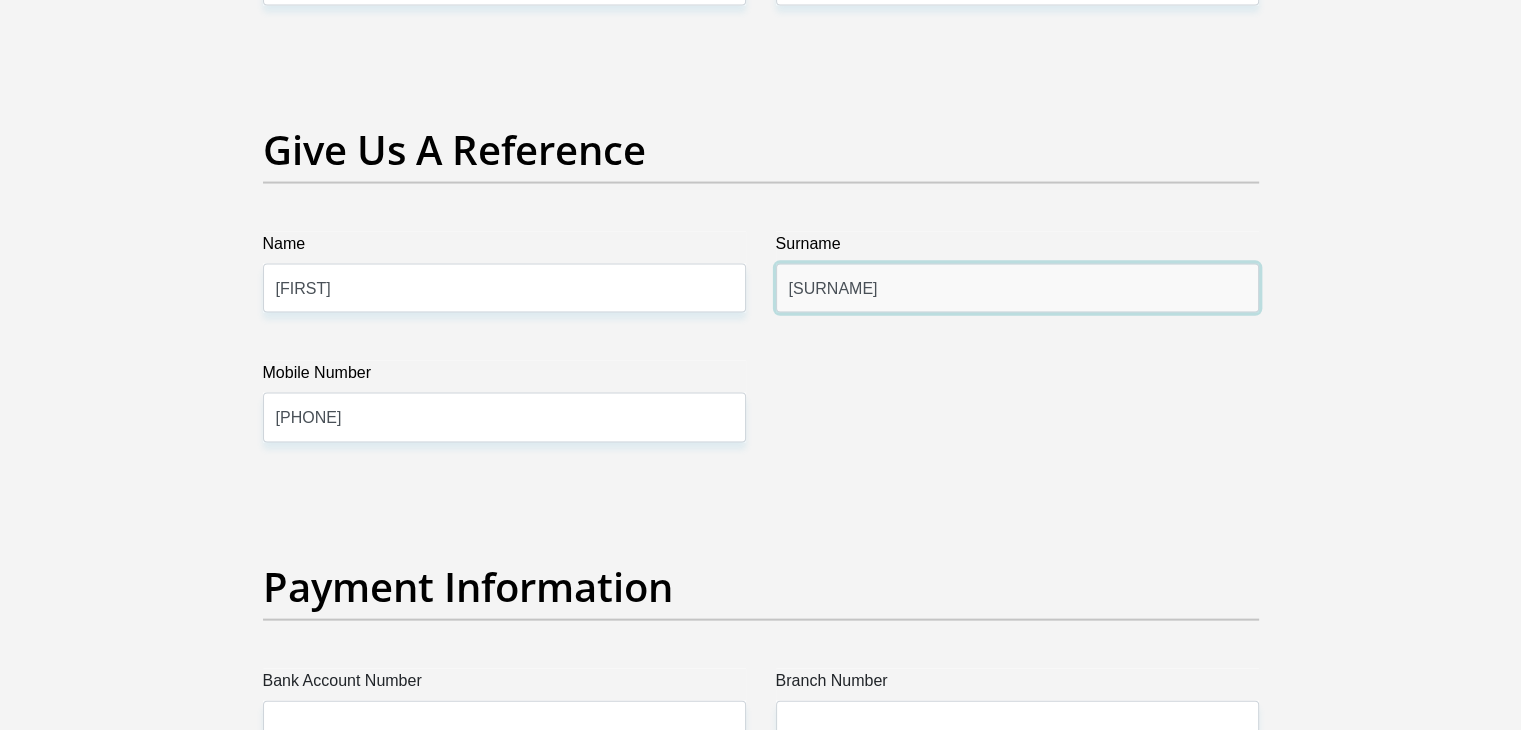 click on "Ntshabele" at bounding box center [1017, 288] 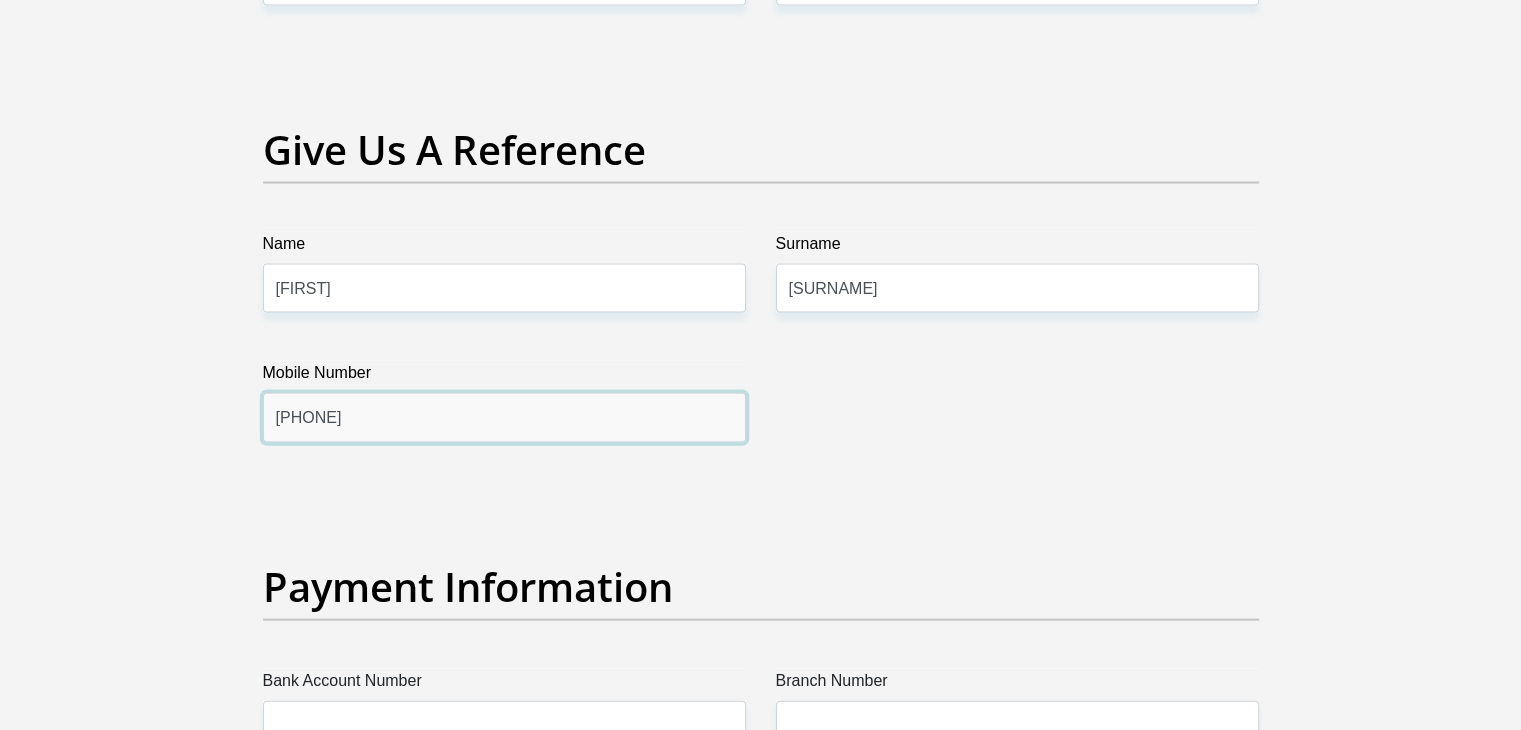 click on "0791356420" at bounding box center (504, 417) 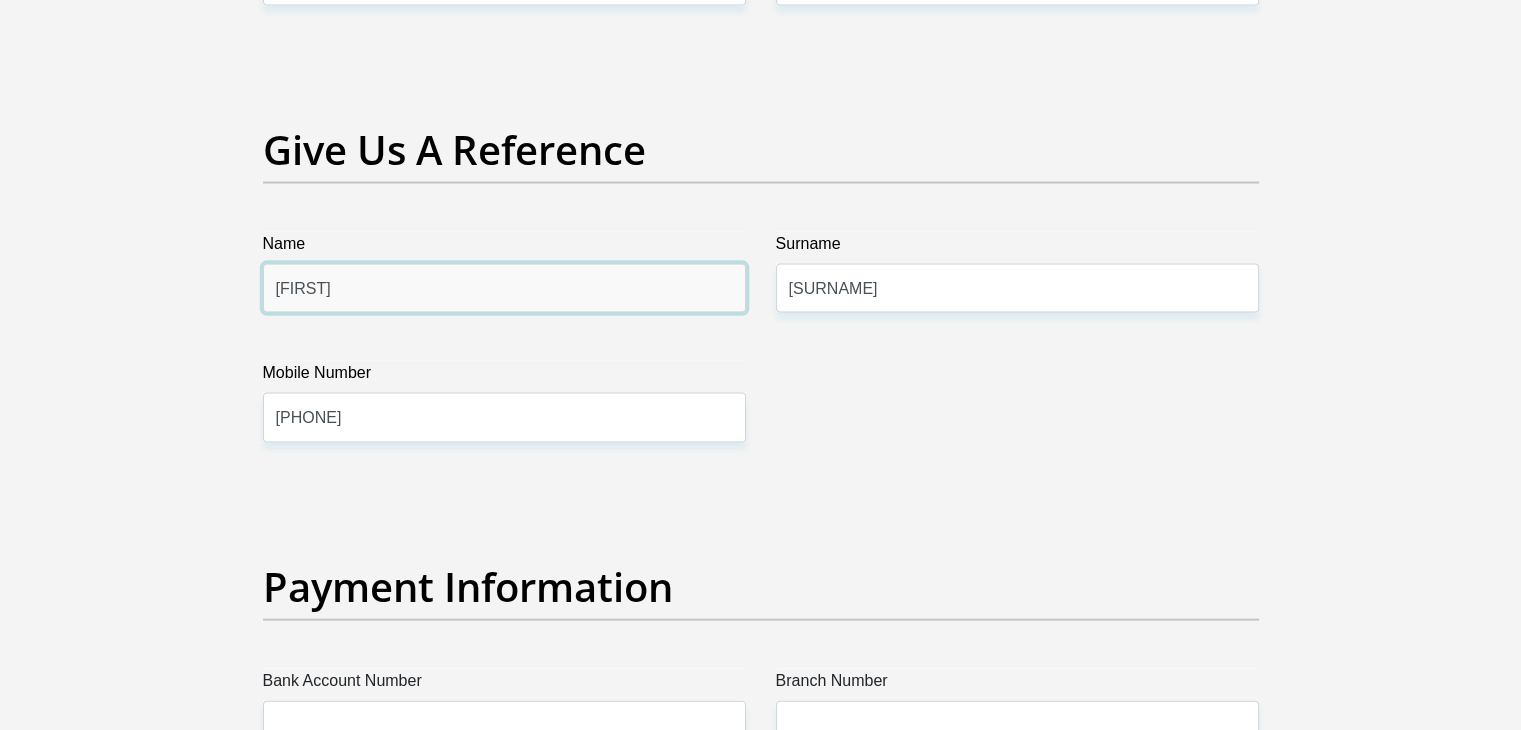click on "Moreri" at bounding box center [504, 288] 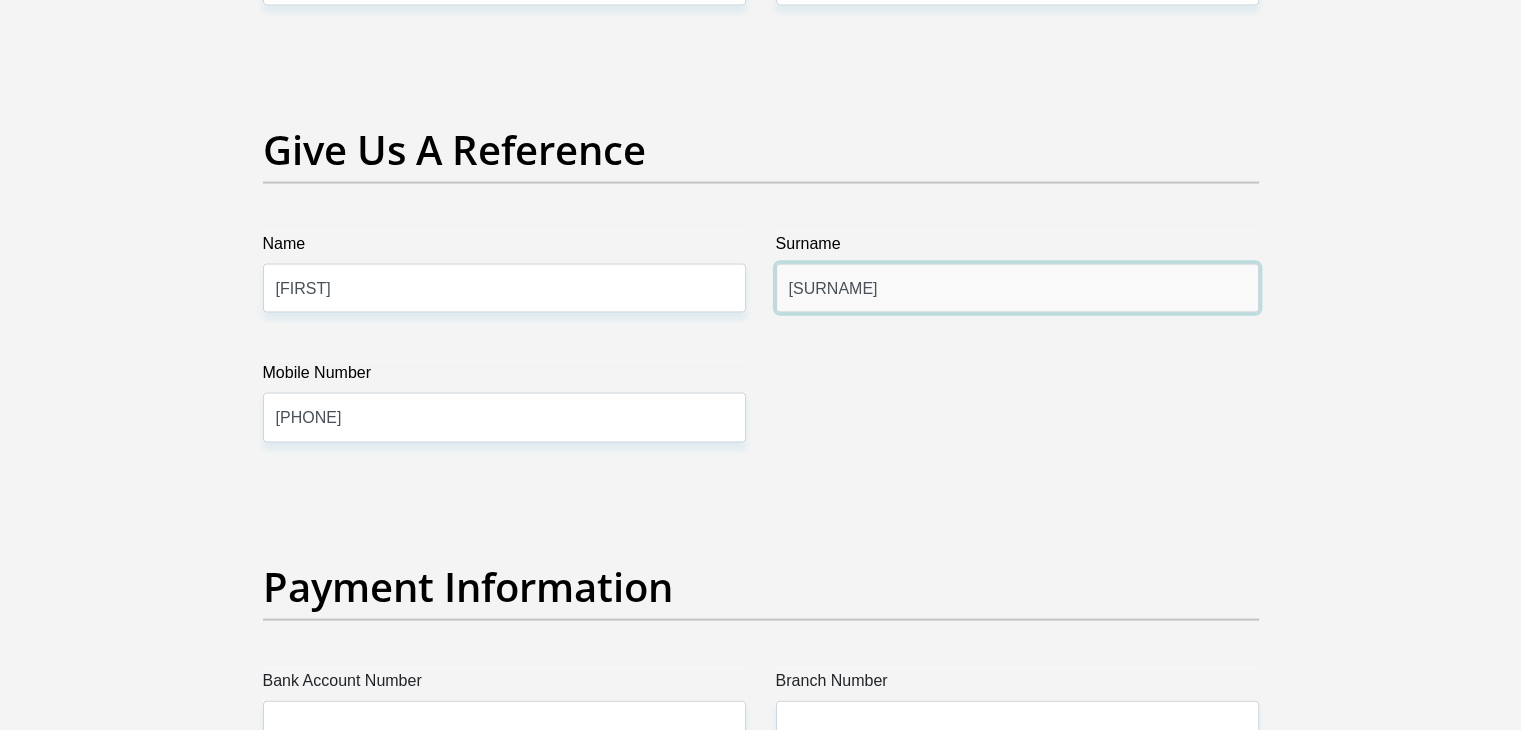 click on "Matsobe" at bounding box center [1017, 288] 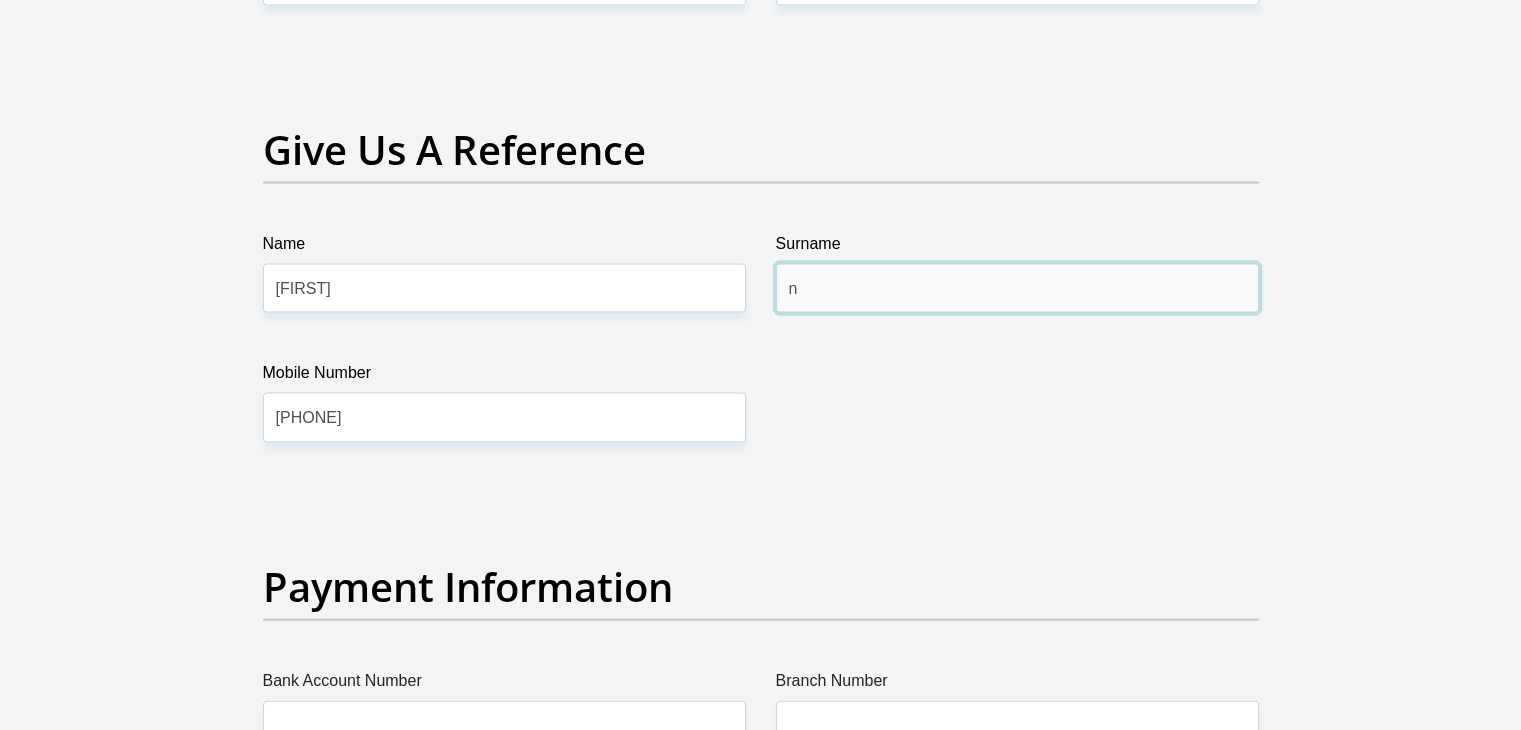 type on "Ntshabele" 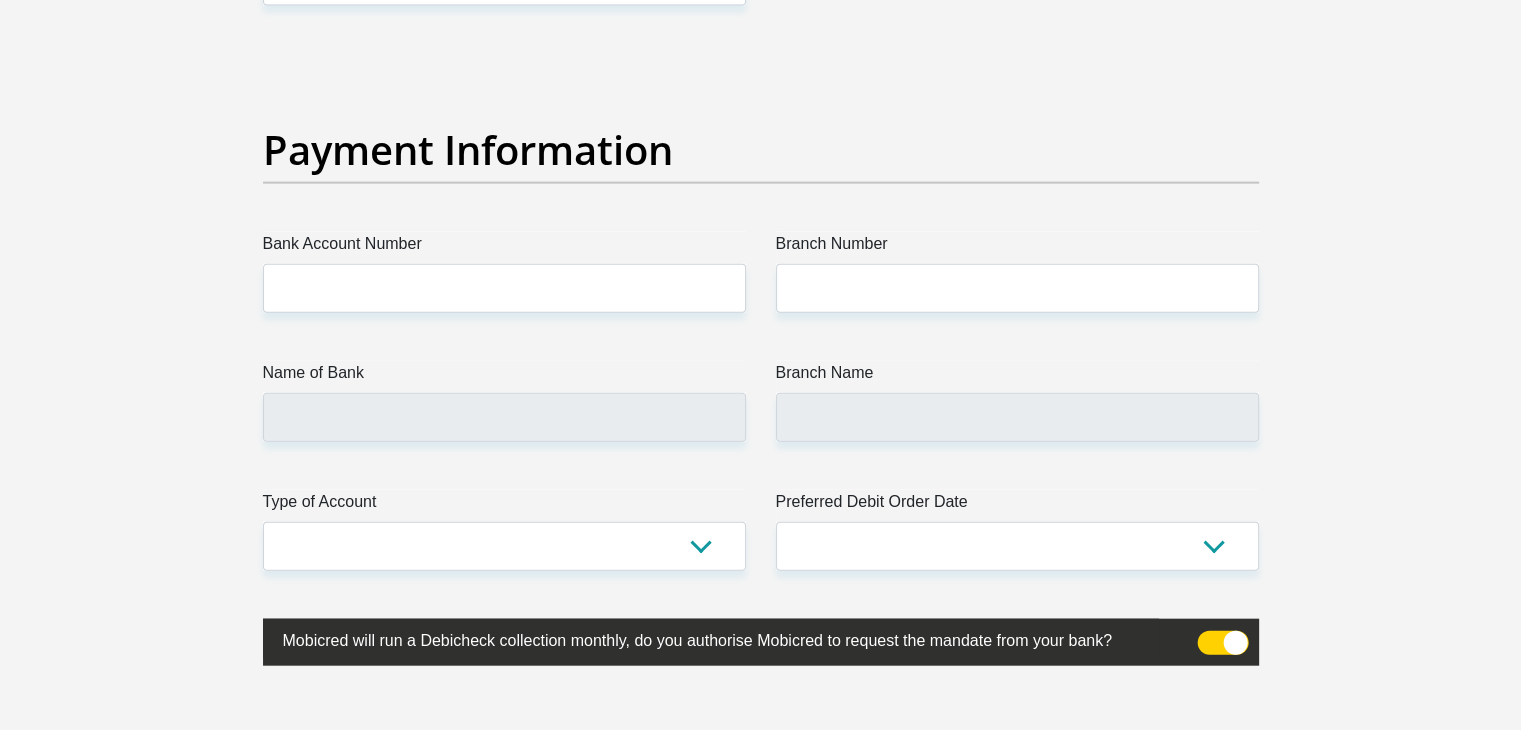 scroll, scrollTop: 4541, scrollLeft: 0, axis: vertical 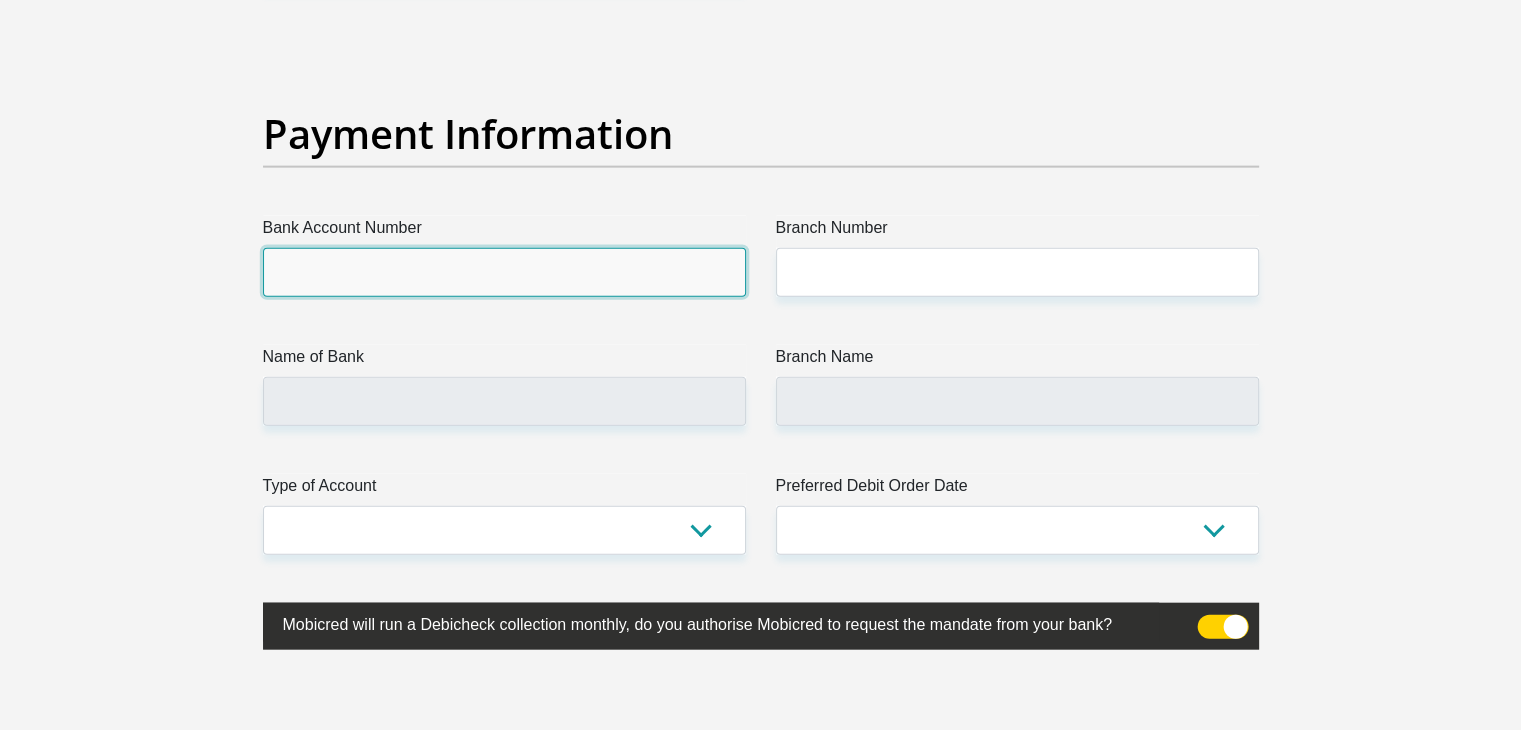 click on "Bank Account Number" at bounding box center (504, 272) 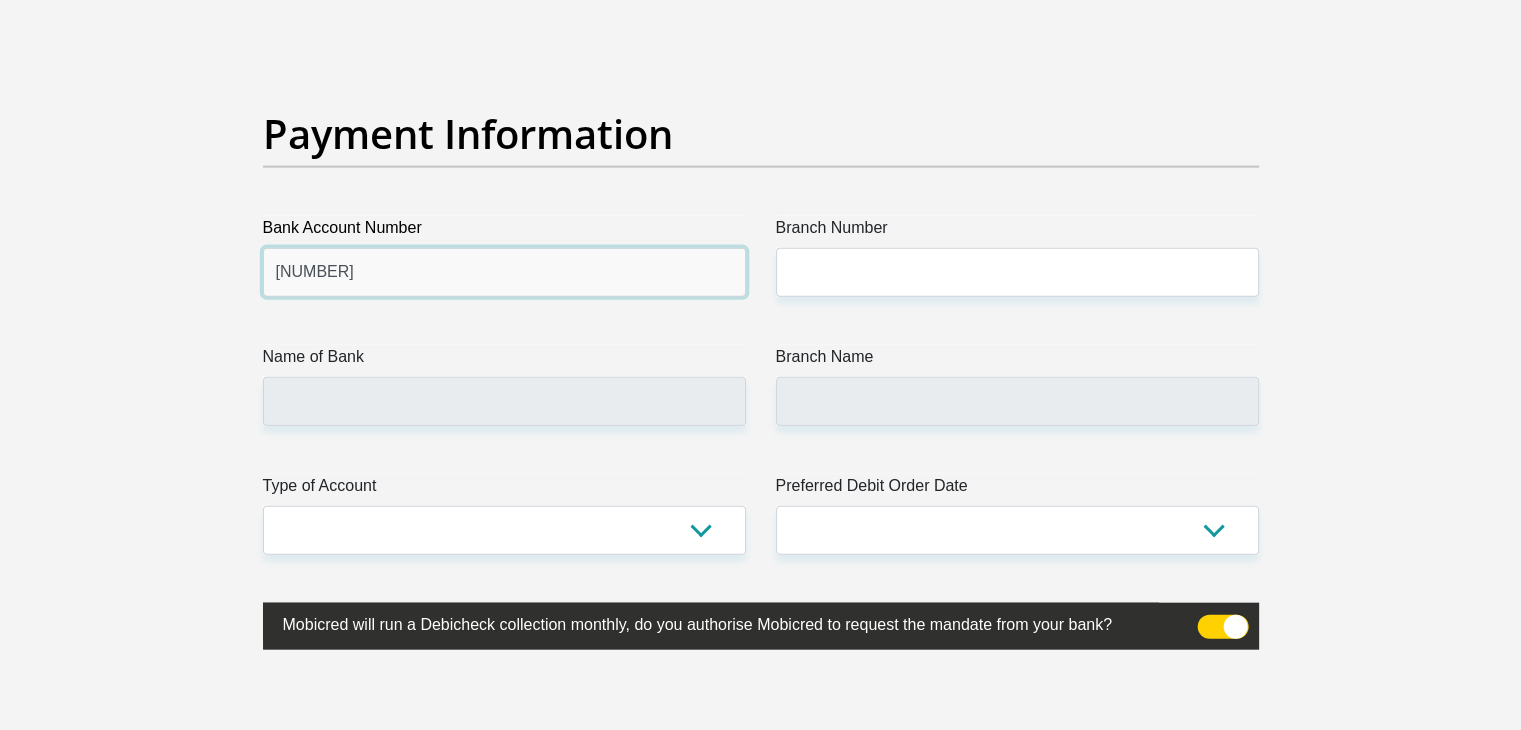 type on "1481593836" 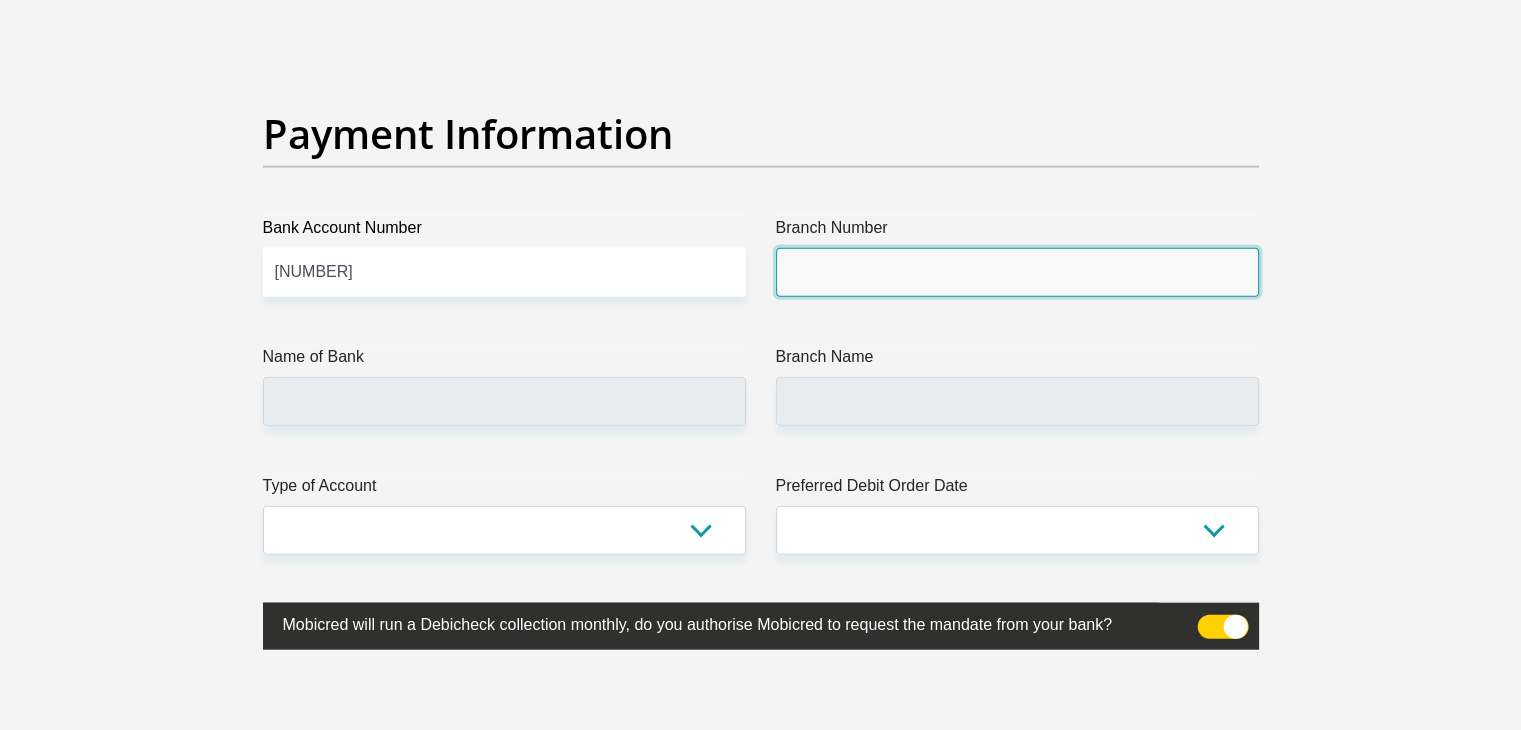 click on "Branch Number" at bounding box center (1017, 272) 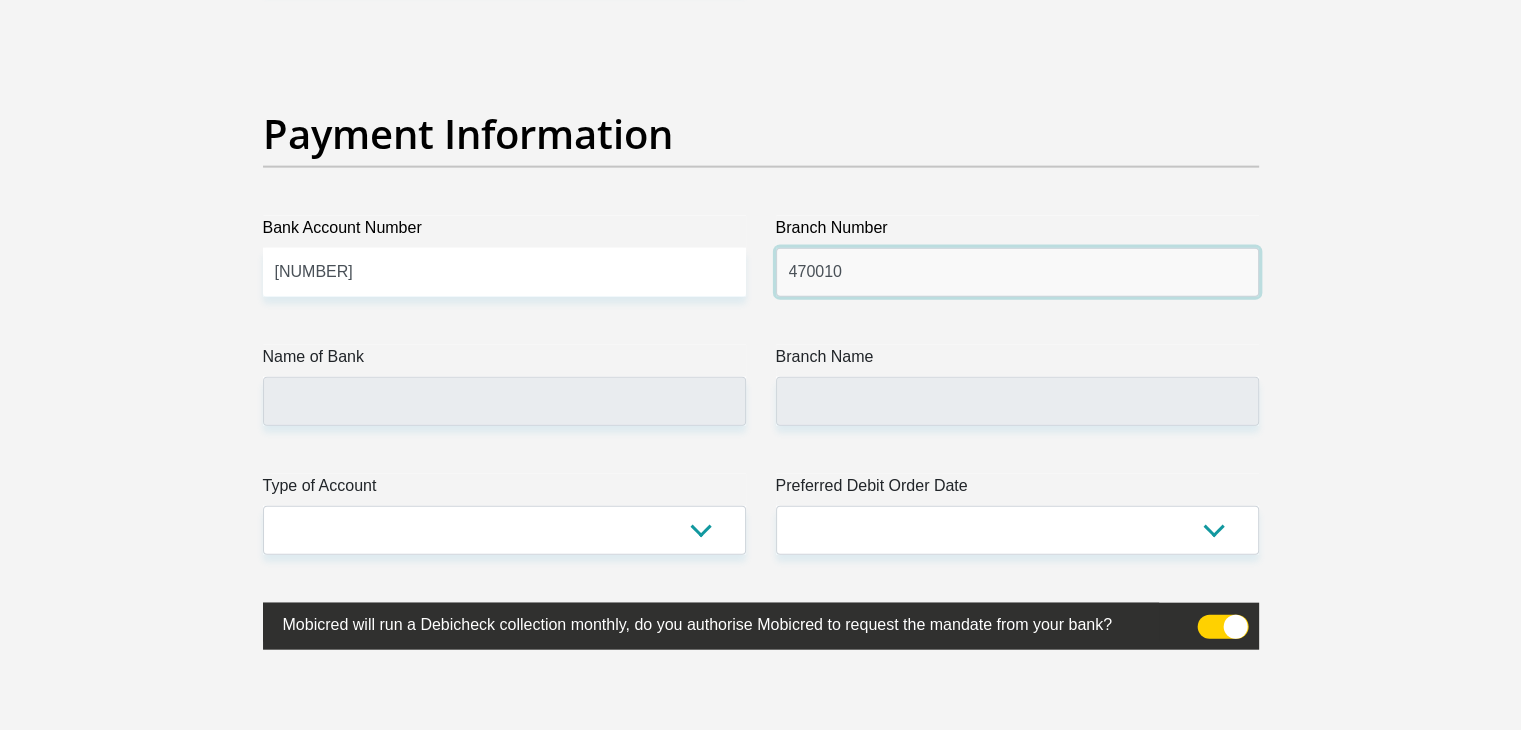 type on "470010" 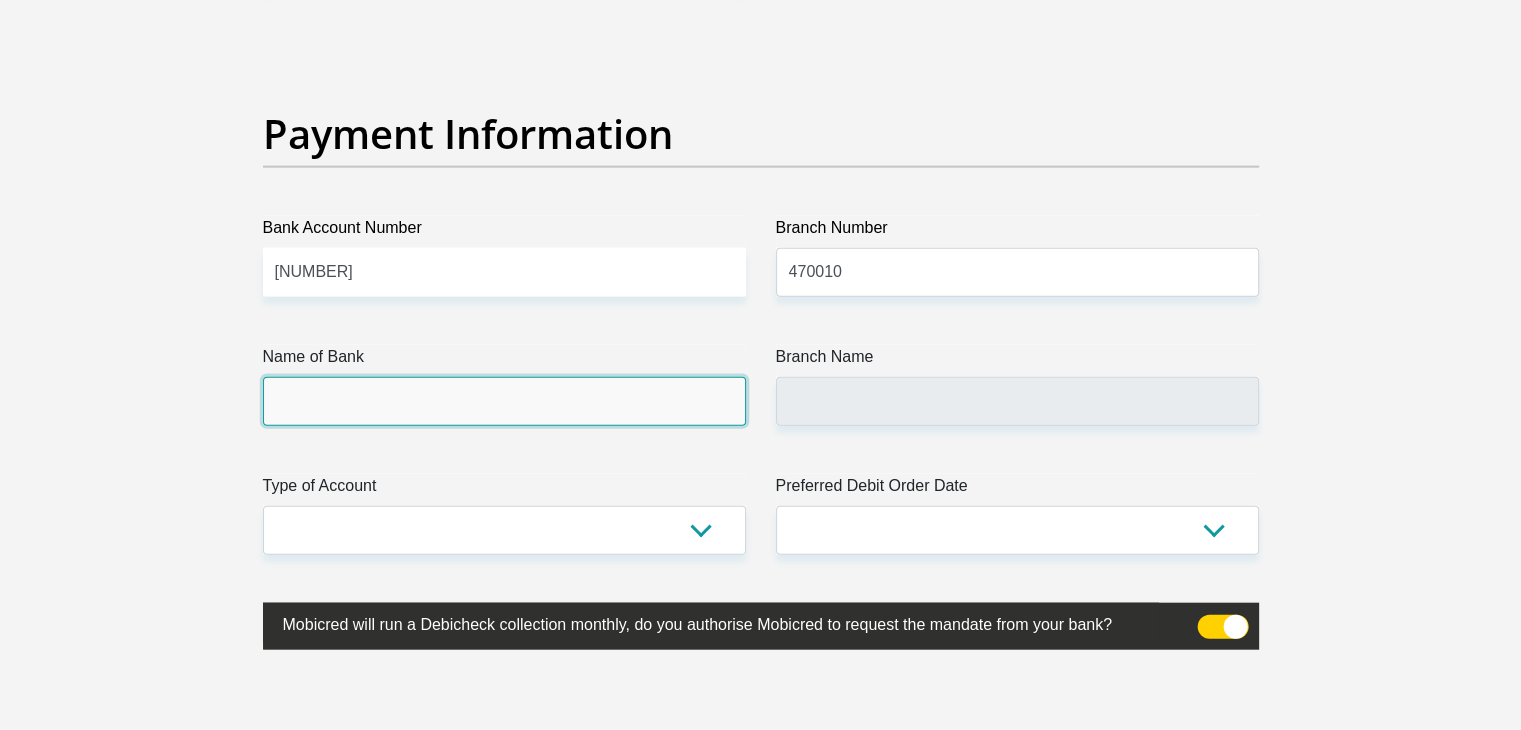 click on "Name of Bank" at bounding box center [504, 401] 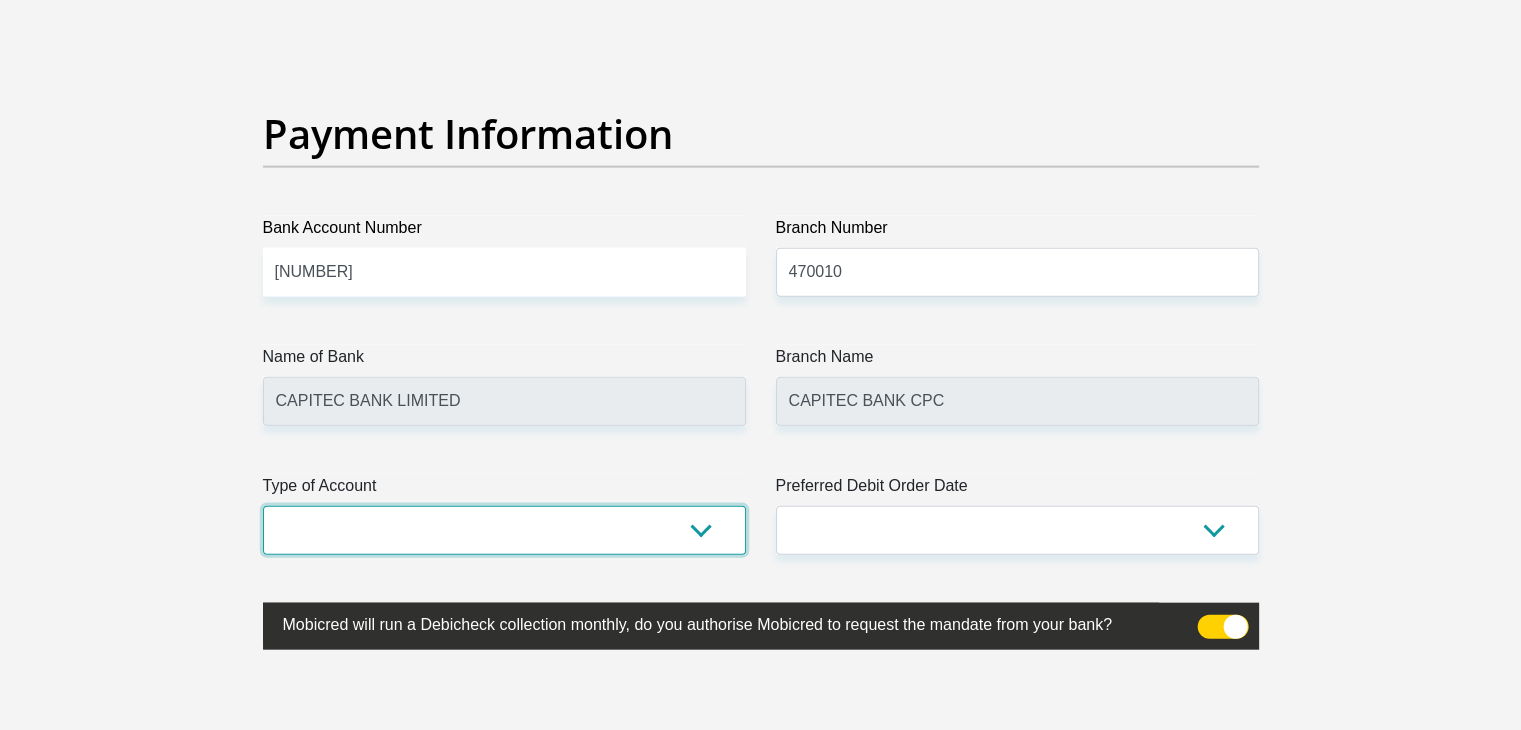 click on "Cheque
Savings" at bounding box center (504, 530) 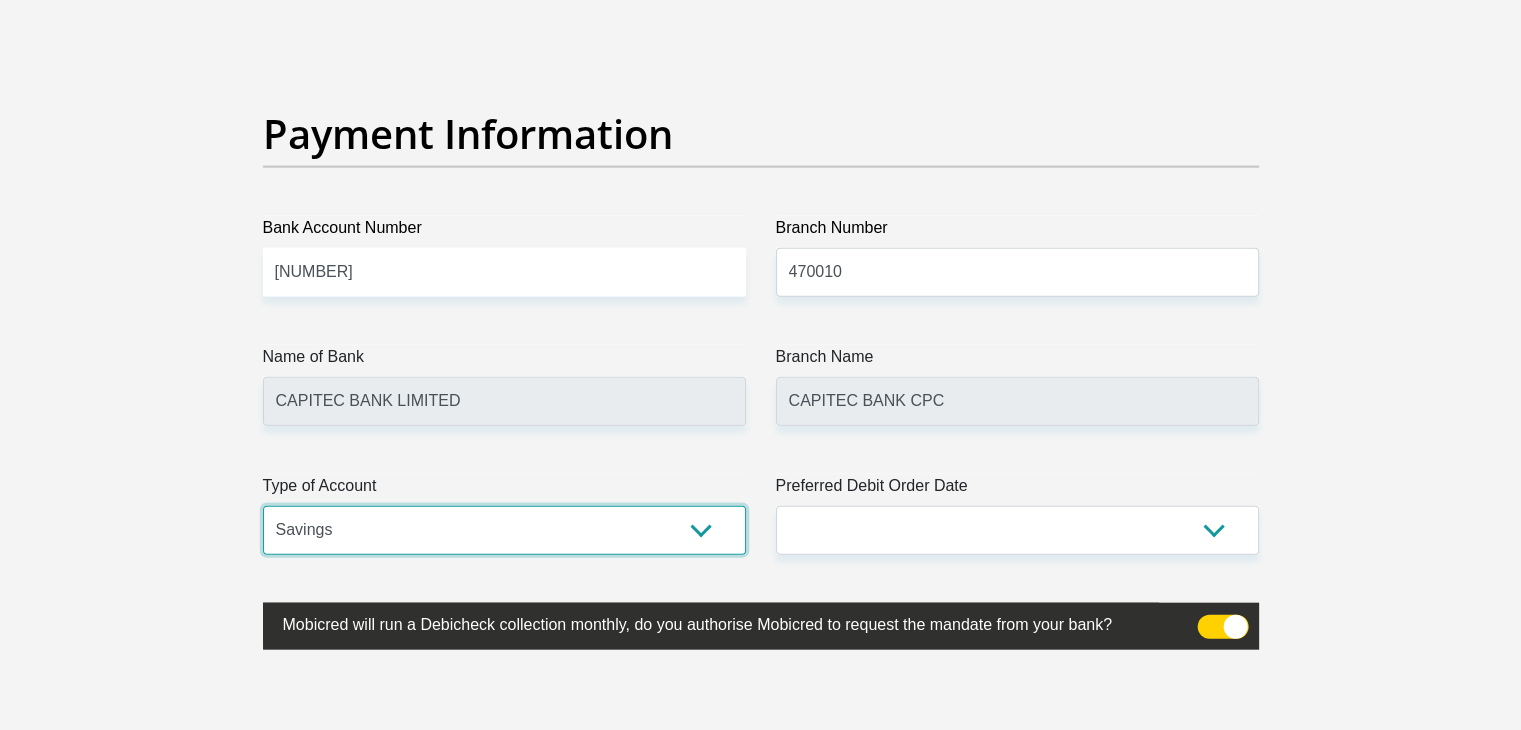 click on "Cheque
Savings" at bounding box center (504, 530) 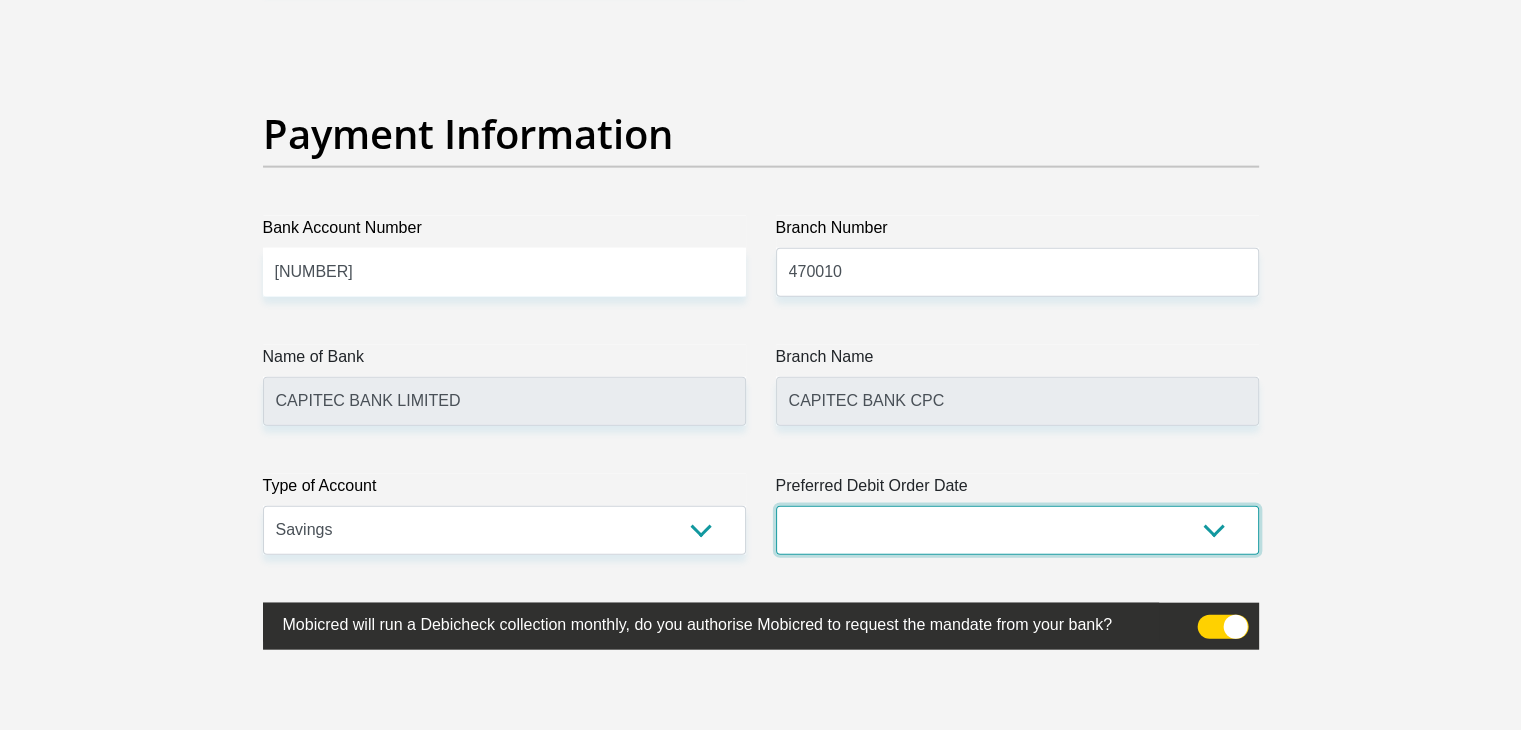 click on "1st
2nd
3rd
4th
5th
7th
18th
19th
20th
21st
22nd
23rd
24th
25th
26th
27th
28th
29th
30th" at bounding box center [1017, 530] 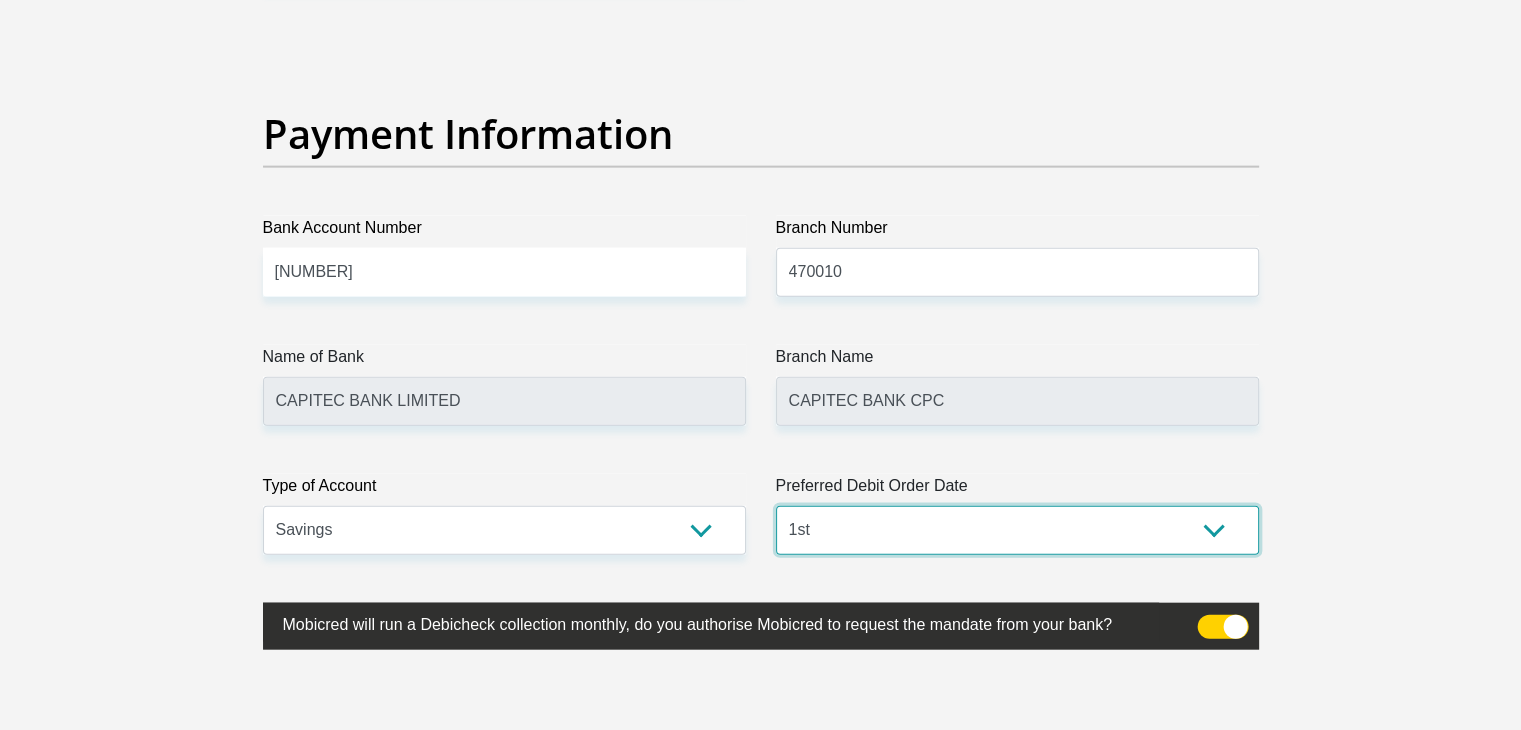 click on "1st
2nd
3rd
4th
5th
7th
18th
19th
20th
21st
22nd
23rd
24th
25th
26th
27th
28th
29th
30th" at bounding box center (1017, 530) 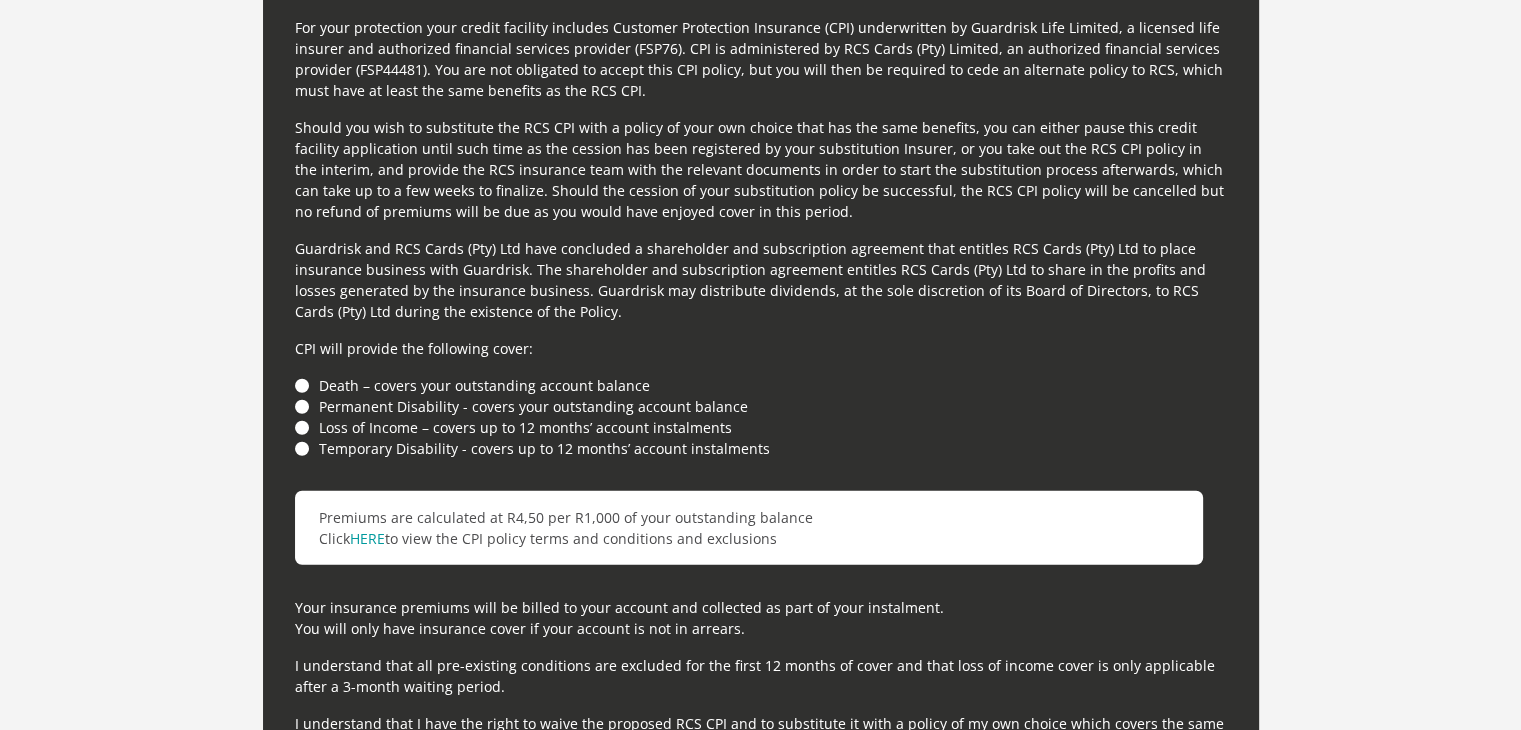 scroll, scrollTop: 5392, scrollLeft: 0, axis: vertical 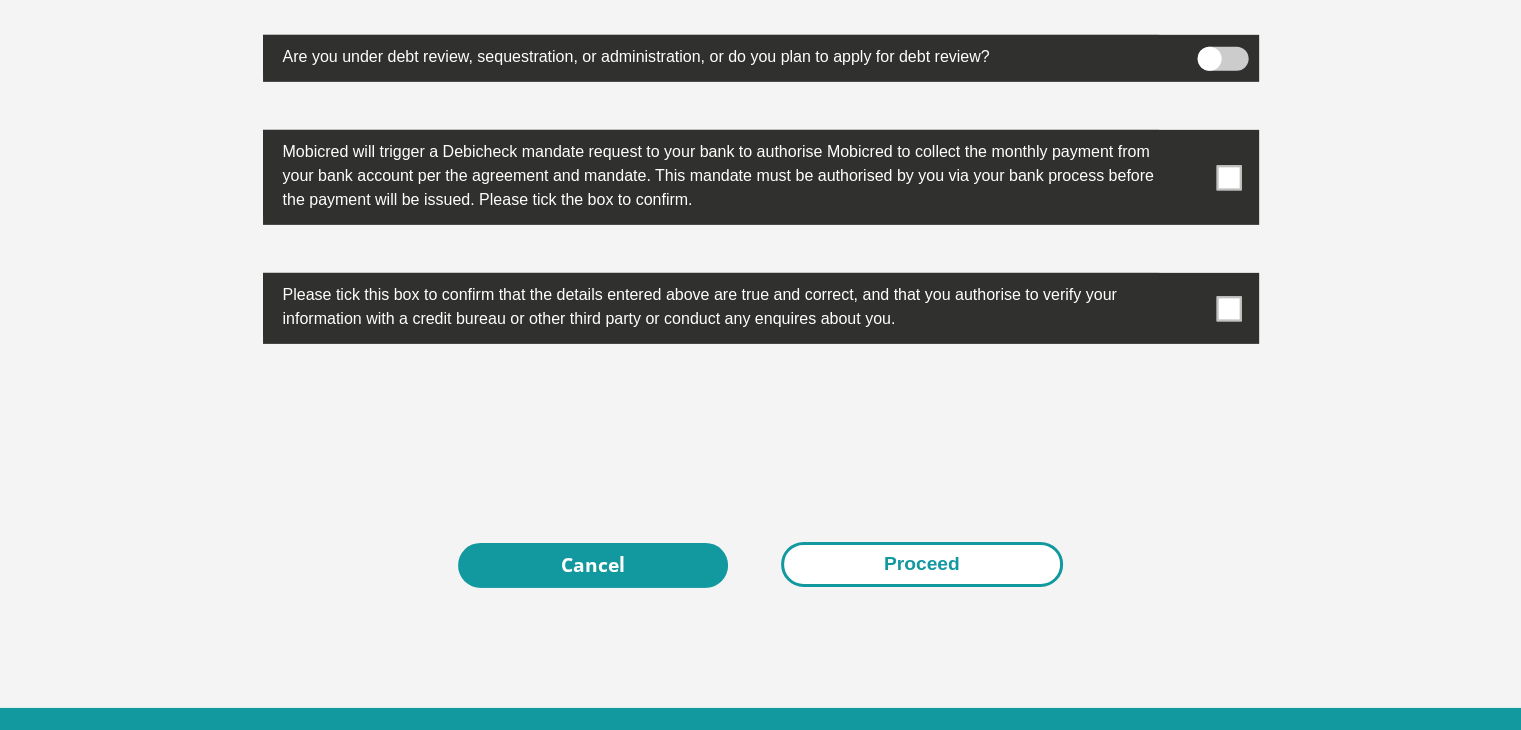 click on "Proceed" at bounding box center [922, 564] 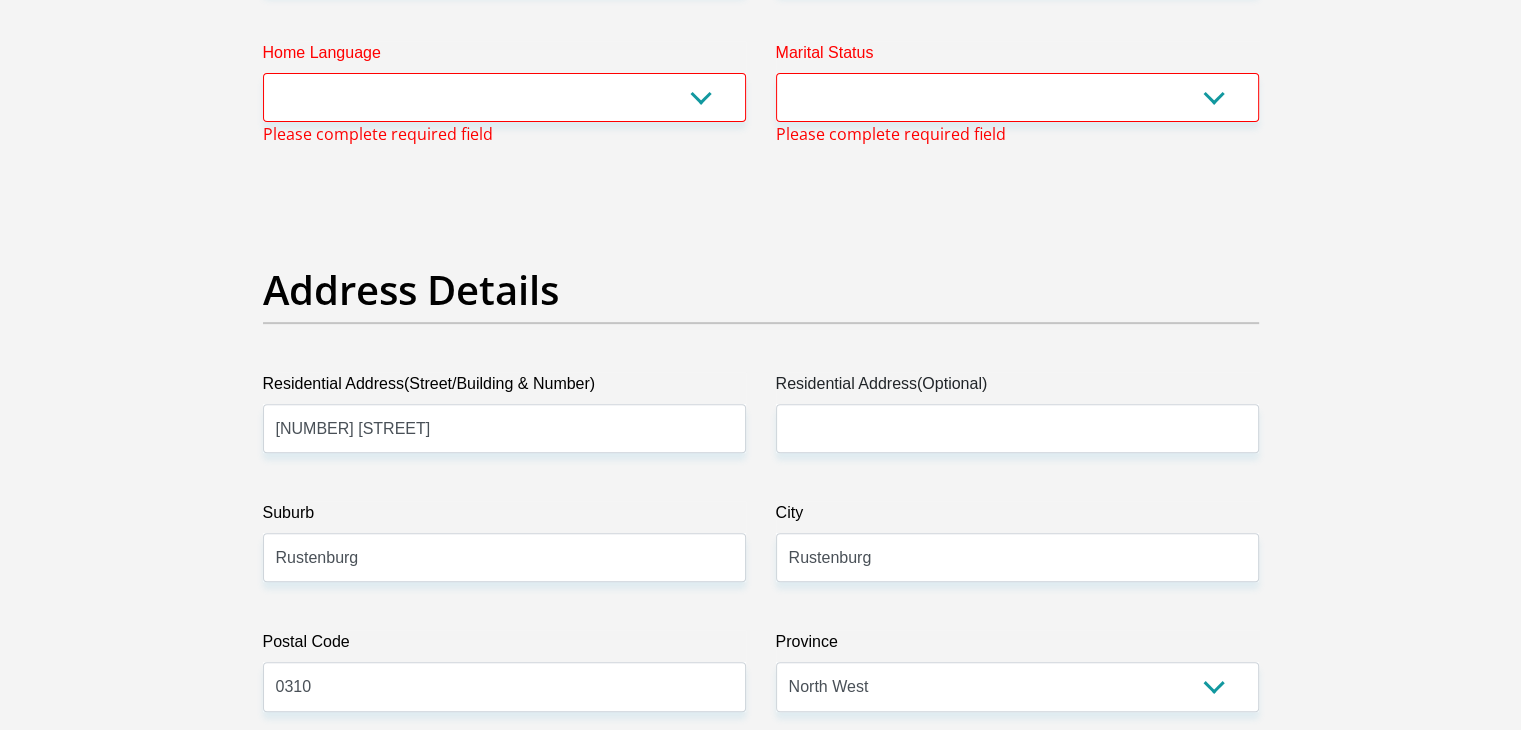 scroll, scrollTop: 612, scrollLeft: 0, axis: vertical 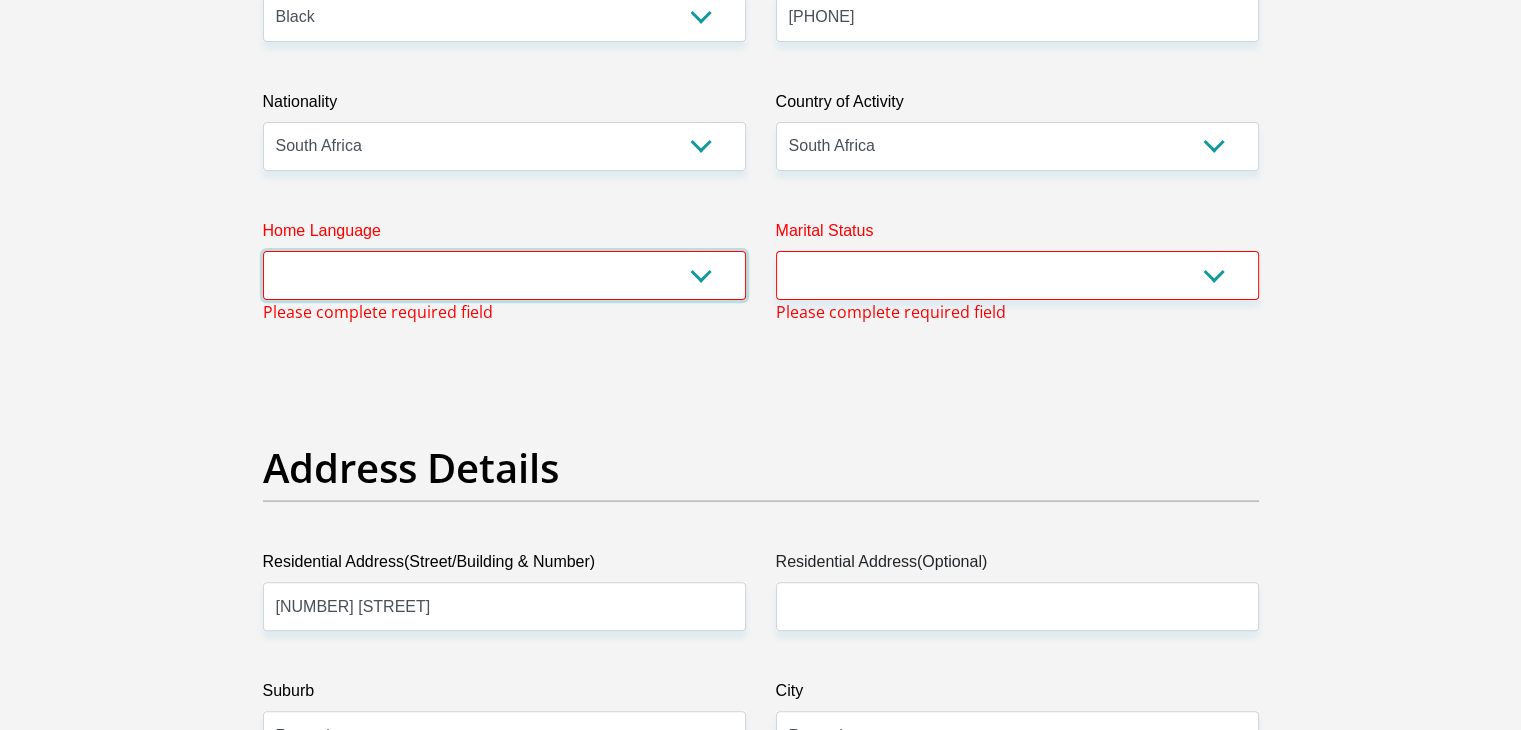 click on "Afrikaans
English
Sepedi
South Ndebele
Southern Sotho
Swati
Tsonga
Tswana
Venda
Xhosa
Zulu
Other" at bounding box center (504, 275) 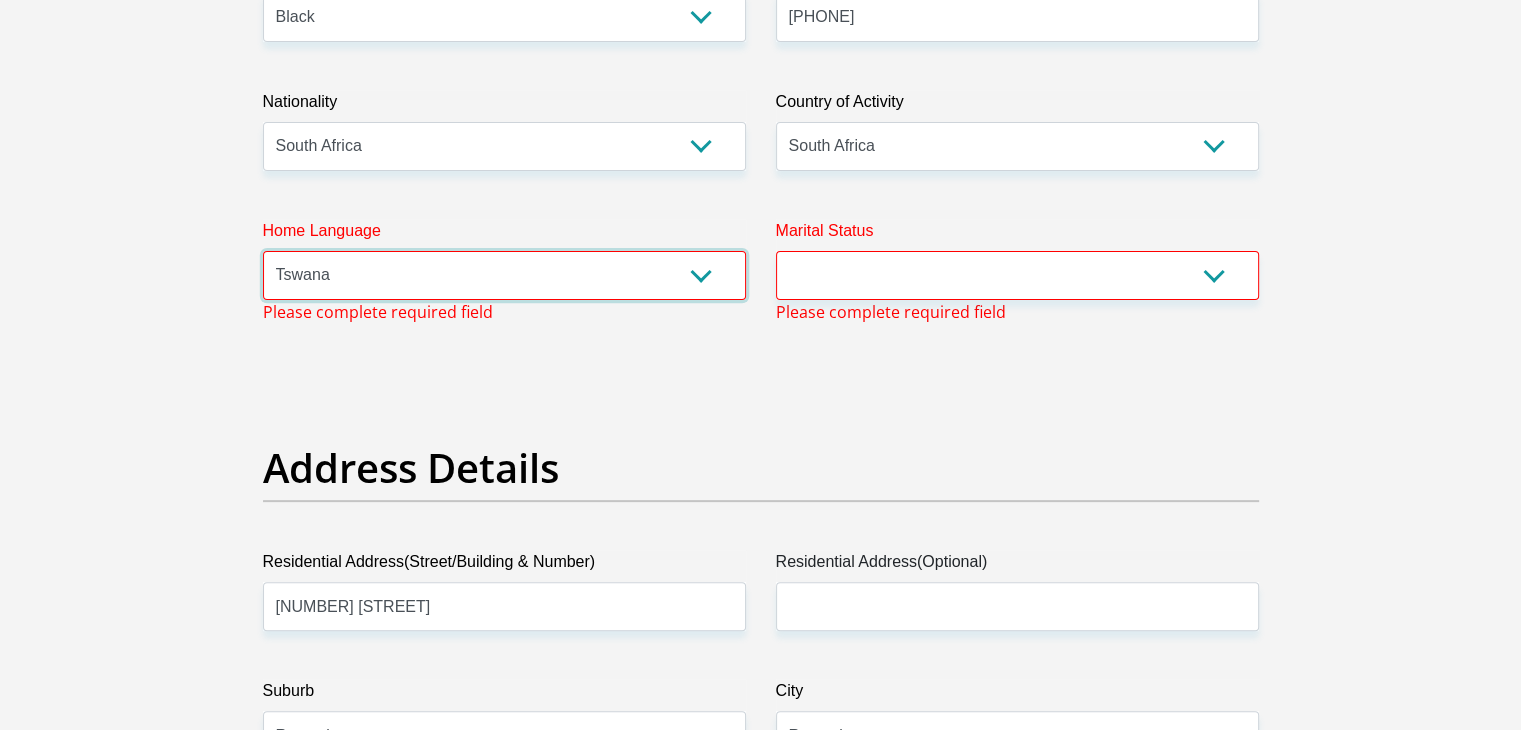 click on "Afrikaans
English
Sepedi
South Ndebele
Southern Sotho
Swati
Tsonga
Tswana
Venda
Xhosa
Zulu
Other" at bounding box center (504, 275) 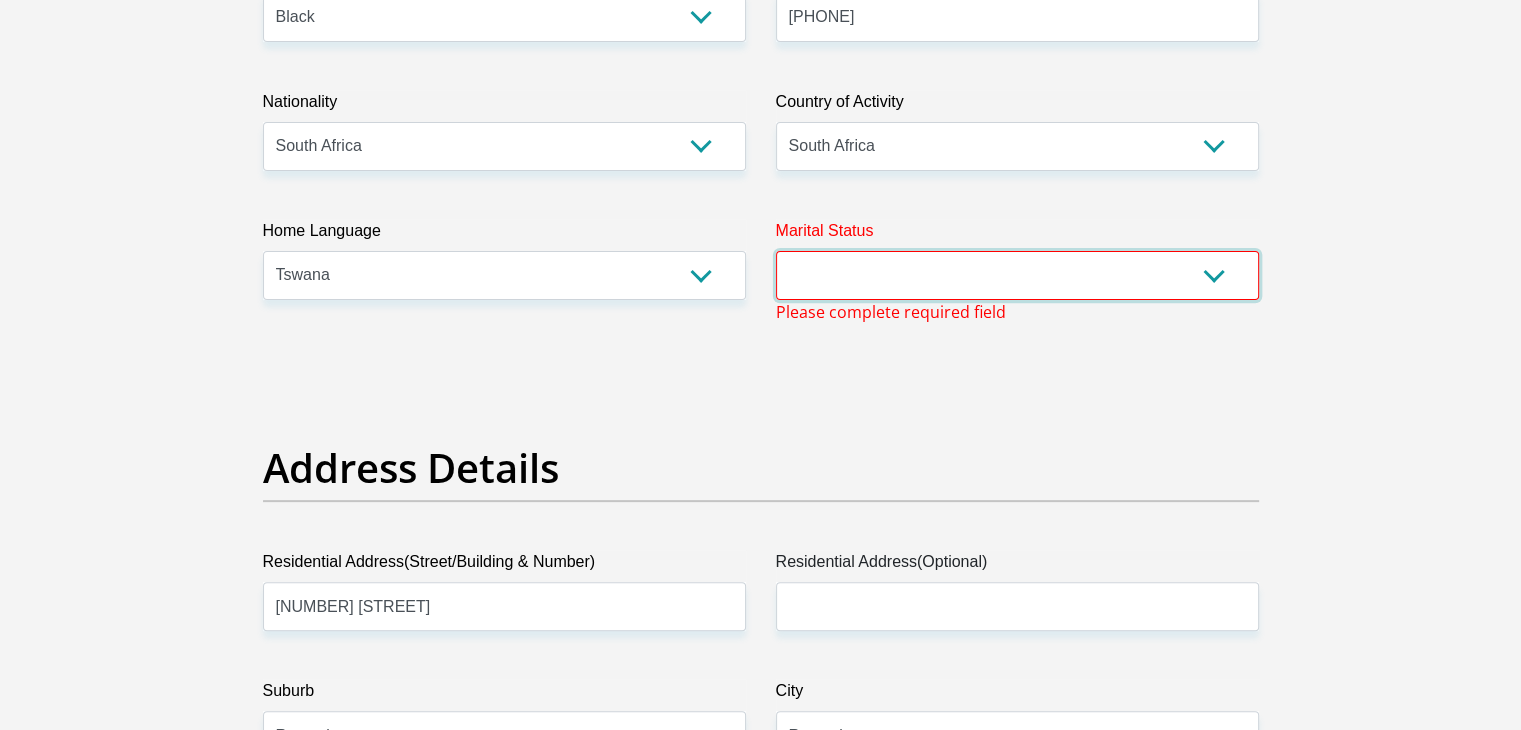 click on "Married ANC
Single
Divorced
Widowed
Married COP or Customary Law" at bounding box center [1017, 275] 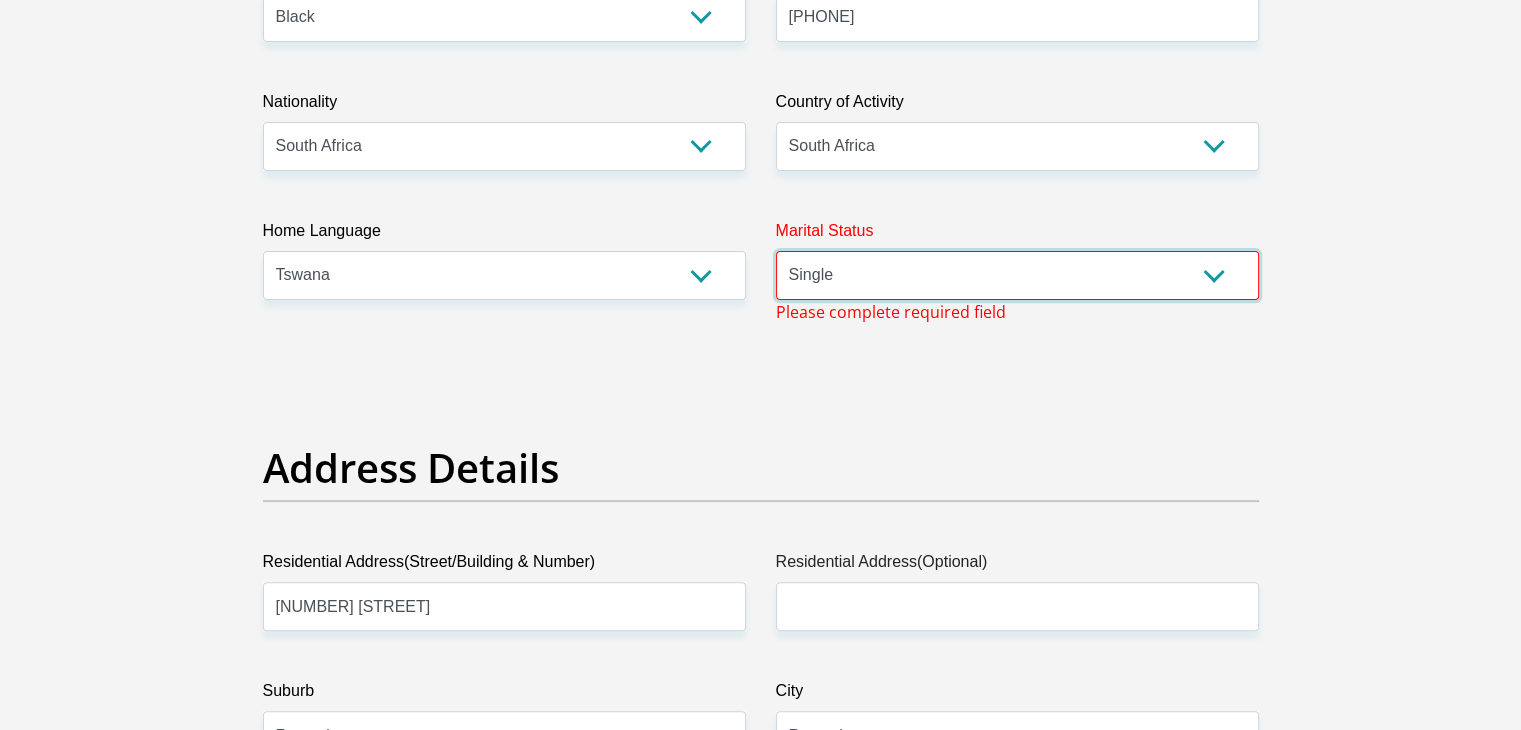 click on "Married ANC
Single
Divorced
Widowed
Married COP or Customary Law" at bounding box center (1017, 275) 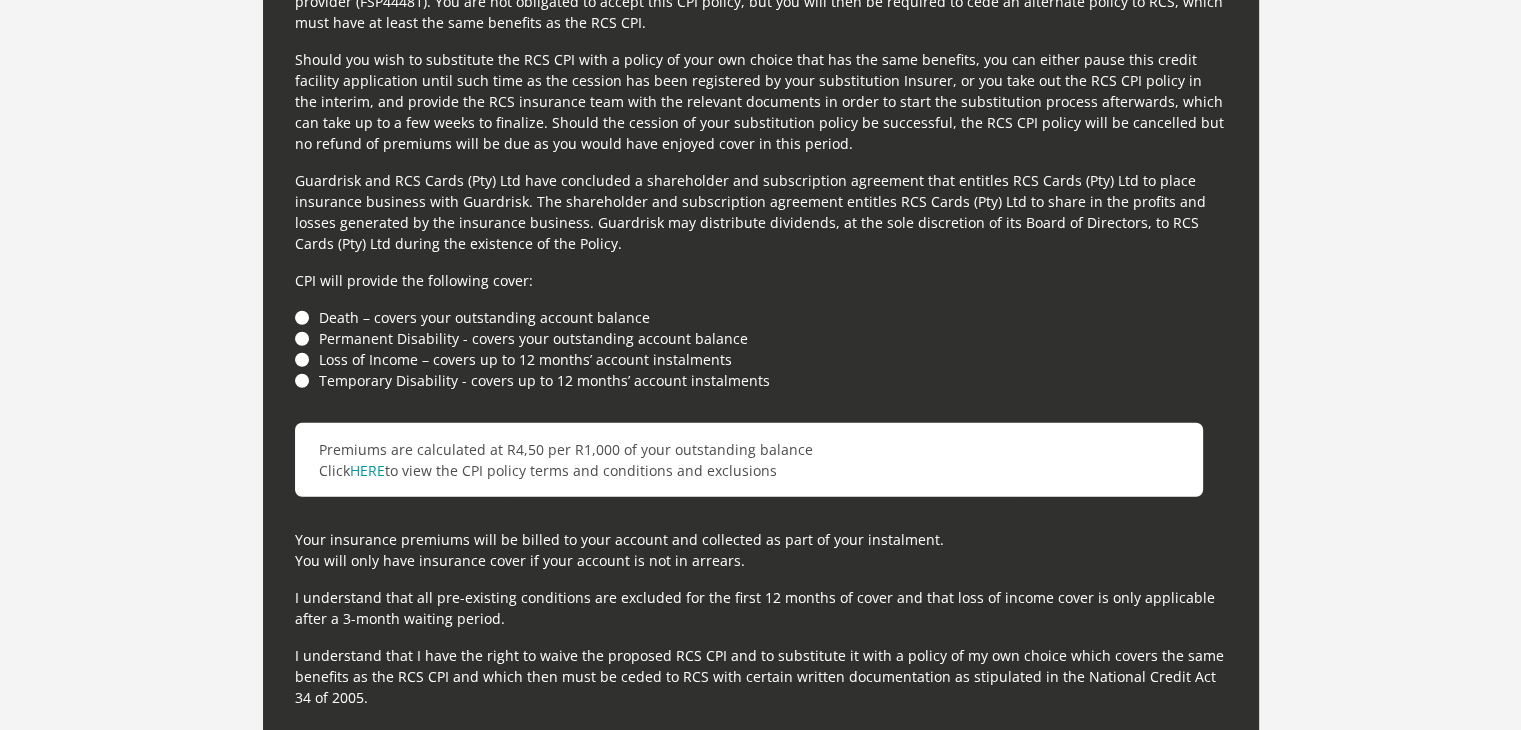 scroll, scrollTop: 5760, scrollLeft: 0, axis: vertical 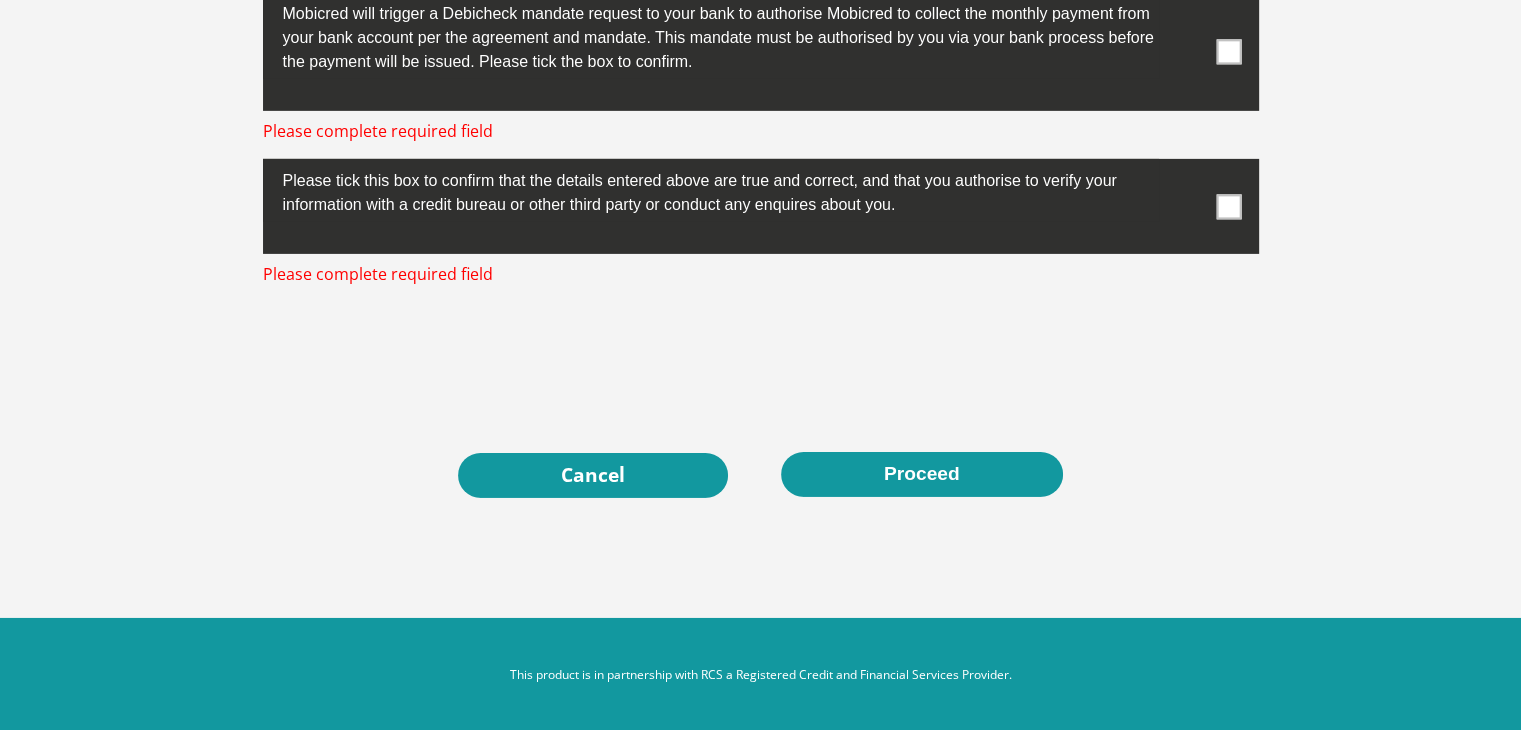click at bounding box center [1228, 51] 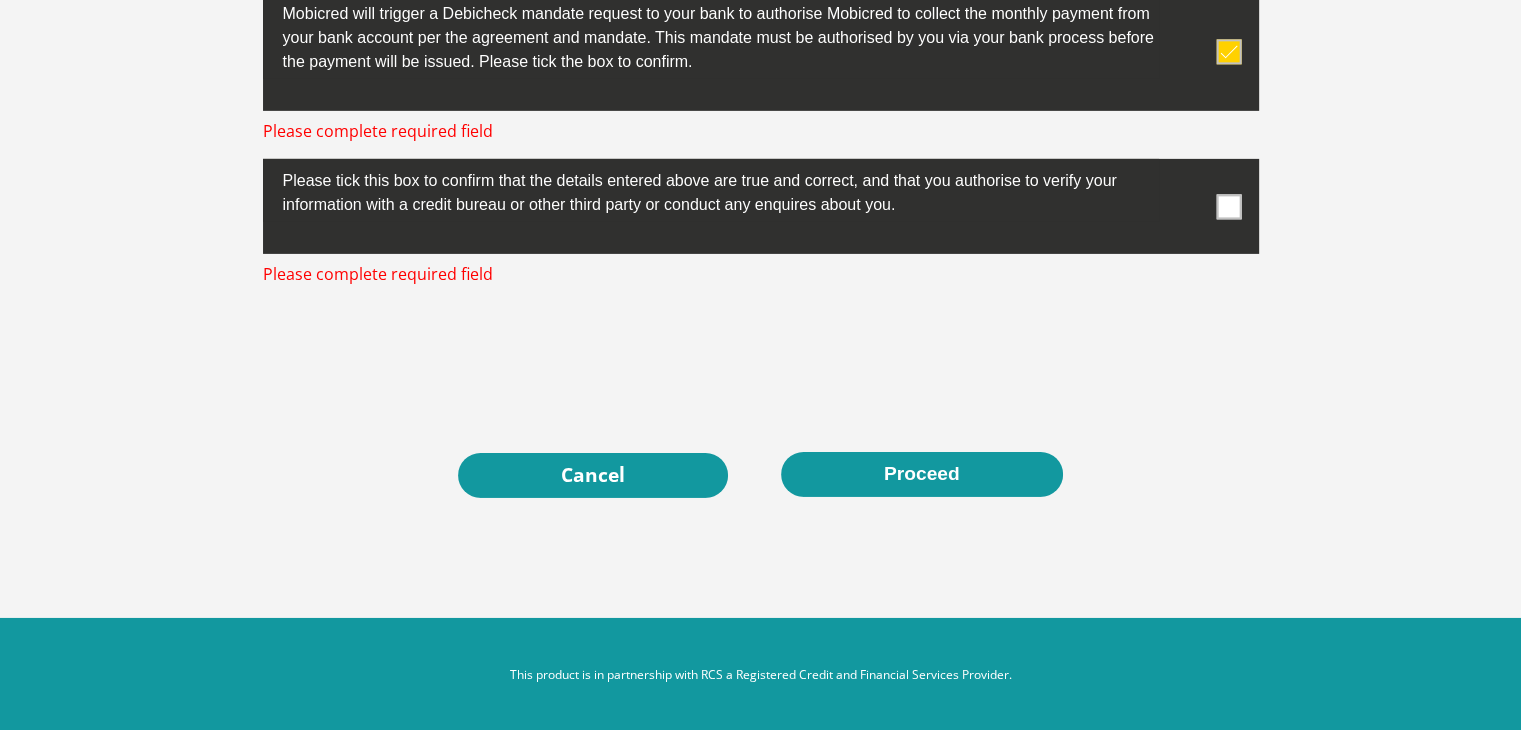 scroll, scrollTop: 6141, scrollLeft: 0, axis: vertical 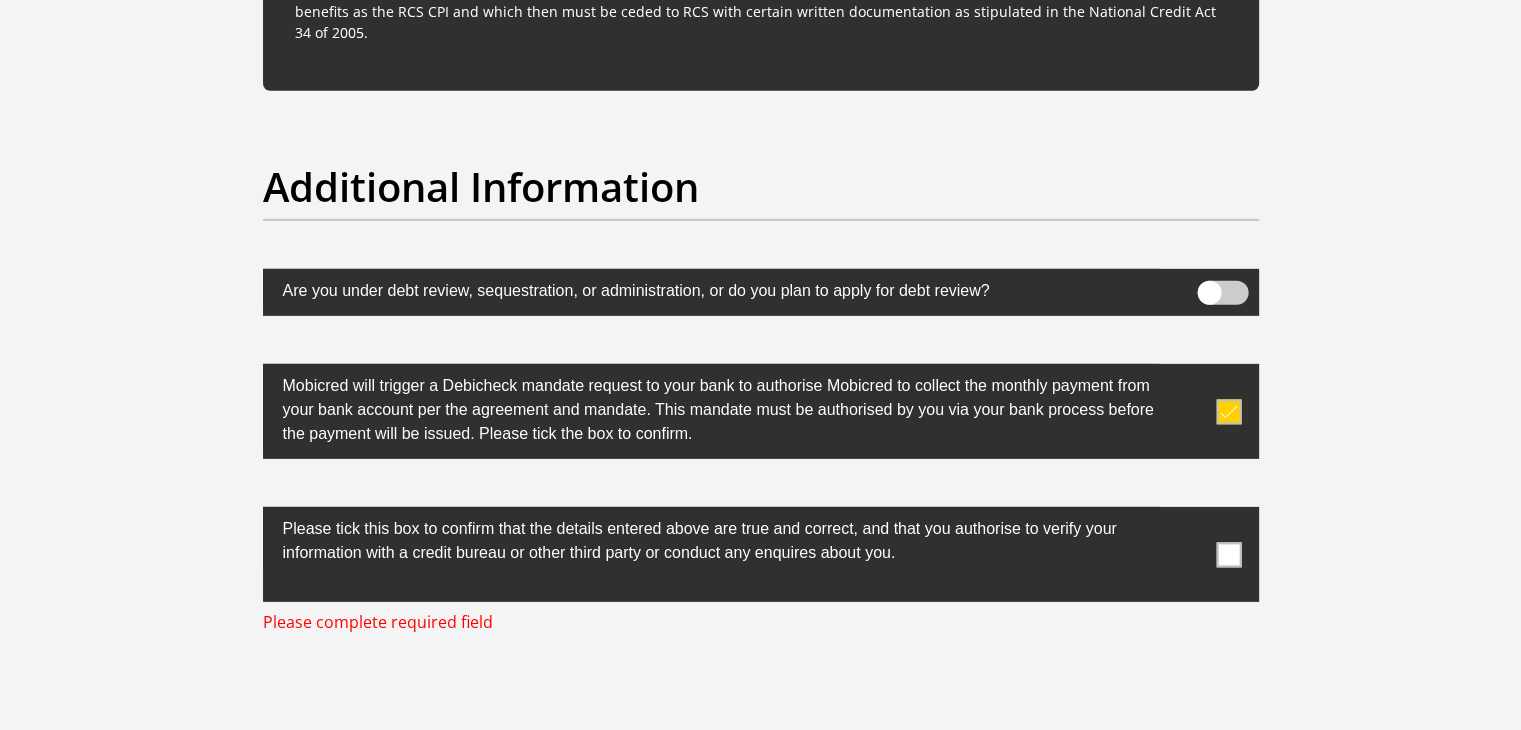 click at bounding box center [1228, 554] 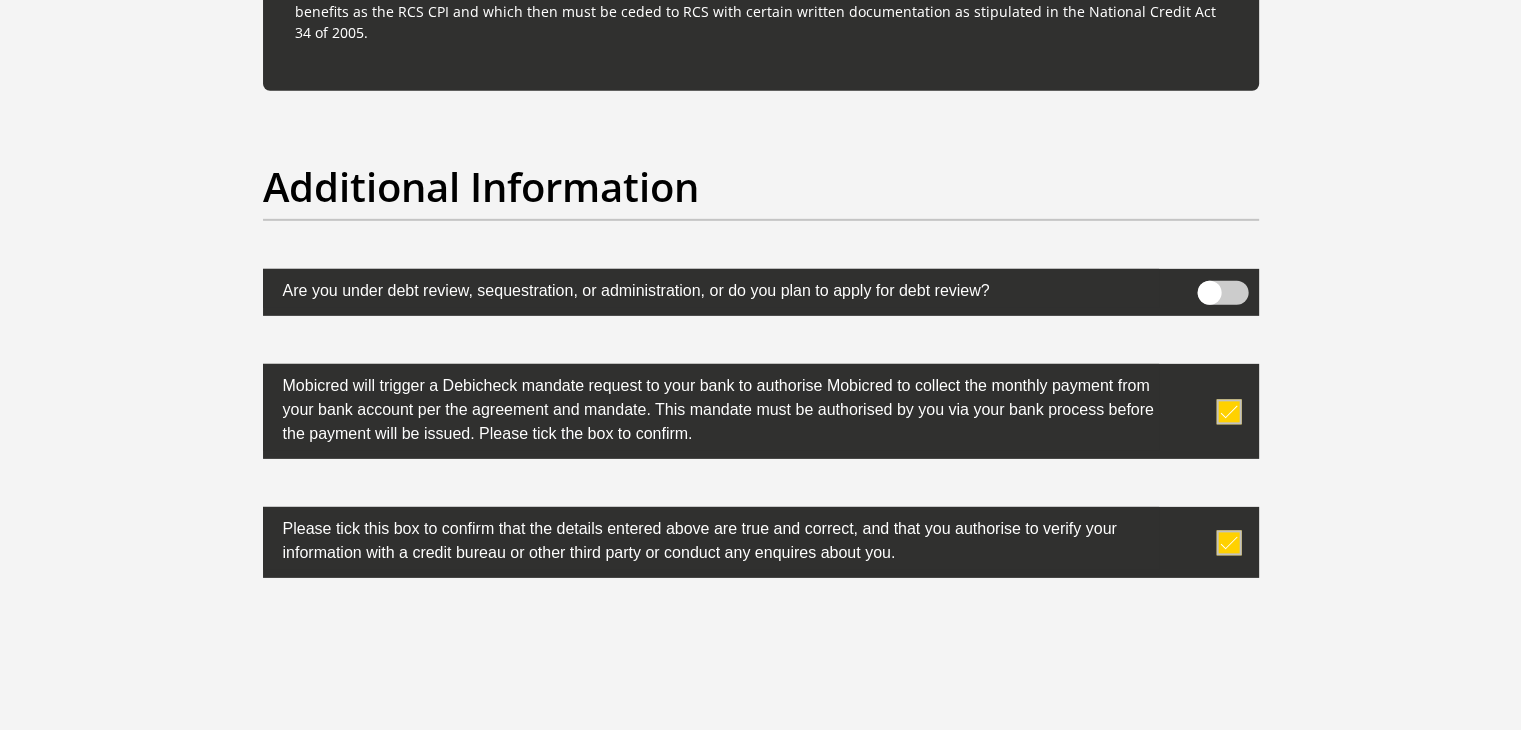 scroll, scrollTop: 6465, scrollLeft: 0, axis: vertical 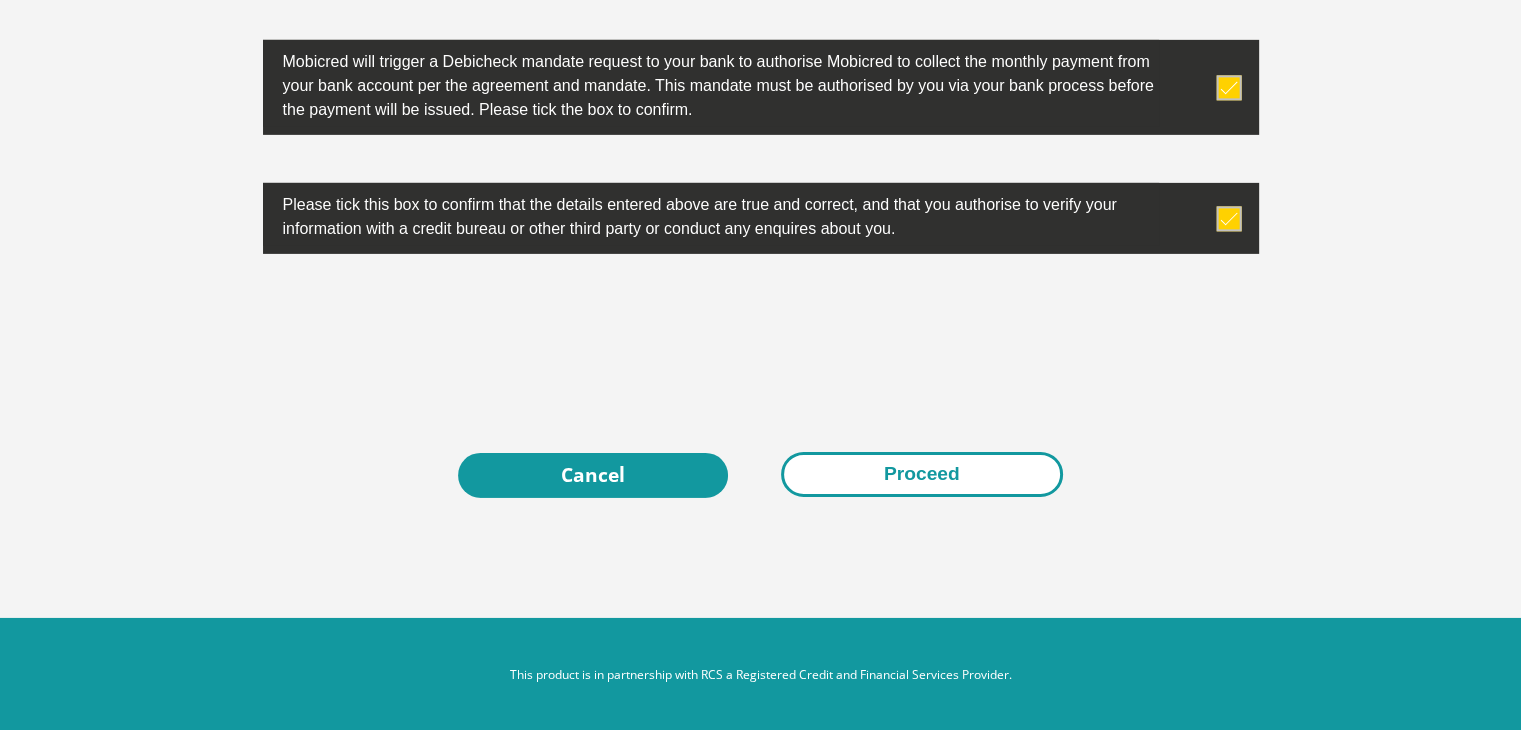 click on "Proceed" at bounding box center [922, 474] 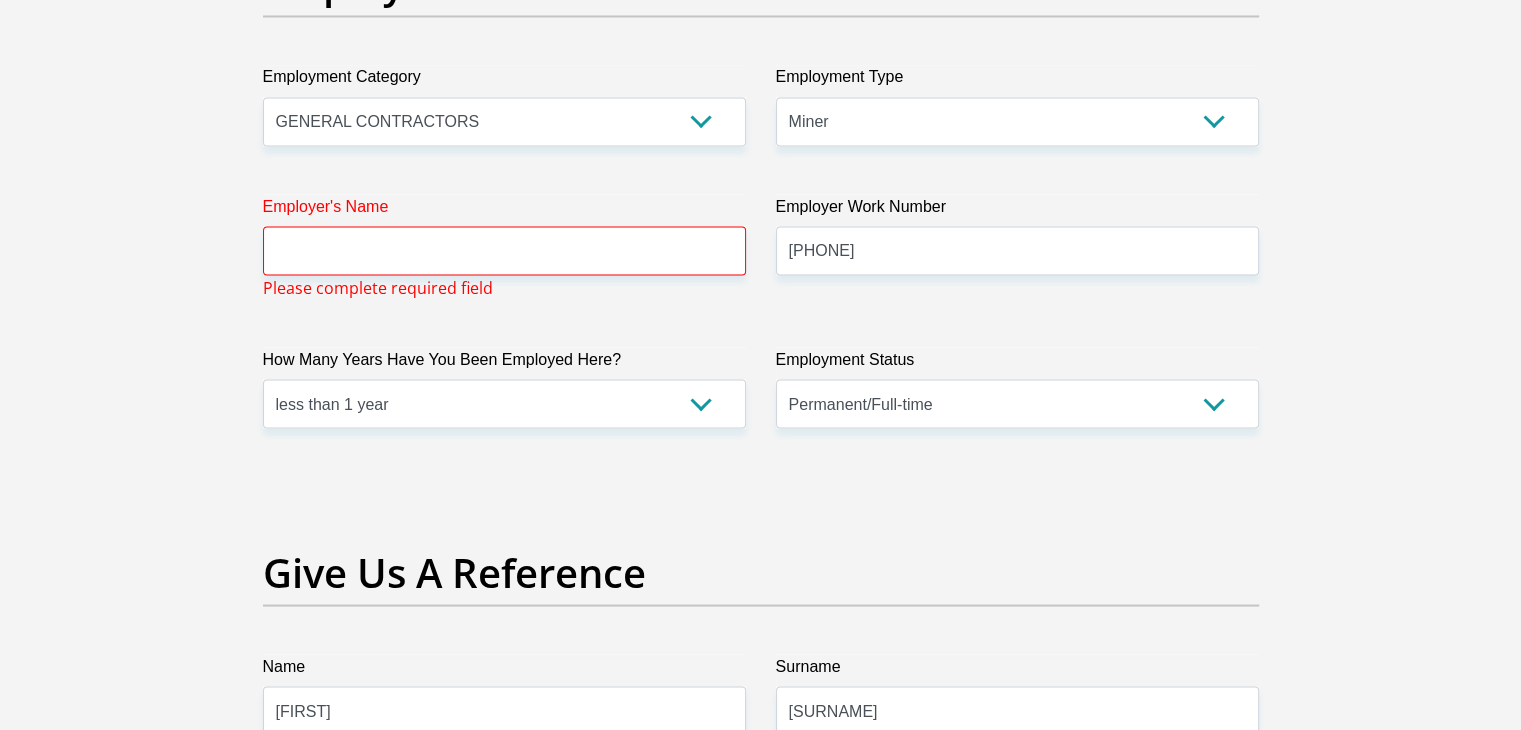 scroll, scrollTop: 3663, scrollLeft: 0, axis: vertical 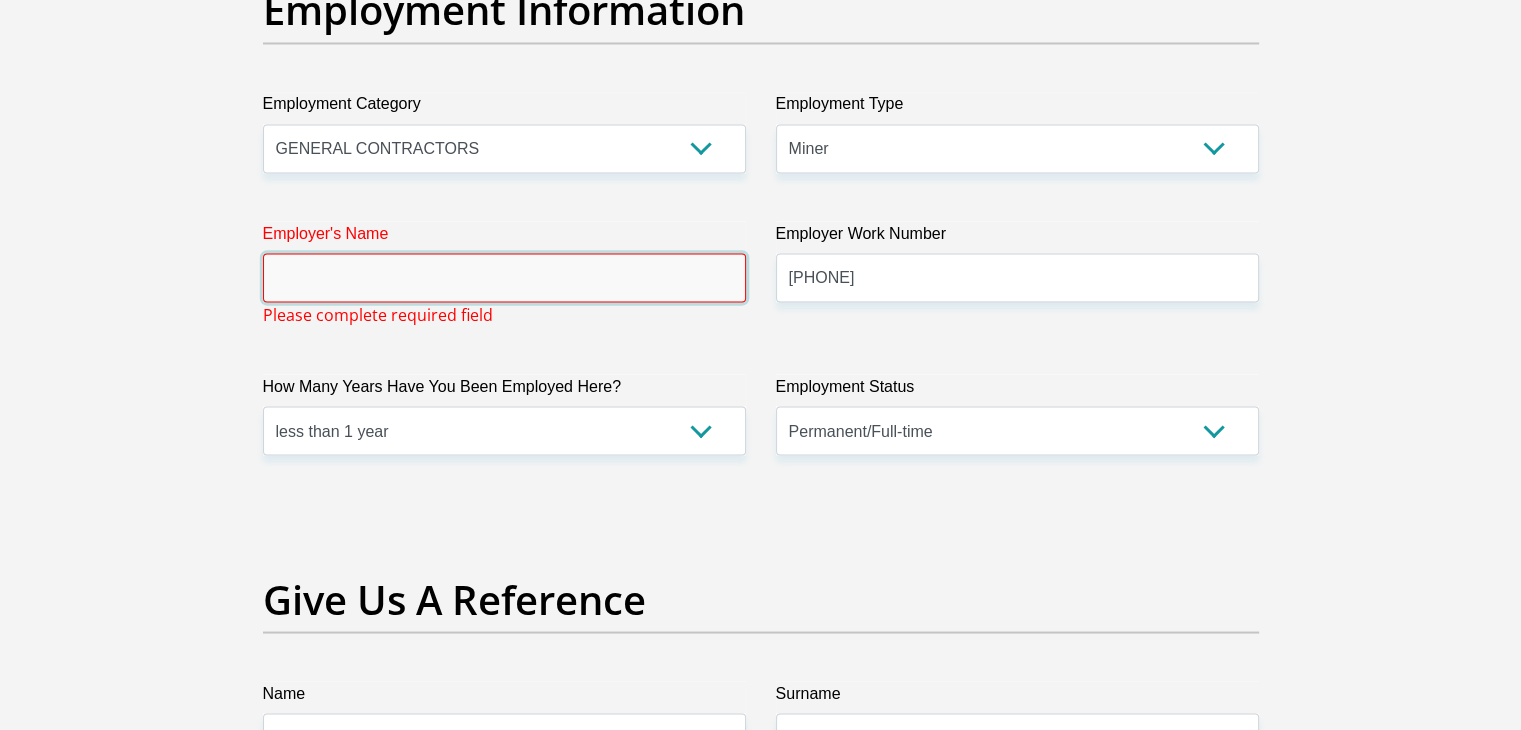 click on "Employer's Name" at bounding box center (504, 277) 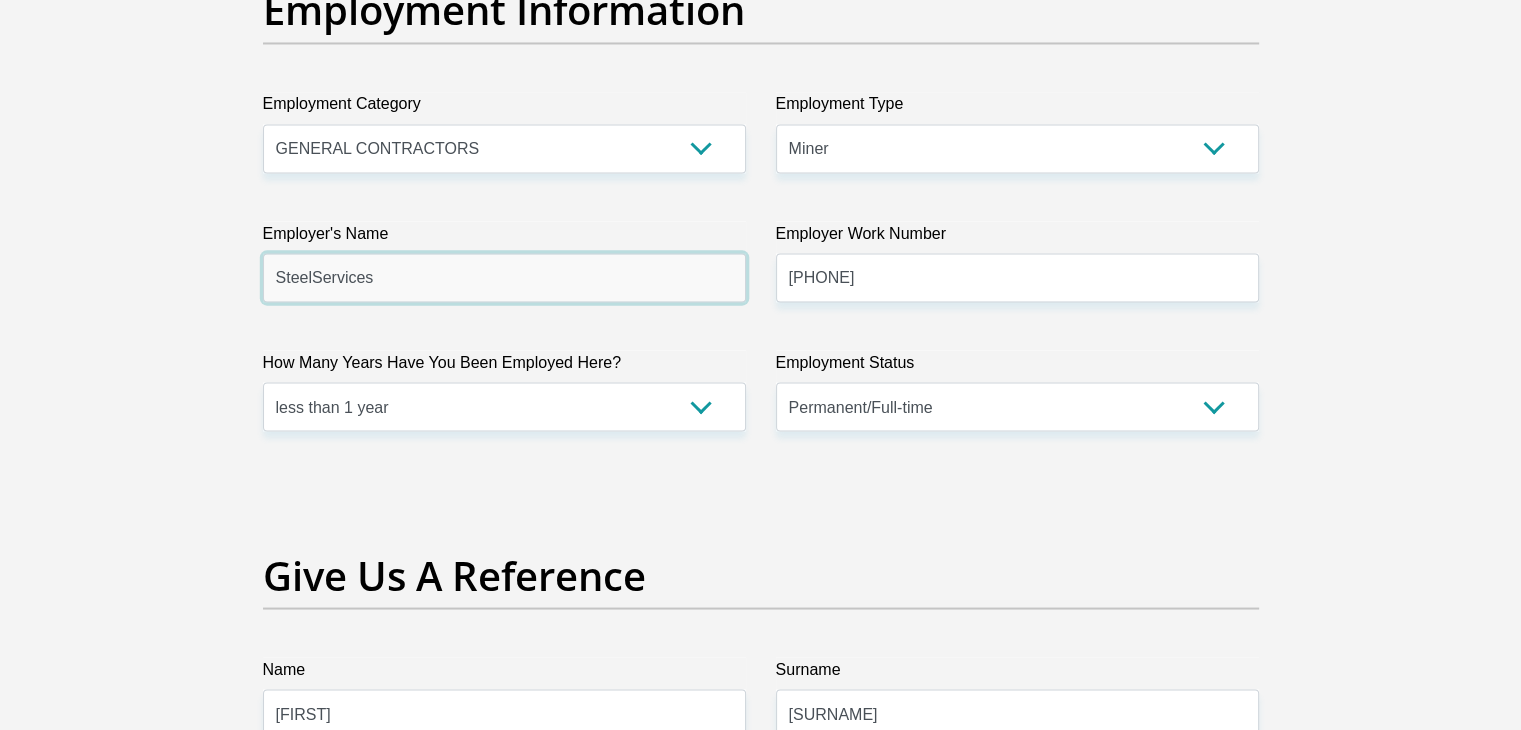 click on "SteelServices" at bounding box center [504, 277] 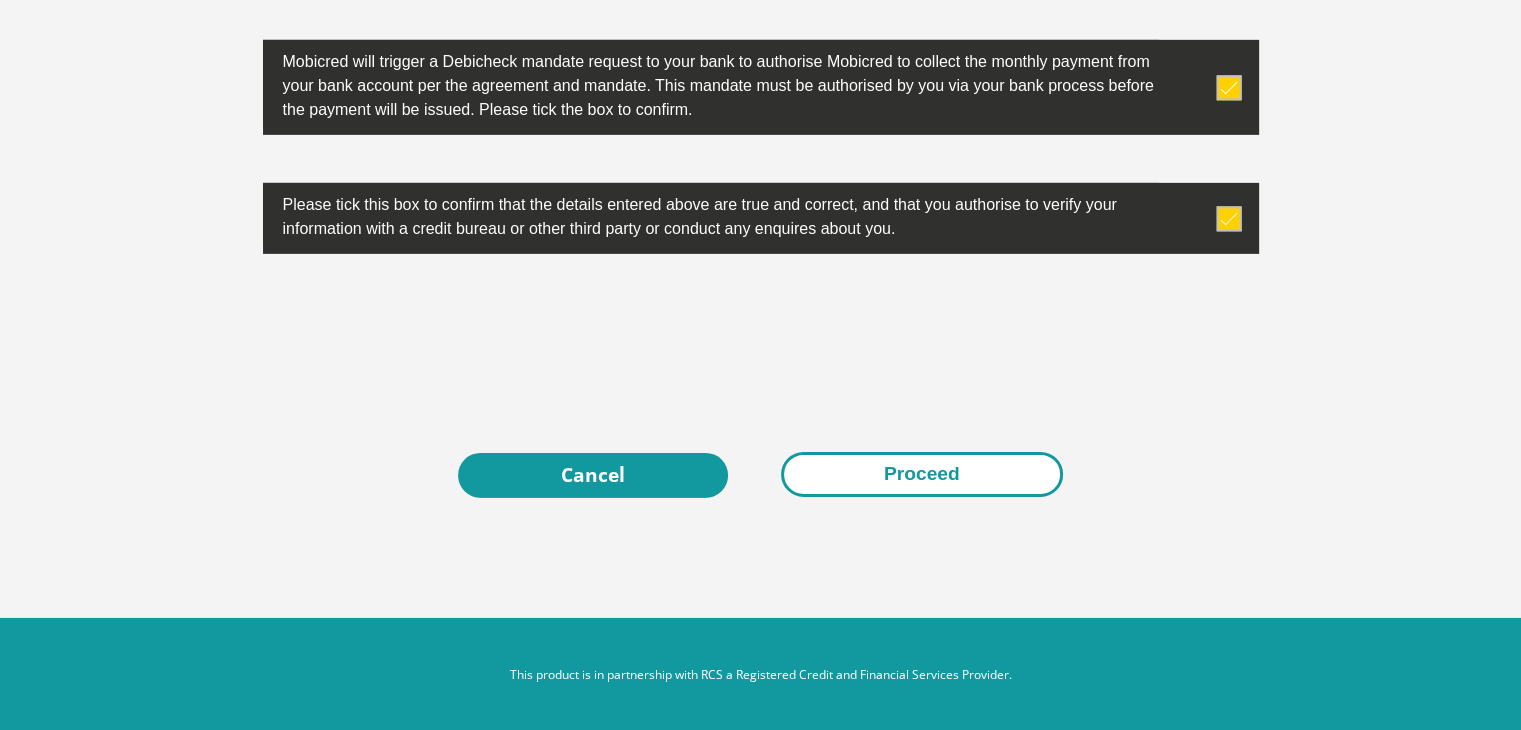 type on "SteelServices" 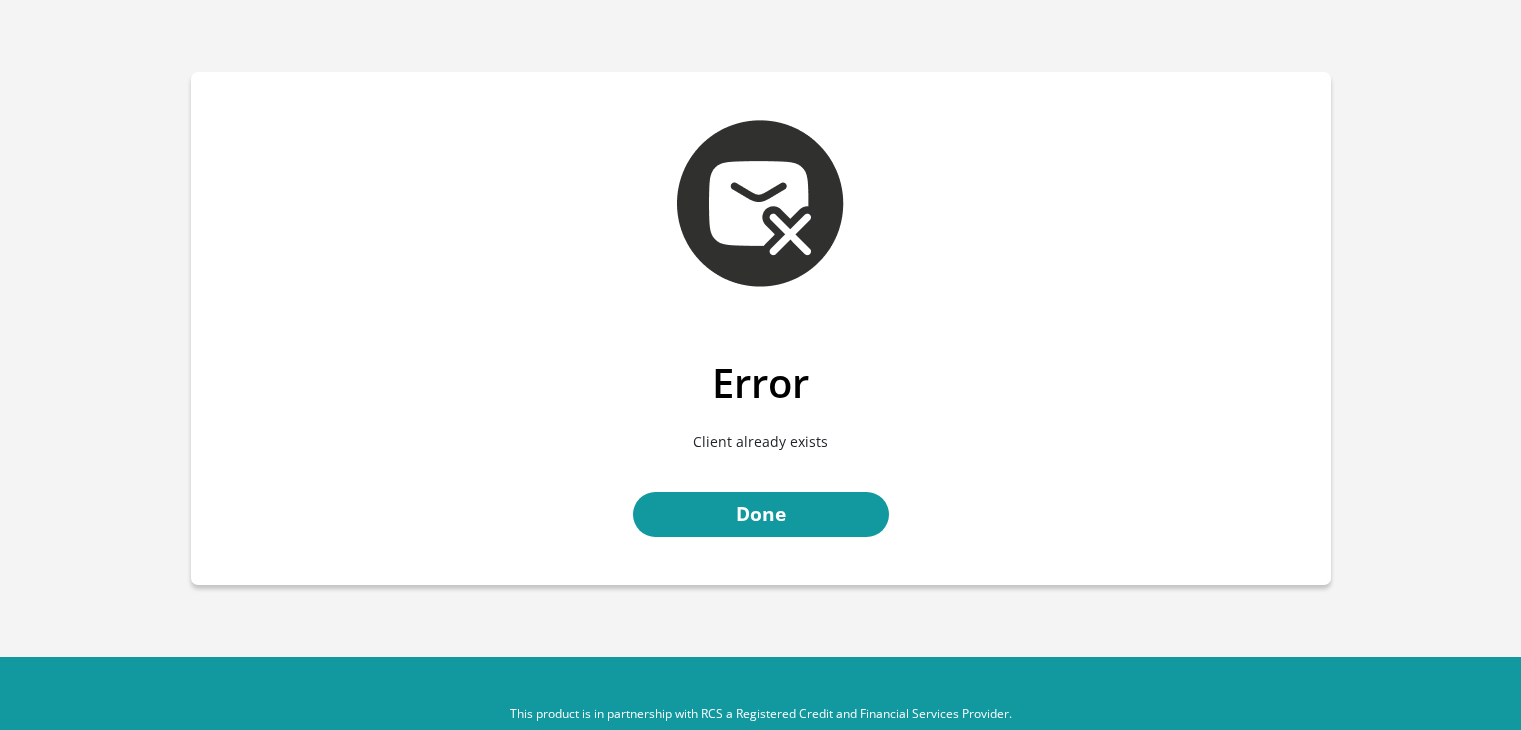 scroll, scrollTop: 0, scrollLeft: 0, axis: both 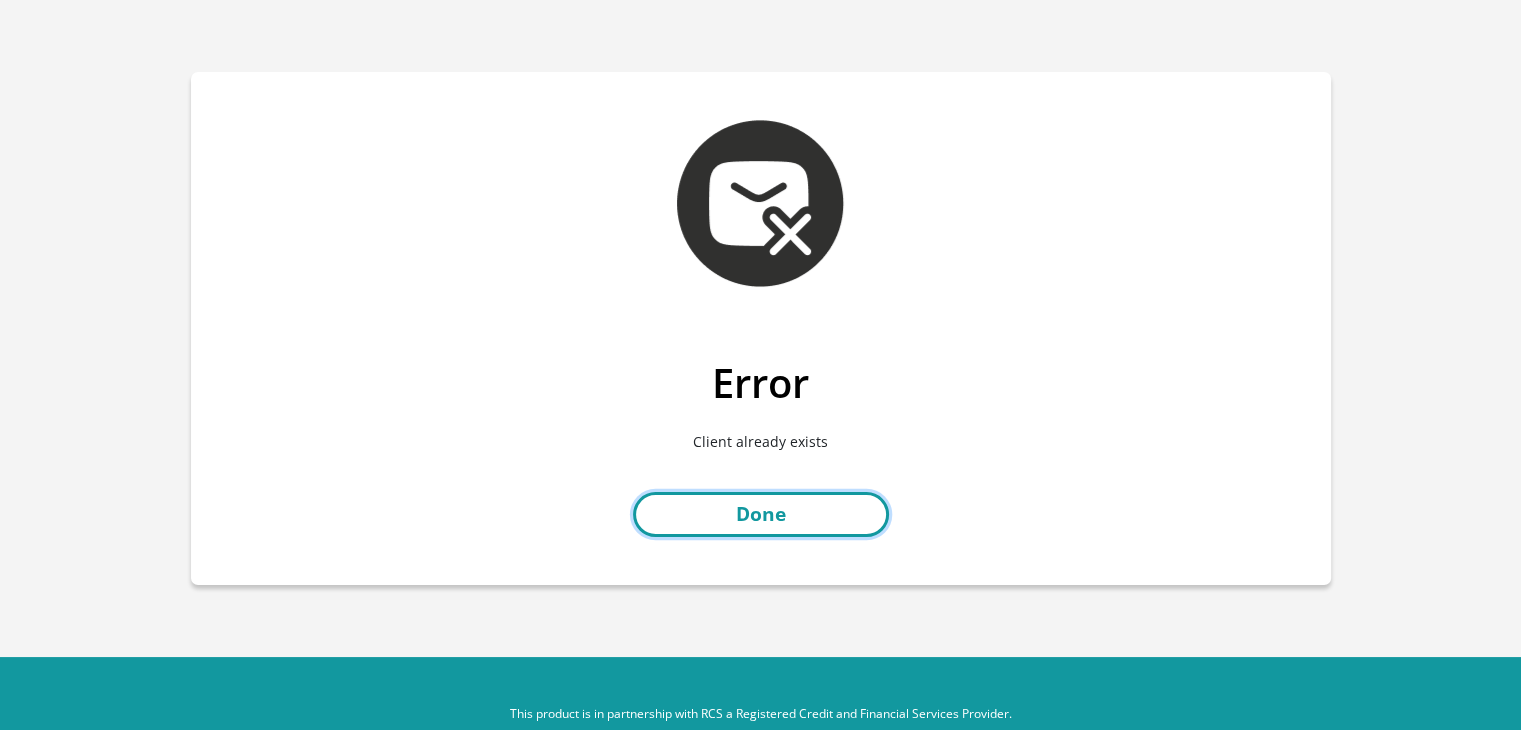 click on "Done" at bounding box center [761, 514] 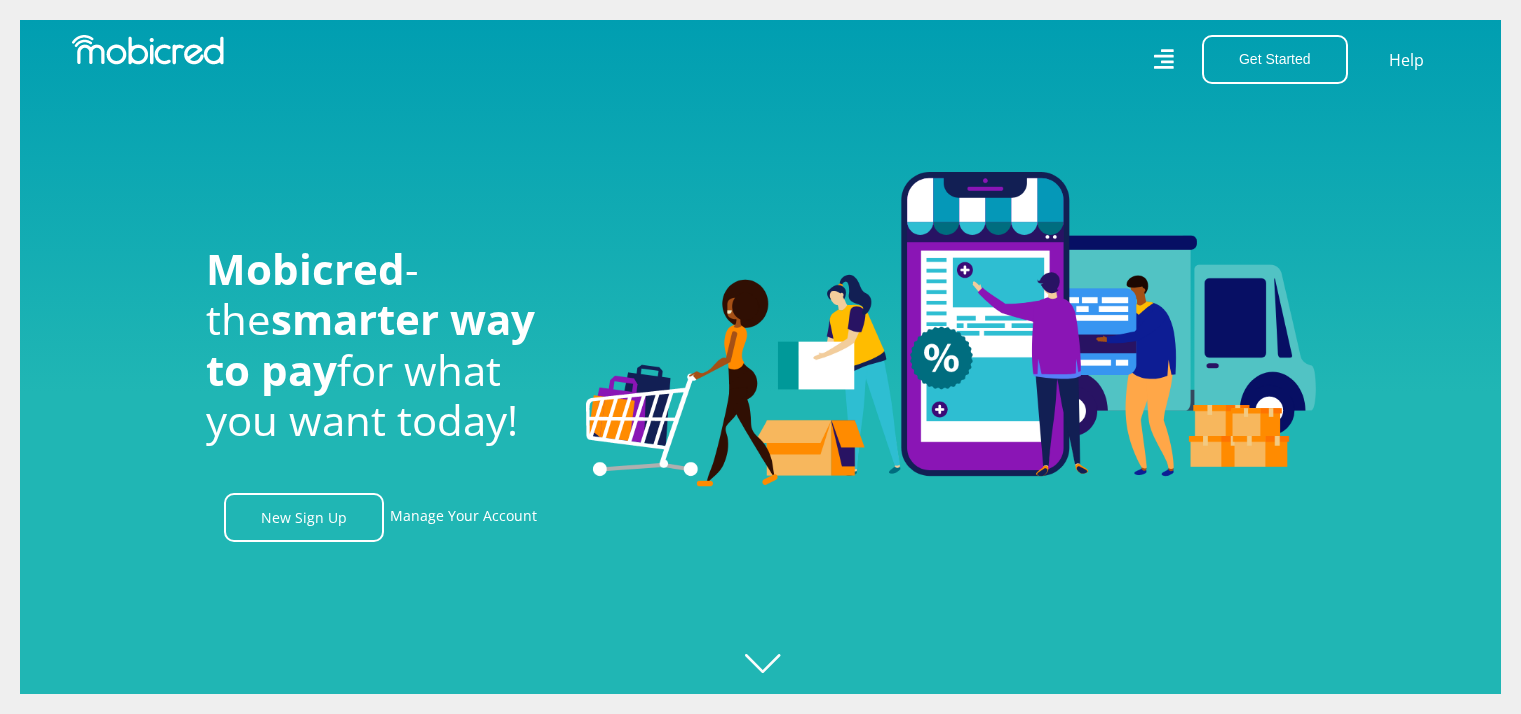 scroll, scrollTop: 0, scrollLeft: 0, axis: both 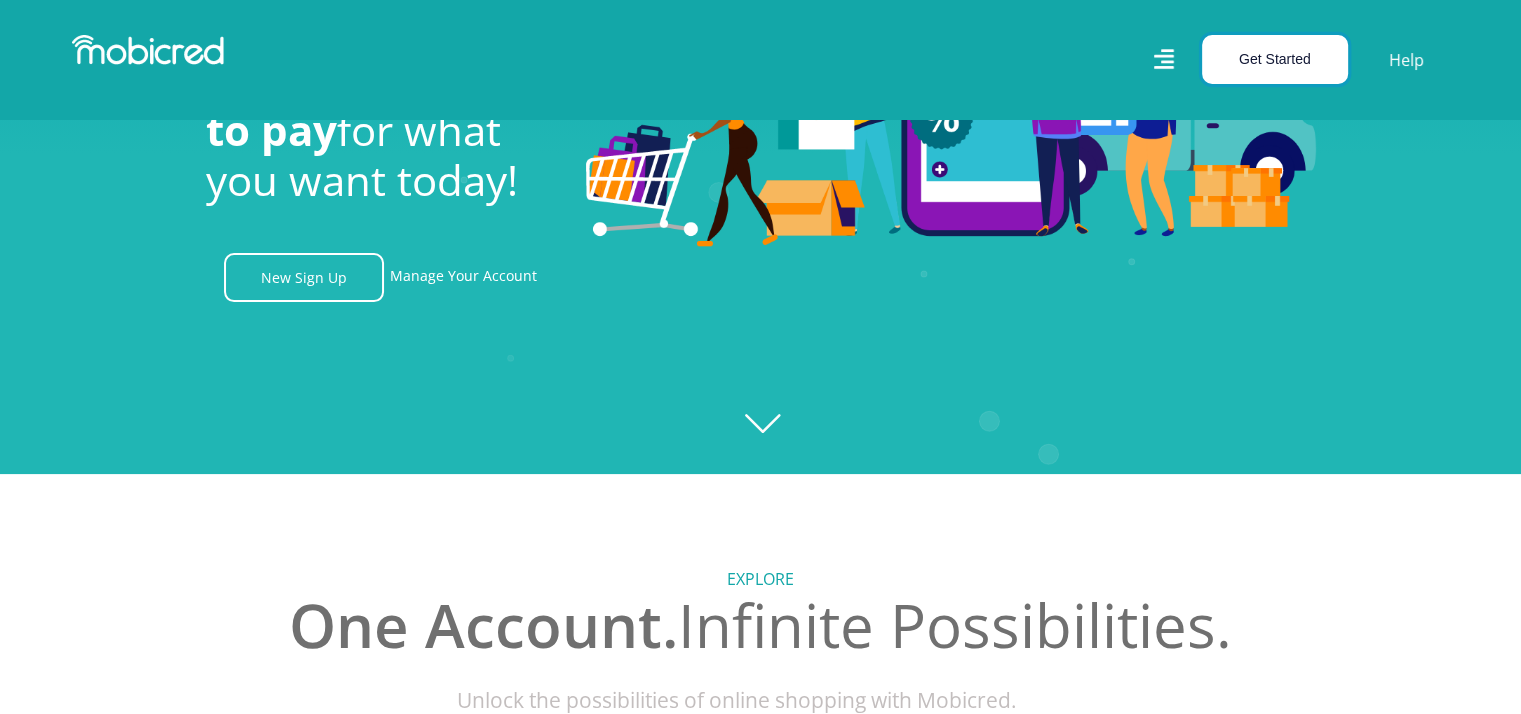 click on "Get Started" at bounding box center (1275, 59) 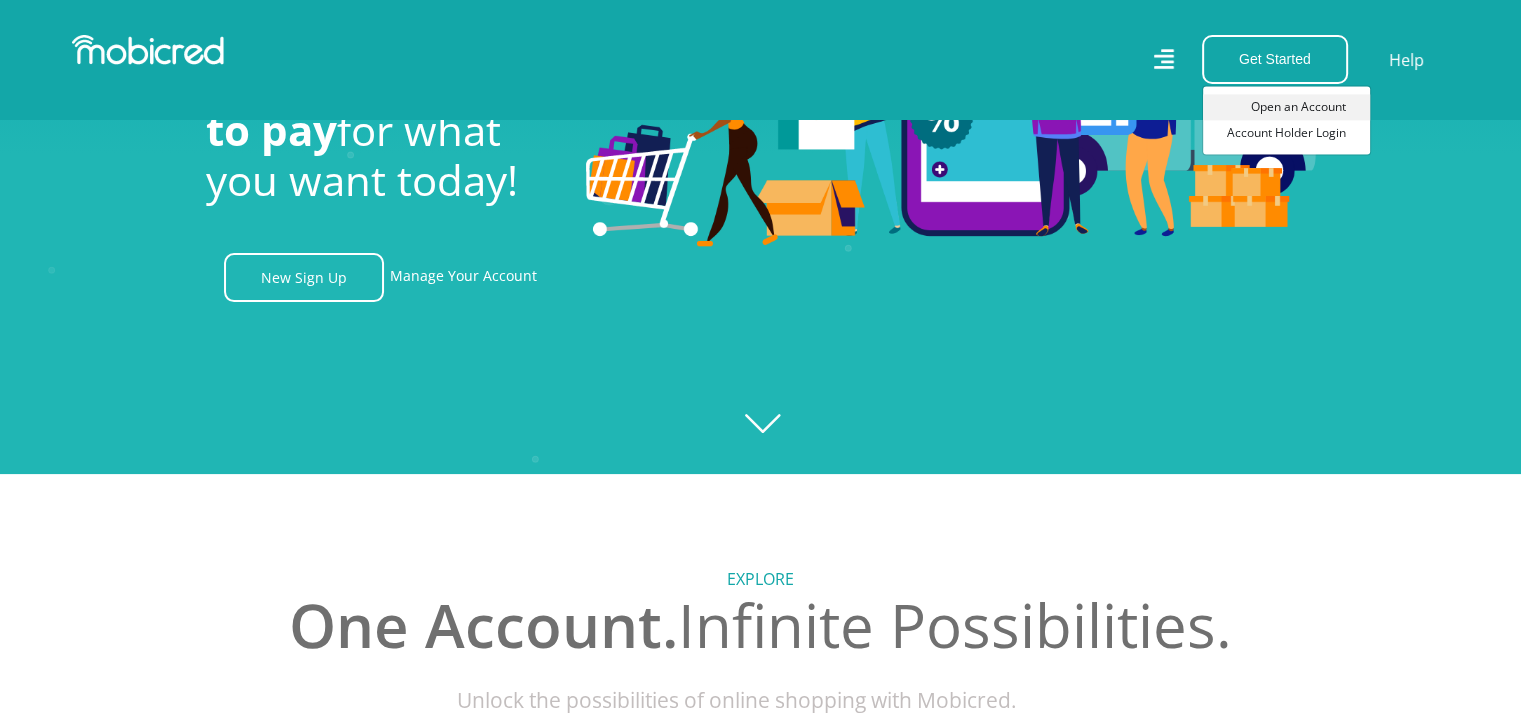 click on "Open an Account" at bounding box center (1286, 107) 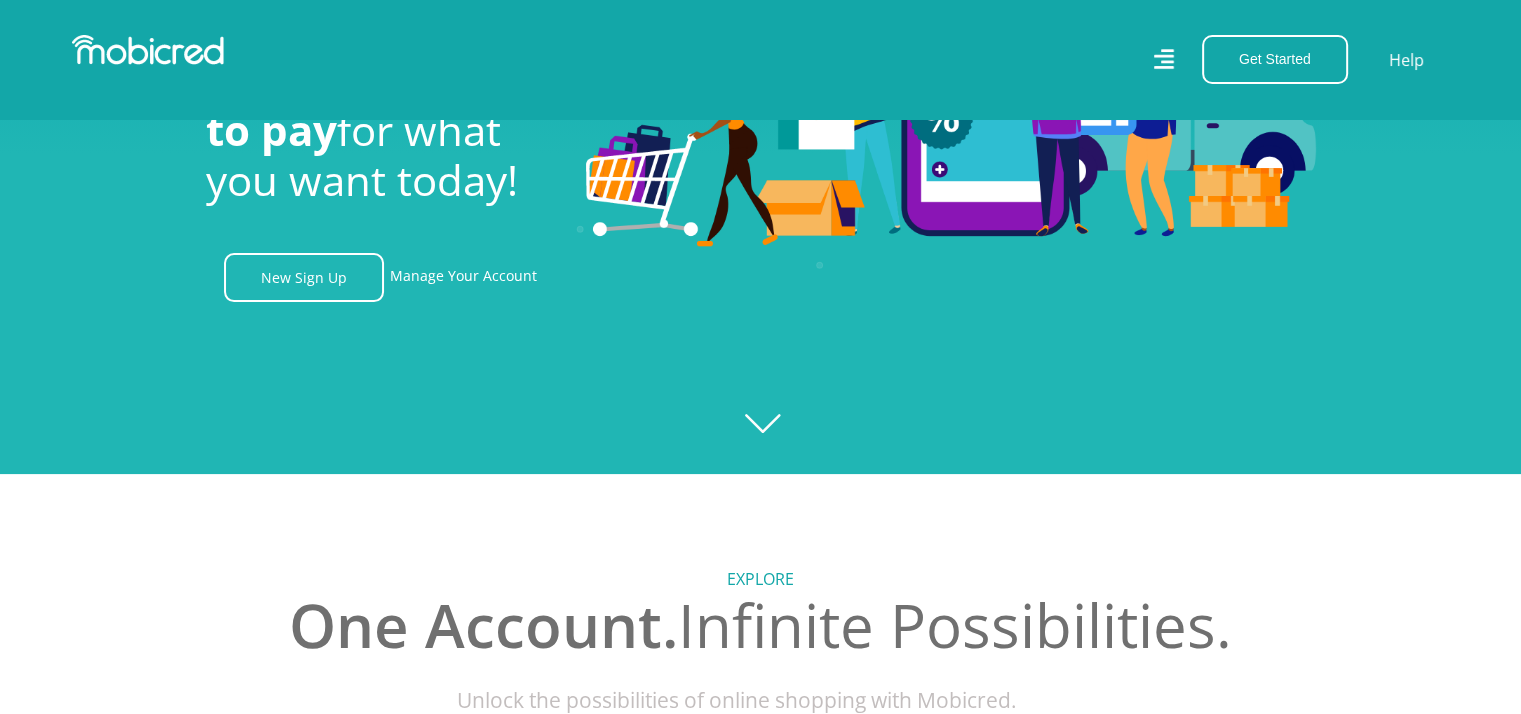 scroll, scrollTop: 0, scrollLeft: 0, axis: both 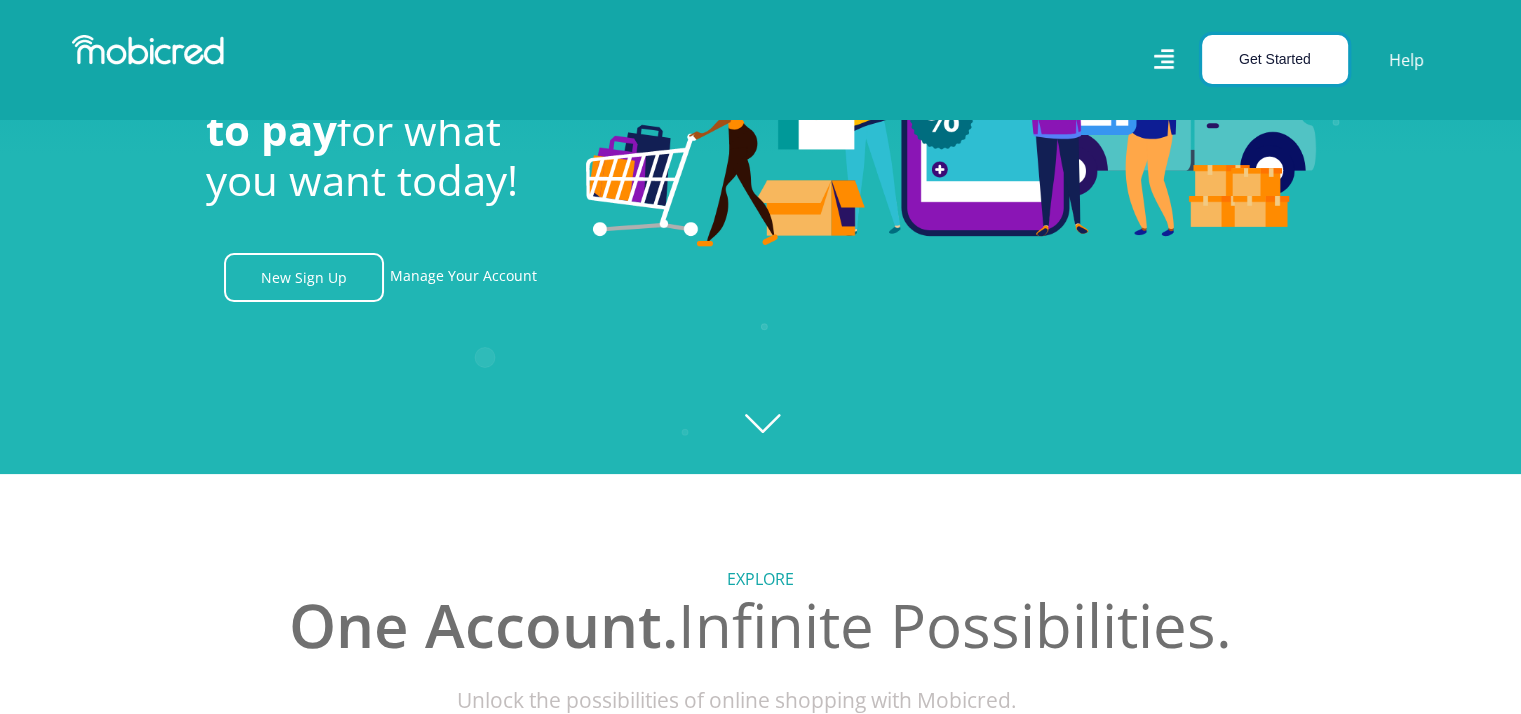 click on "Get Started" at bounding box center [1275, 59] 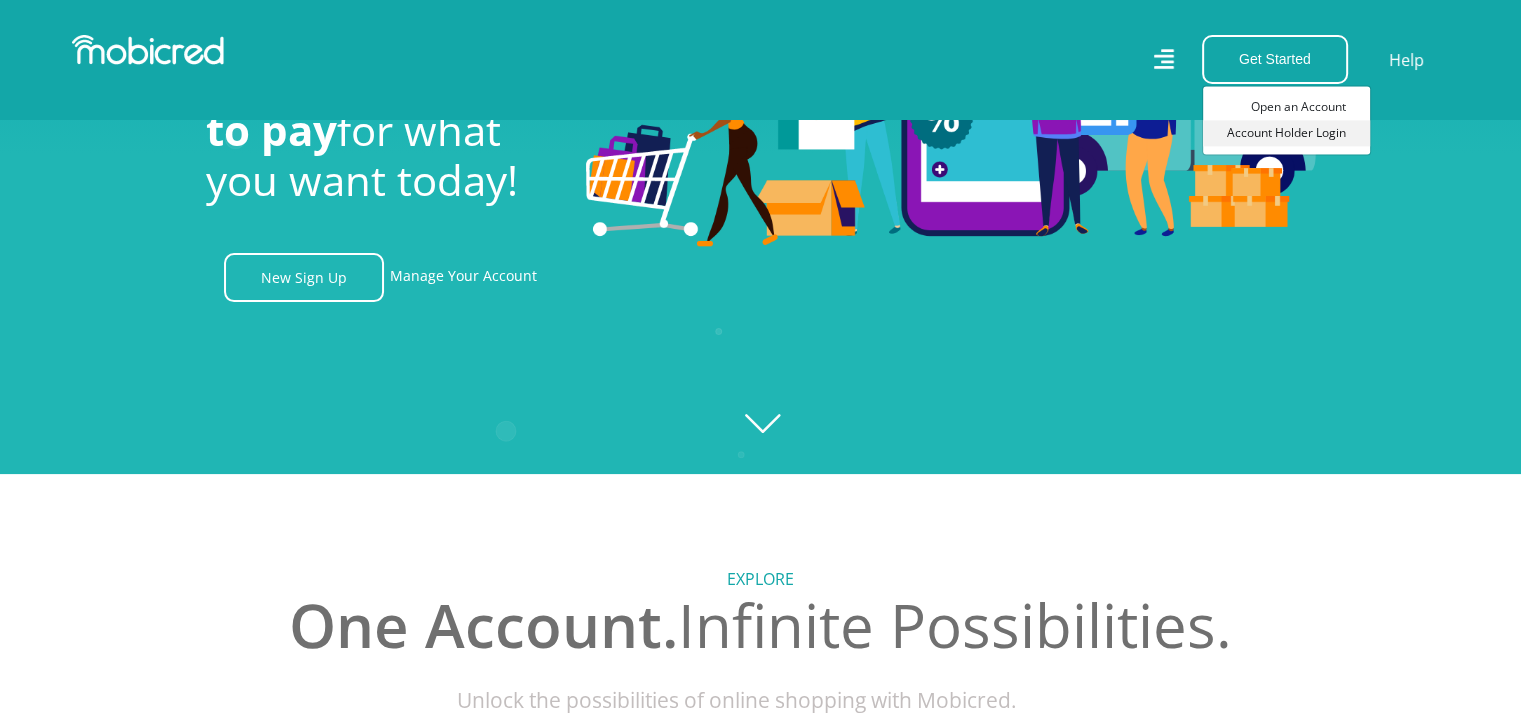 click on "Account Holder Login" at bounding box center [1286, 133] 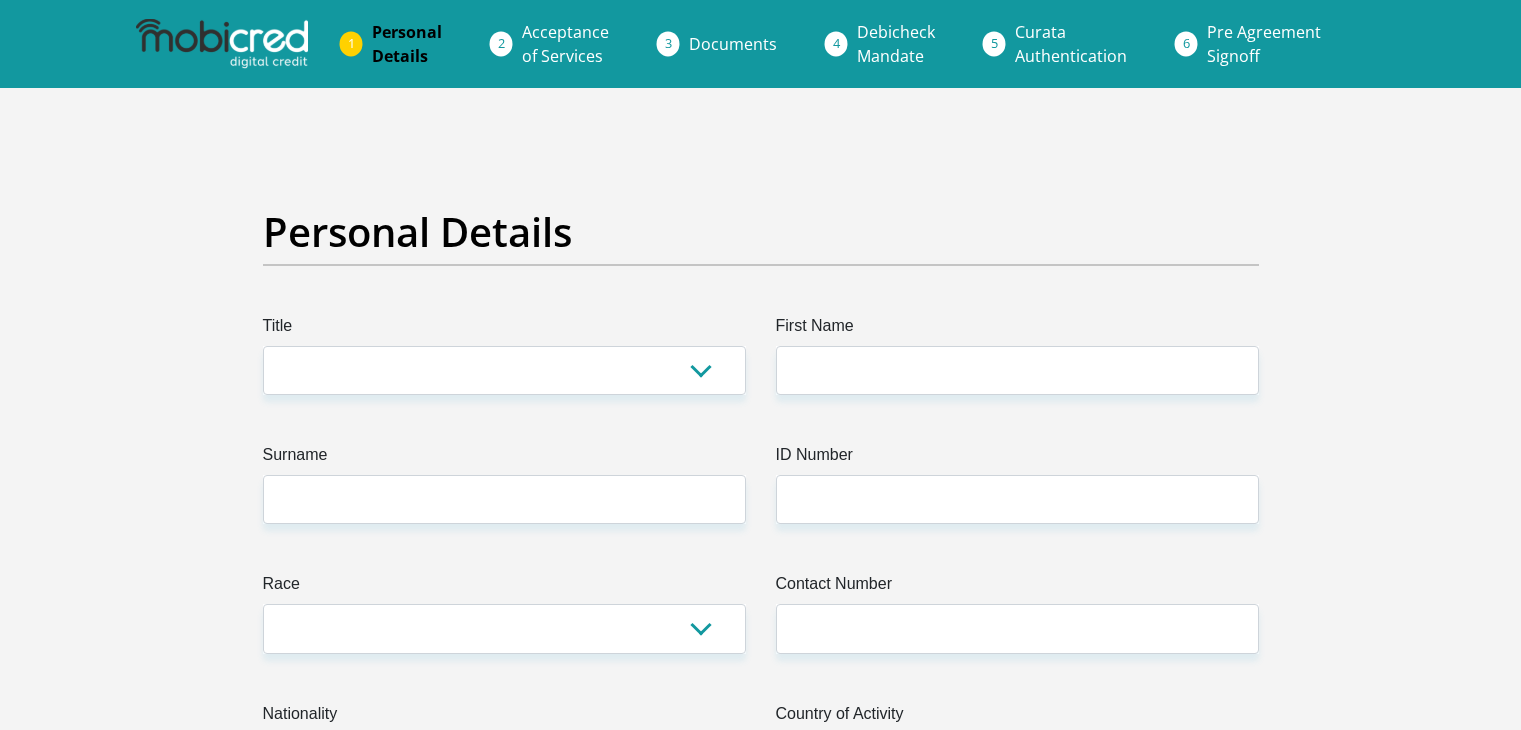 scroll, scrollTop: 0, scrollLeft: 0, axis: both 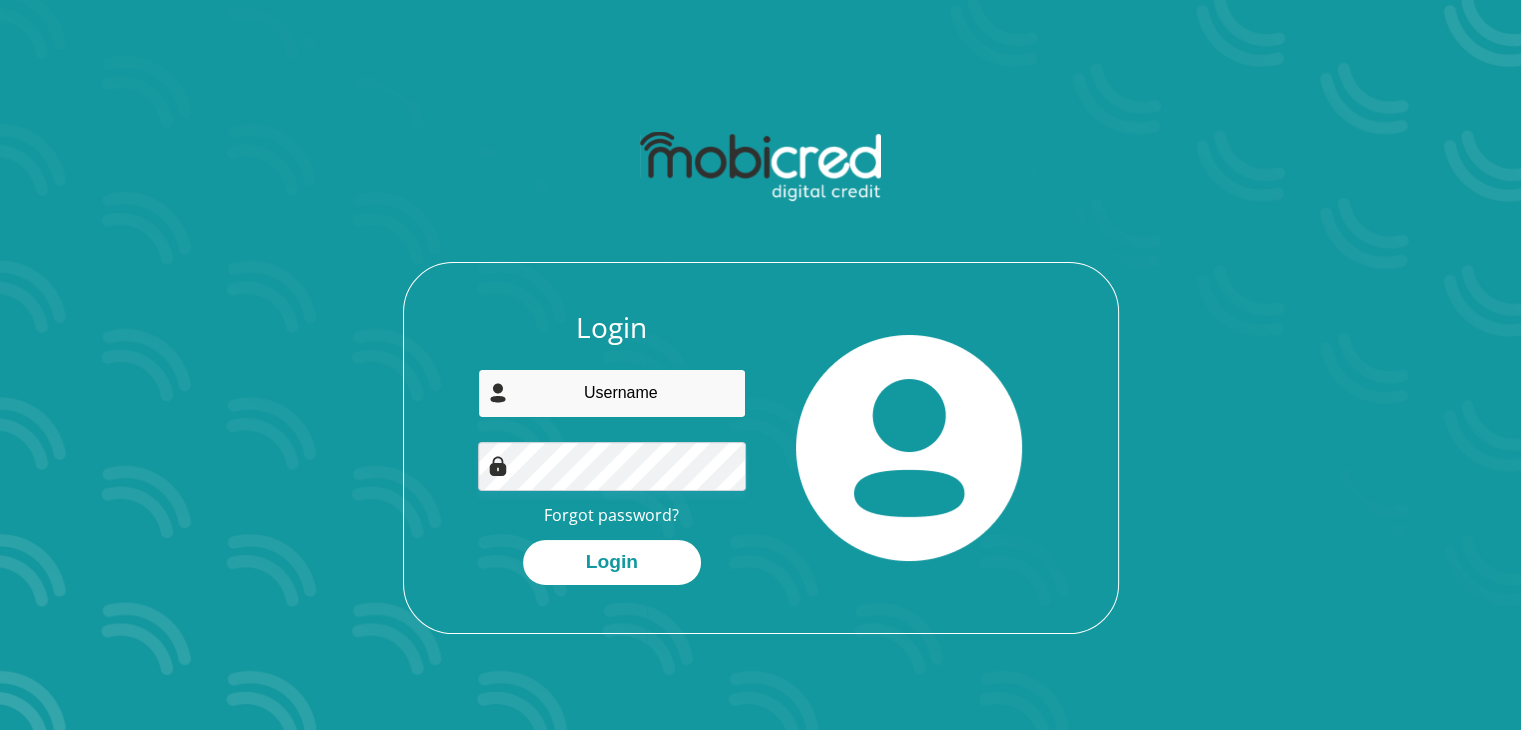 click at bounding box center [612, 393] 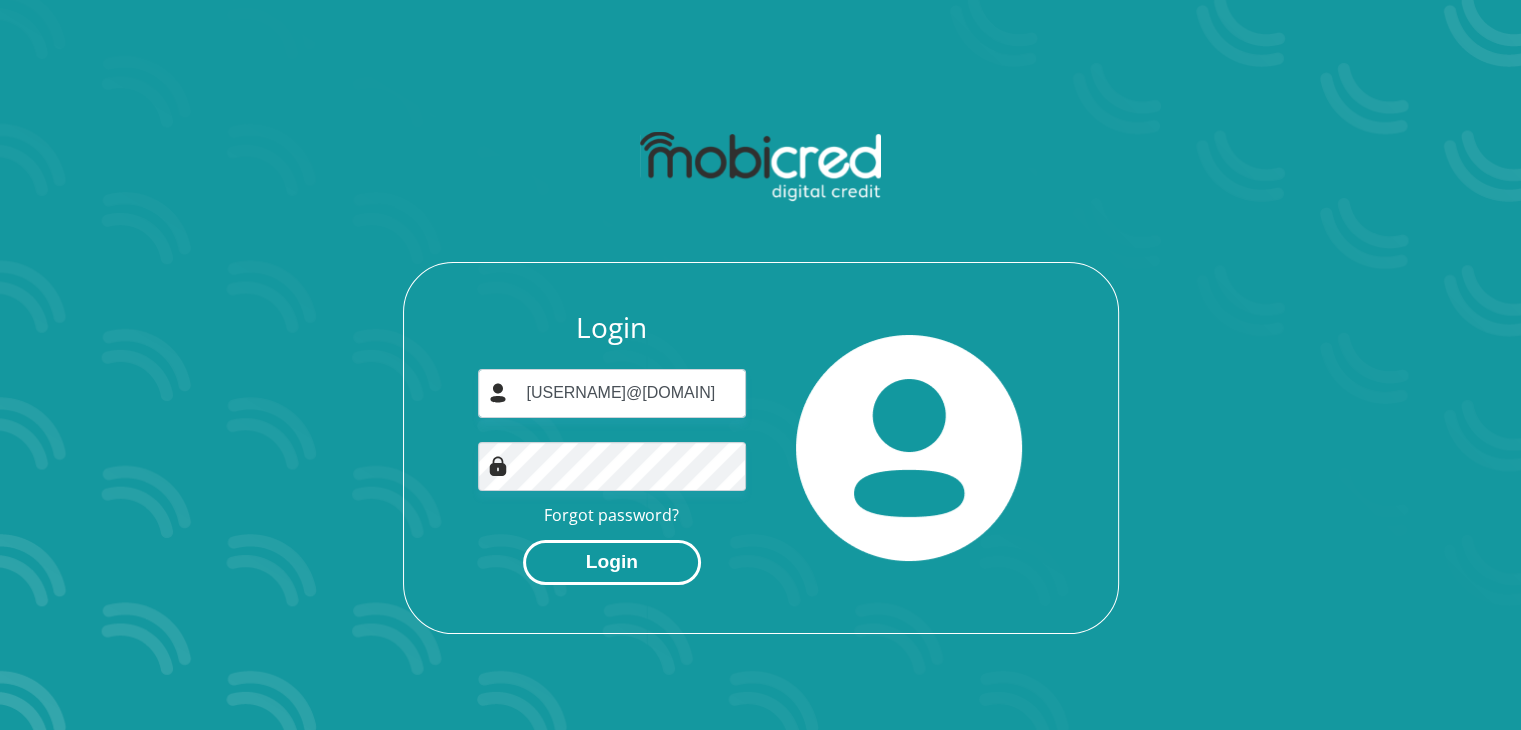 click on "Login" at bounding box center [612, 562] 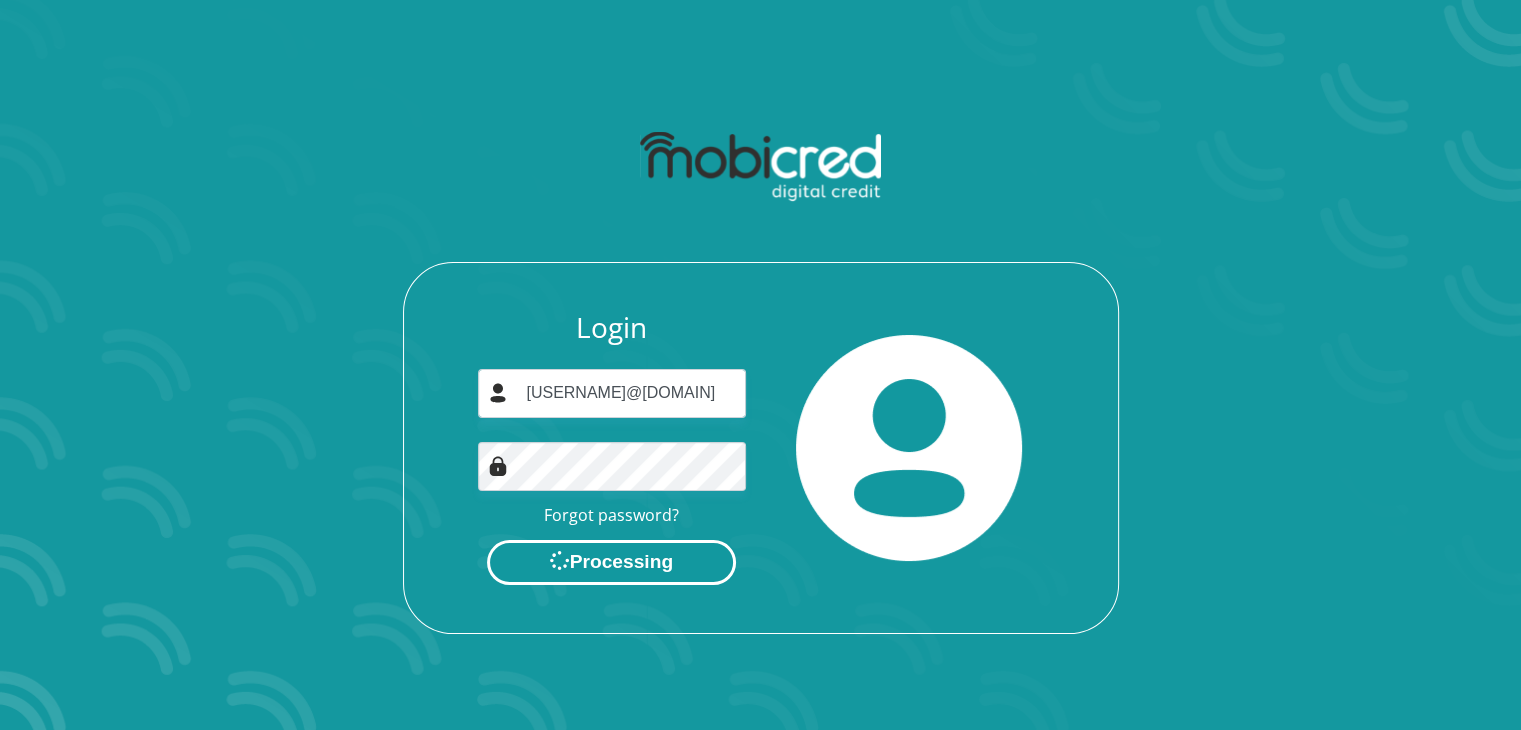 scroll, scrollTop: 0, scrollLeft: 0, axis: both 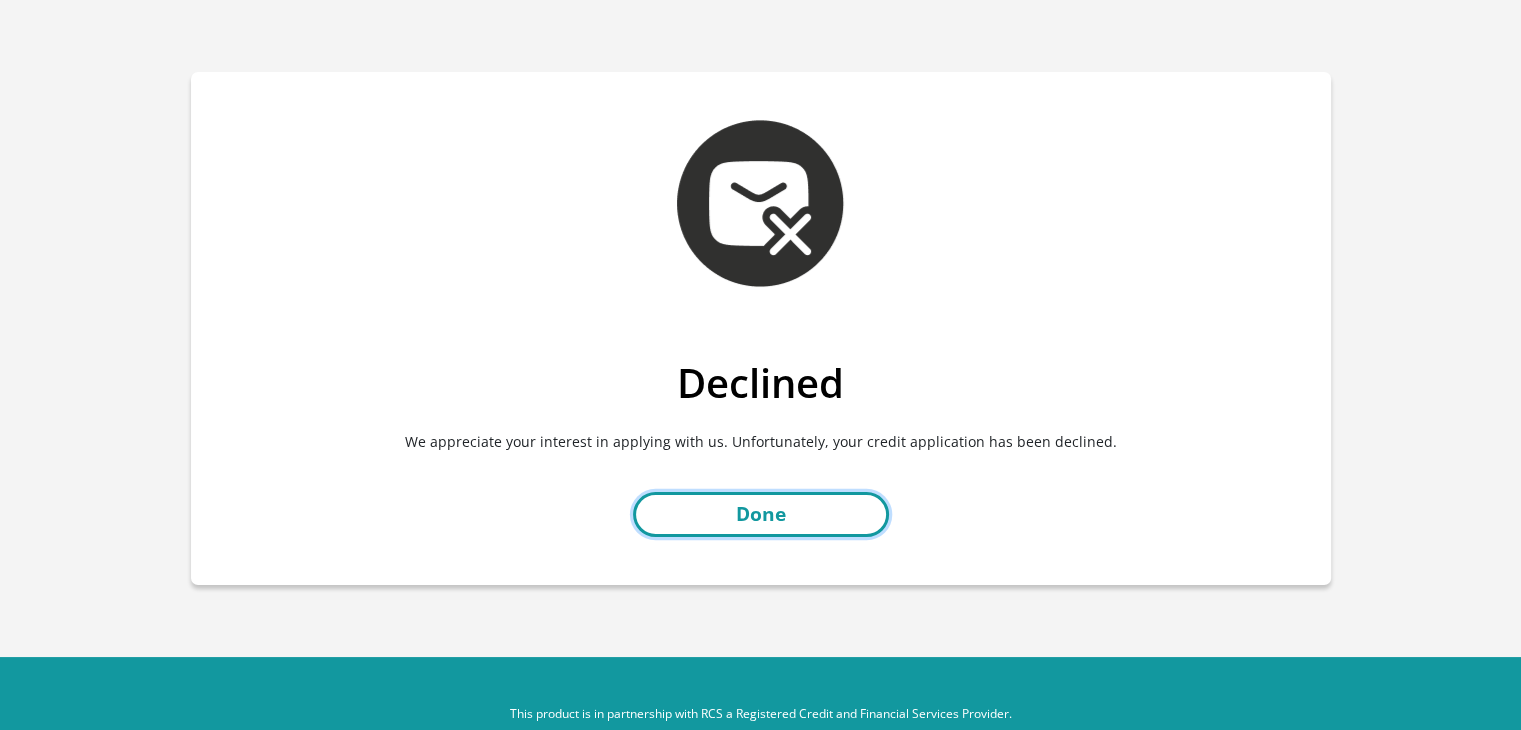 click on "Done" at bounding box center [761, 514] 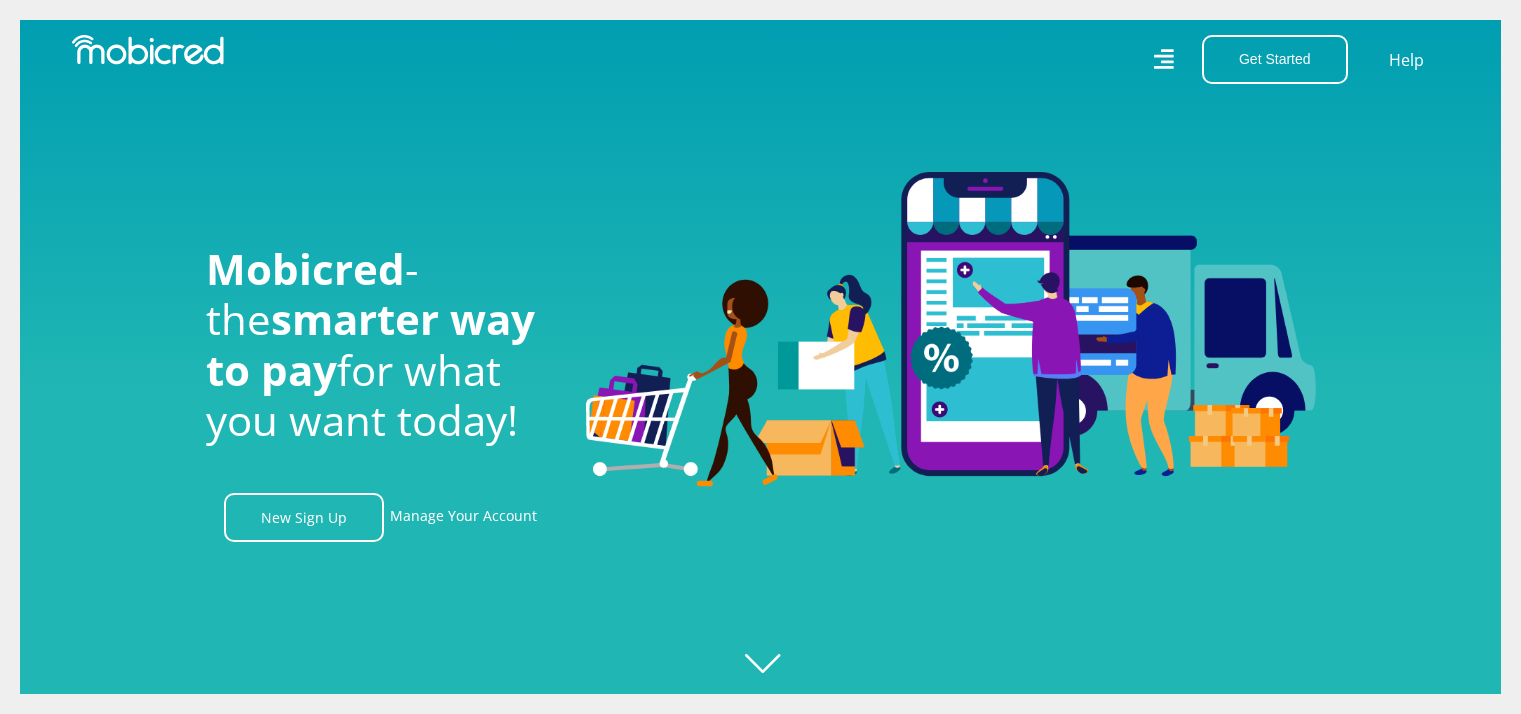 scroll, scrollTop: 0, scrollLeft: 0, axis: both 